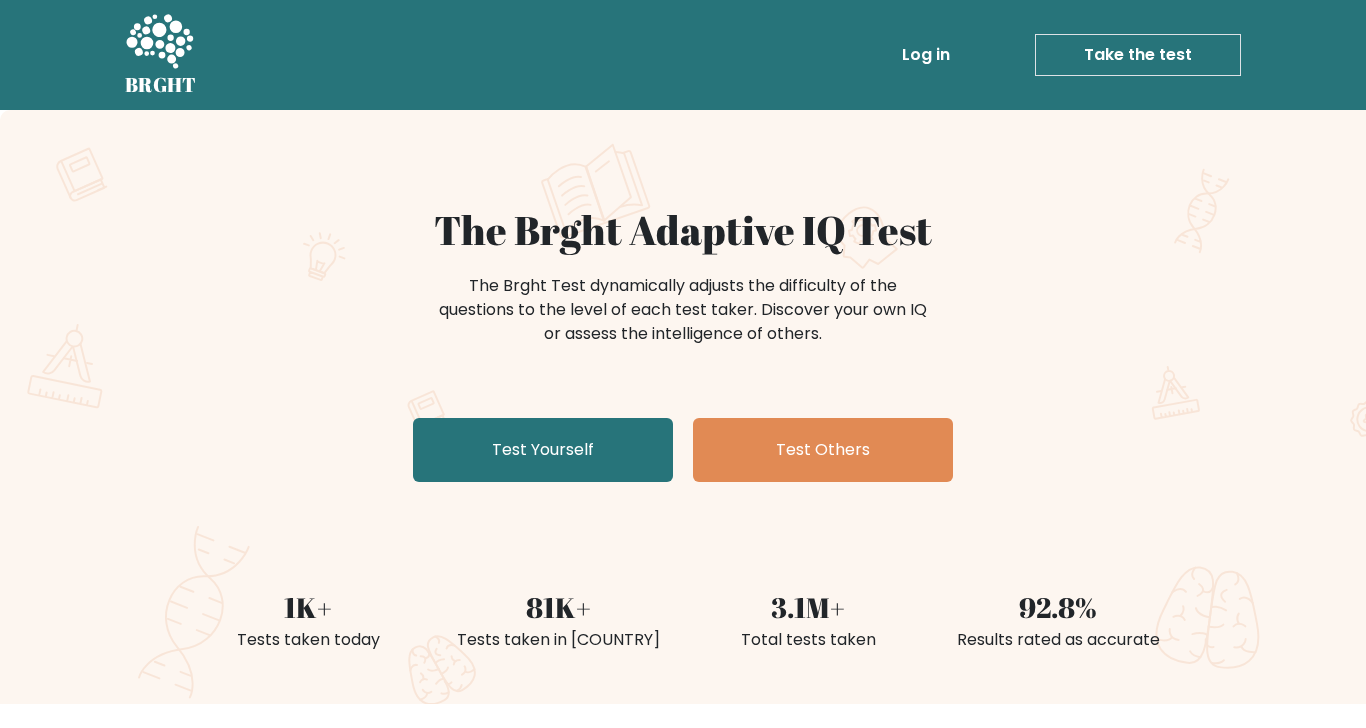 scroll, scrollTop: 6, scrollLeft: 0, axis: vertical 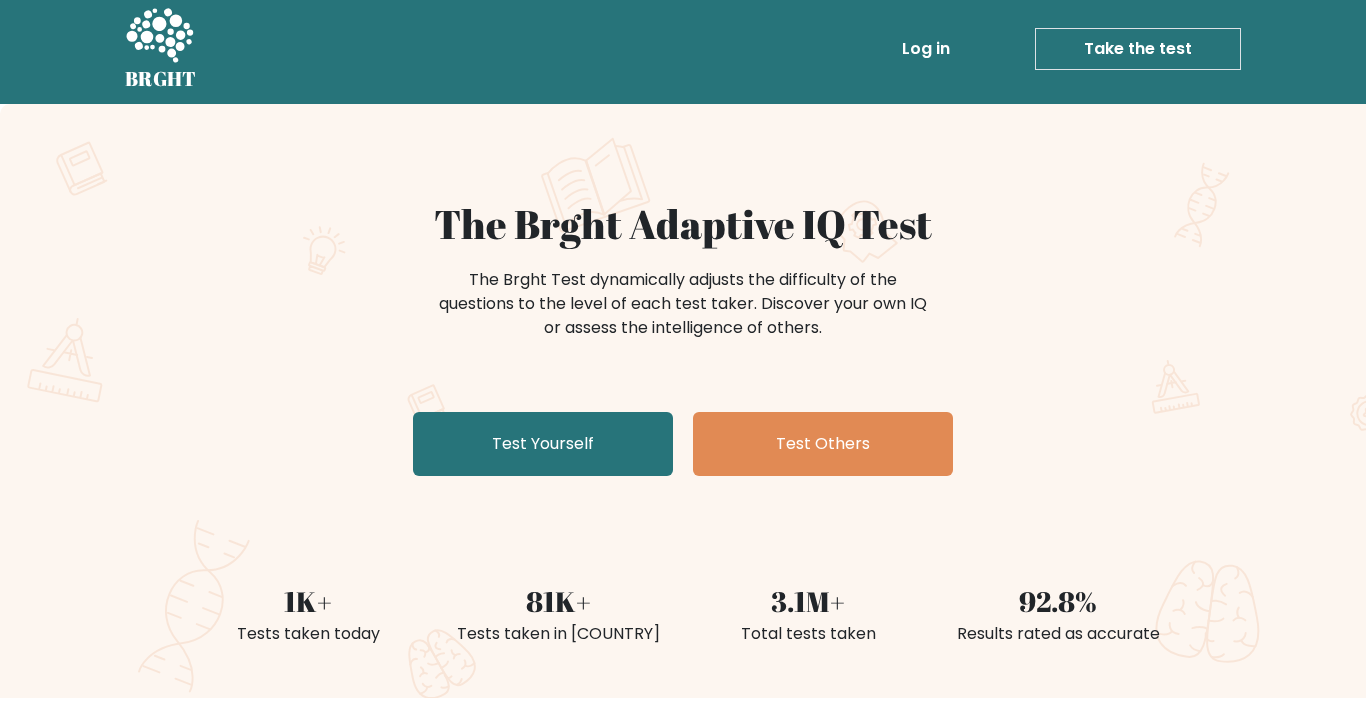 click on "Test Yourself" at bounding box center [543, 444] 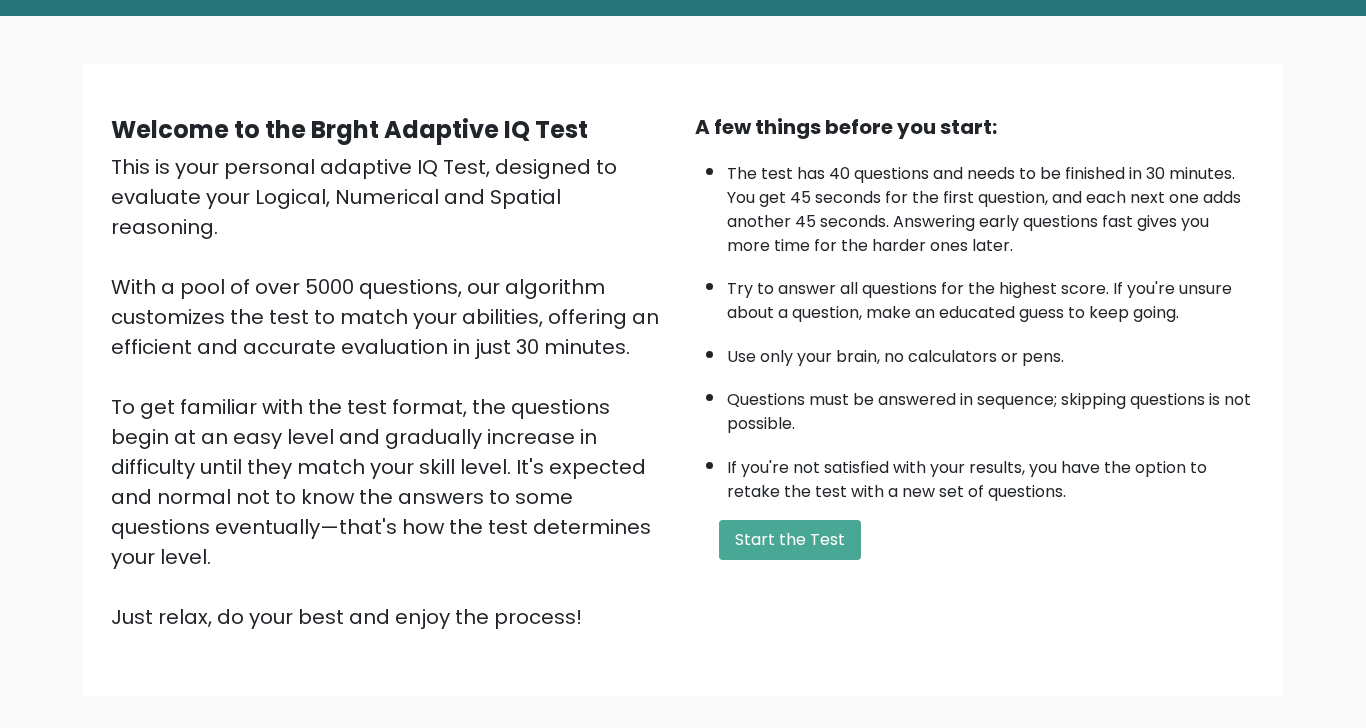scroll, scrollTop: 104, scrollLeft: 0, axis: vertical 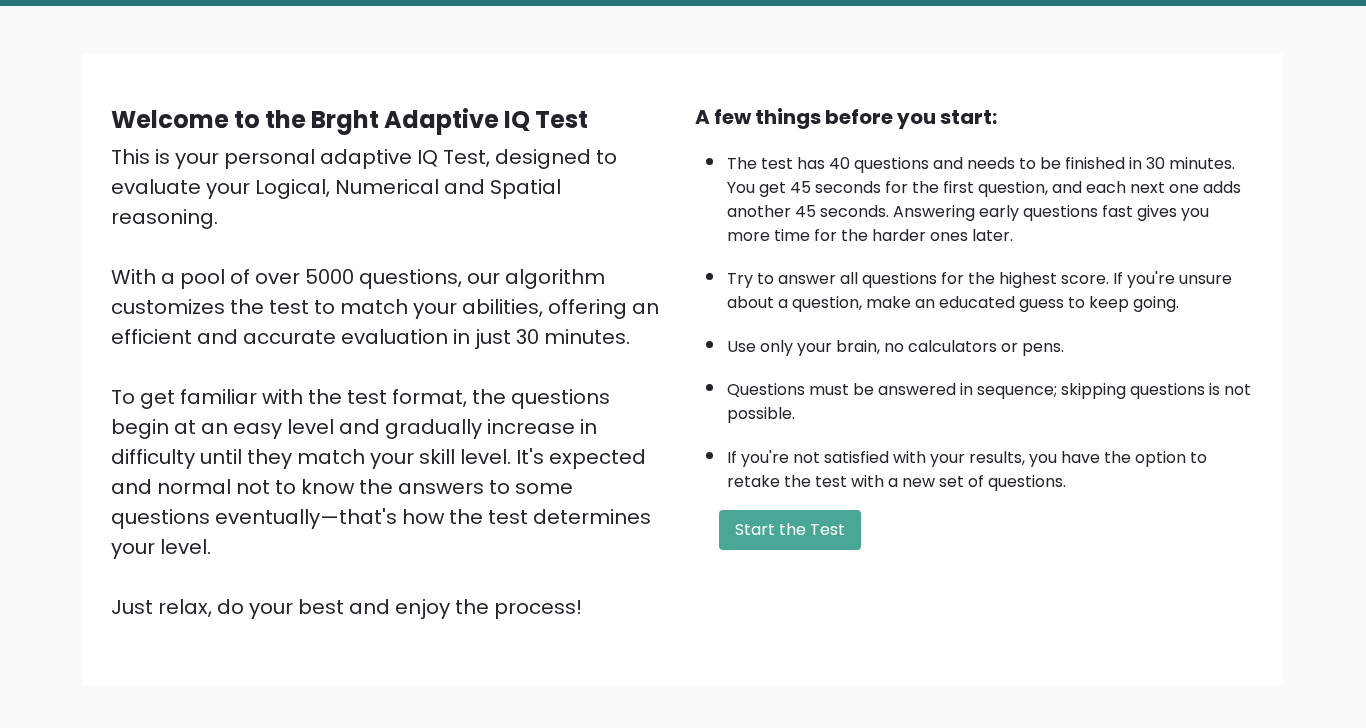 click on "Start the Test" at bounding box center (790, 530) 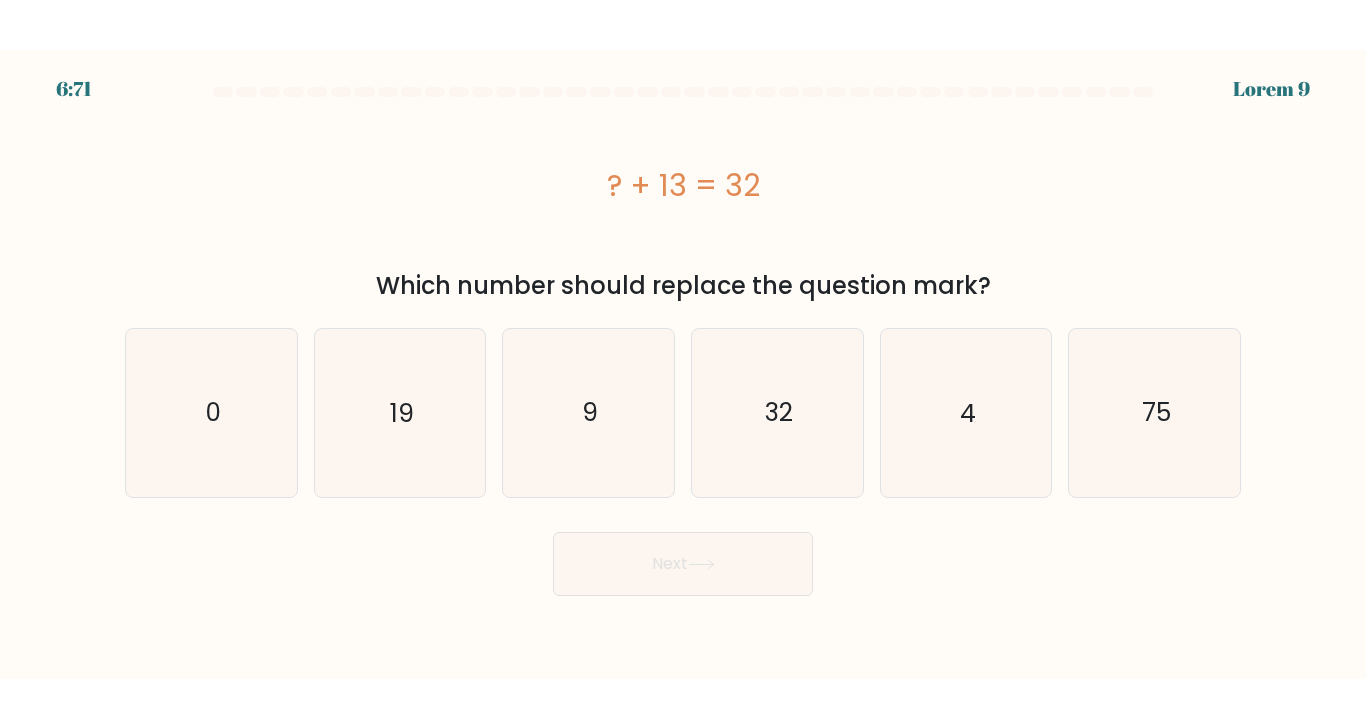 scroll, scrollTop: 0, scrollLeft: 0, axis: both 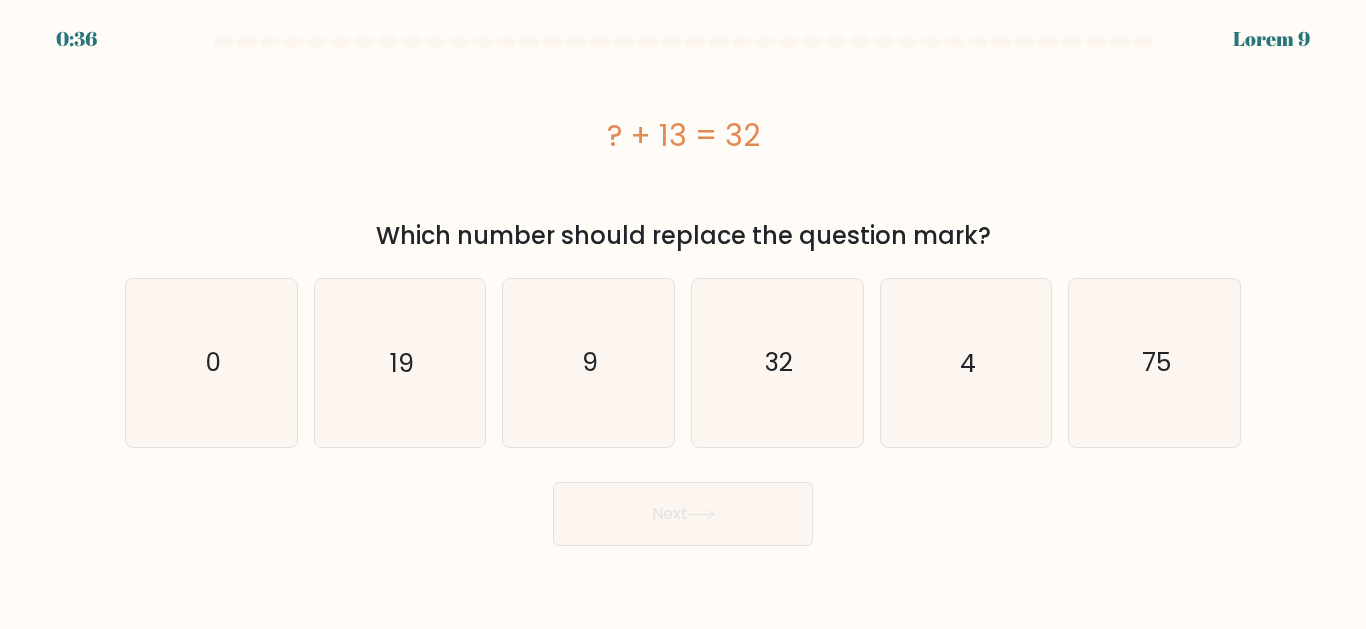click on "19" at bounding box center (399, 362) 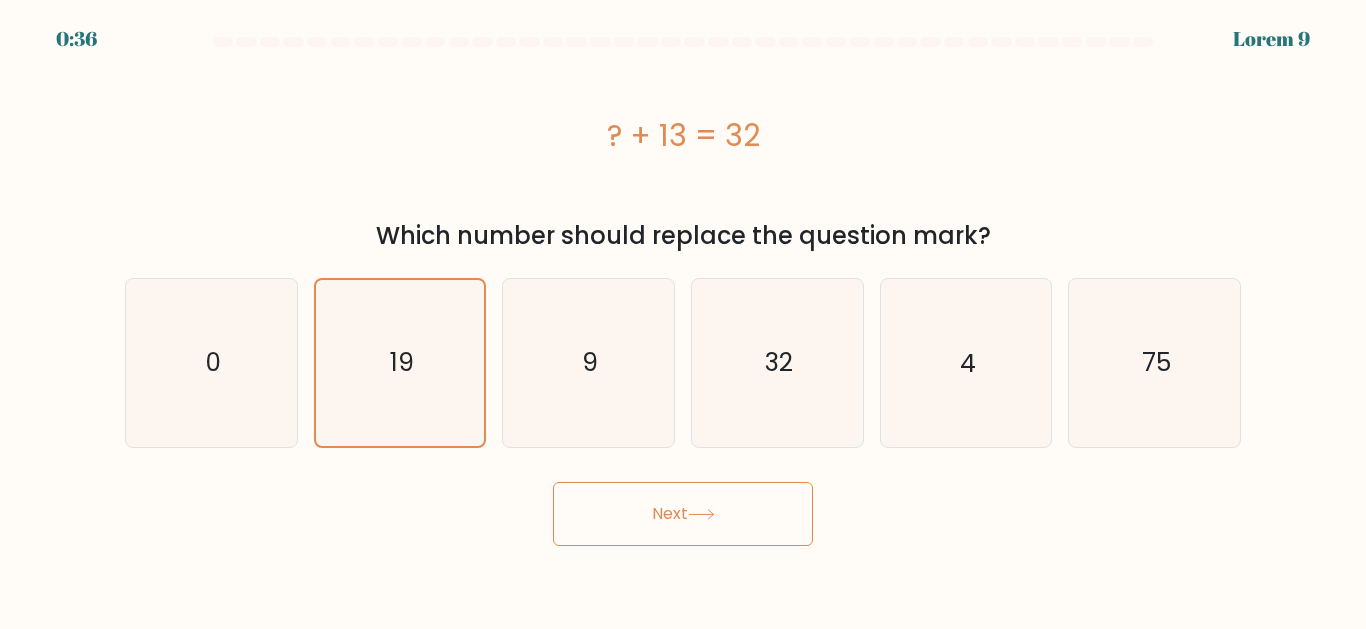click on "0:36
Level 1
a." at bounding box center (683, 314) 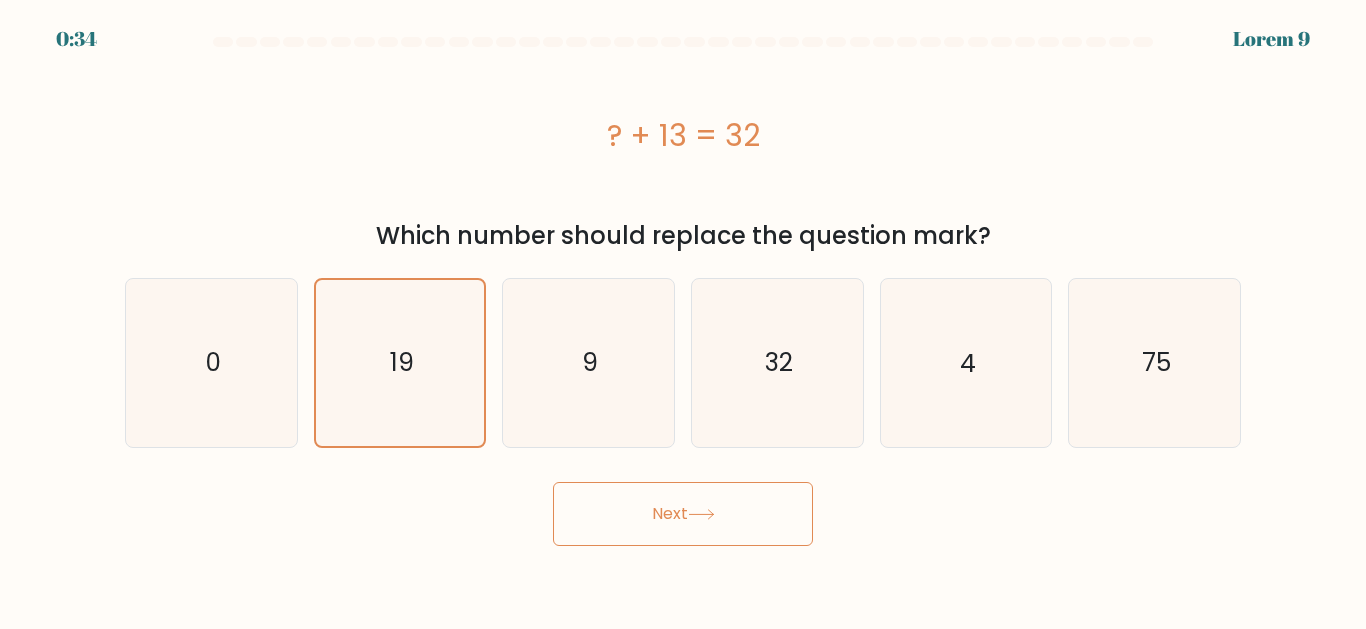 click on "Next" at bounding box center (683, 514) 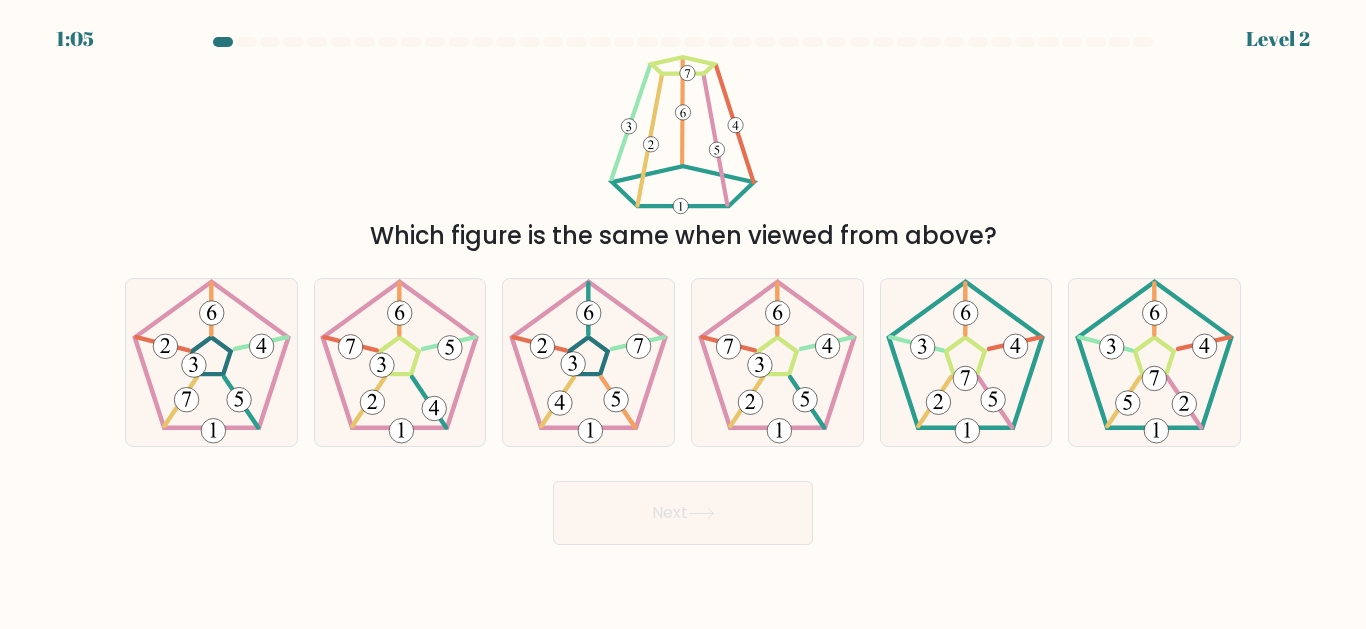 click at bounding box center [1156, 431] 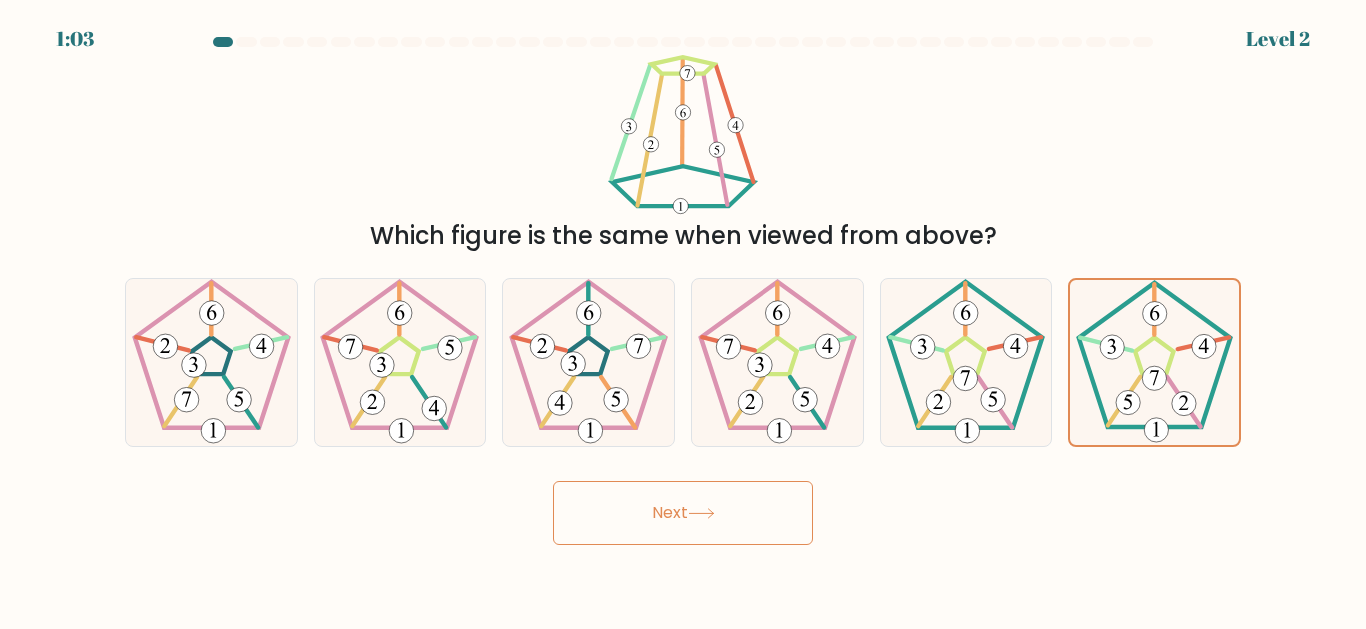 click at bounding box center [1154, 362] 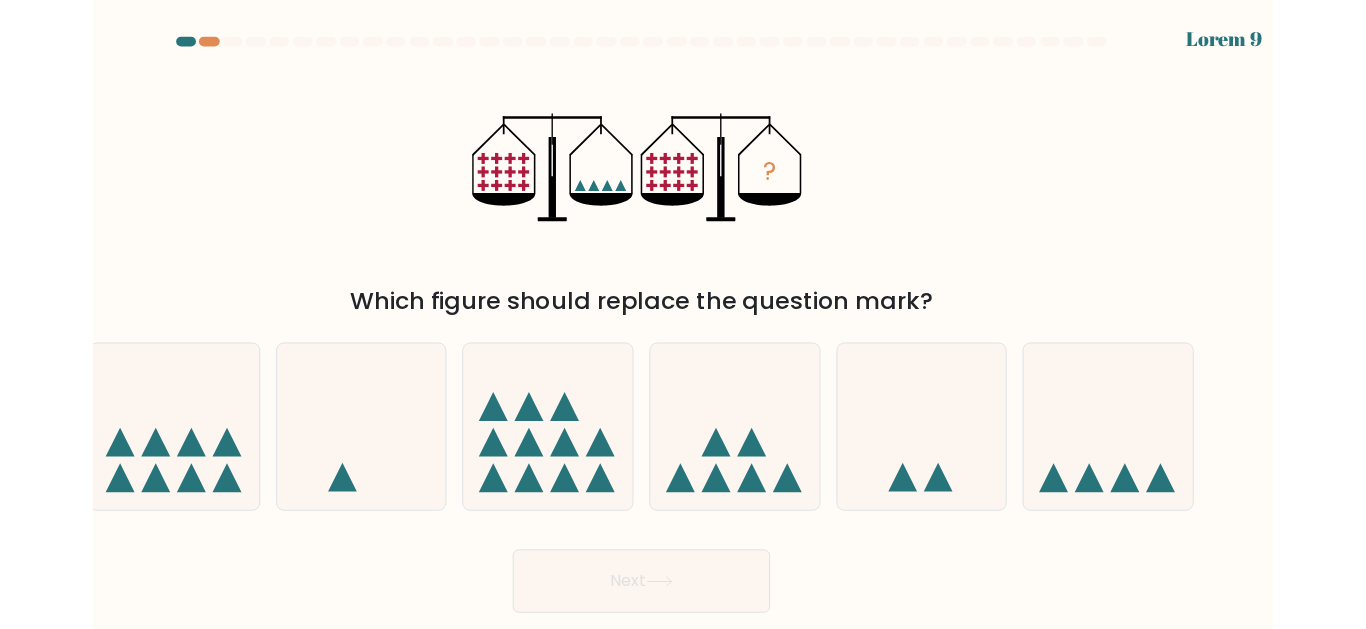 scroll, scrollTop: 4, scrollLeft: 0, axis: vertical 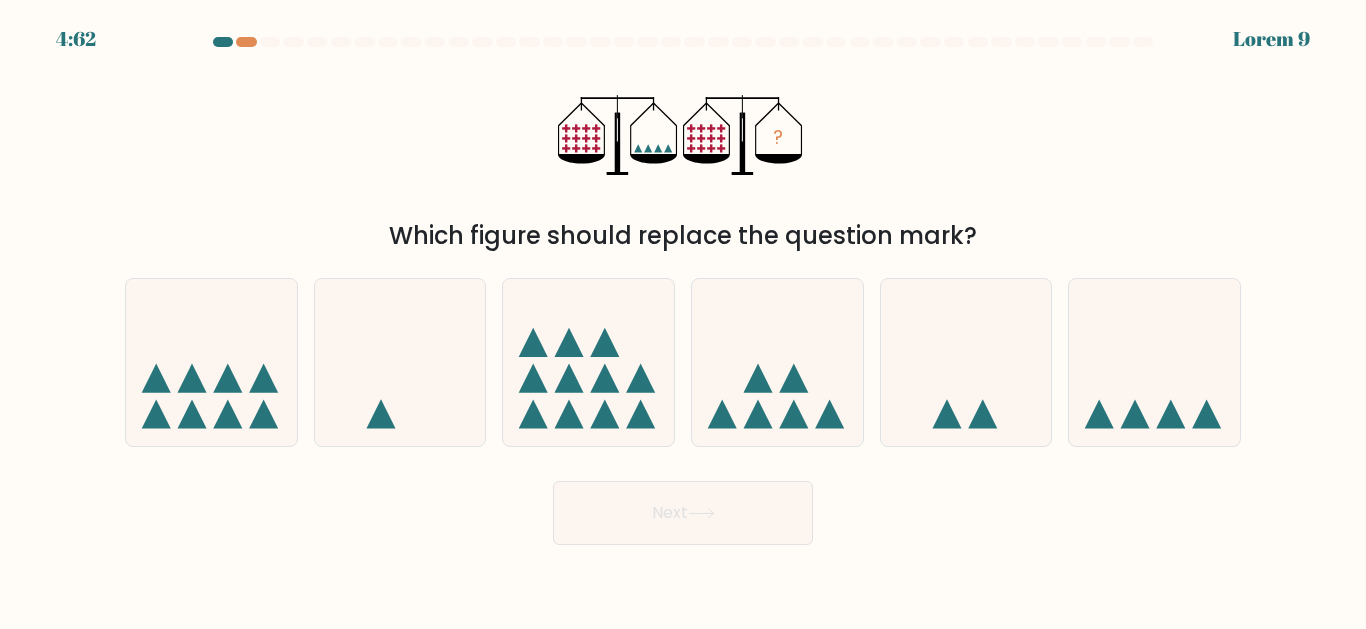 click at bounding box center (1135, 414) 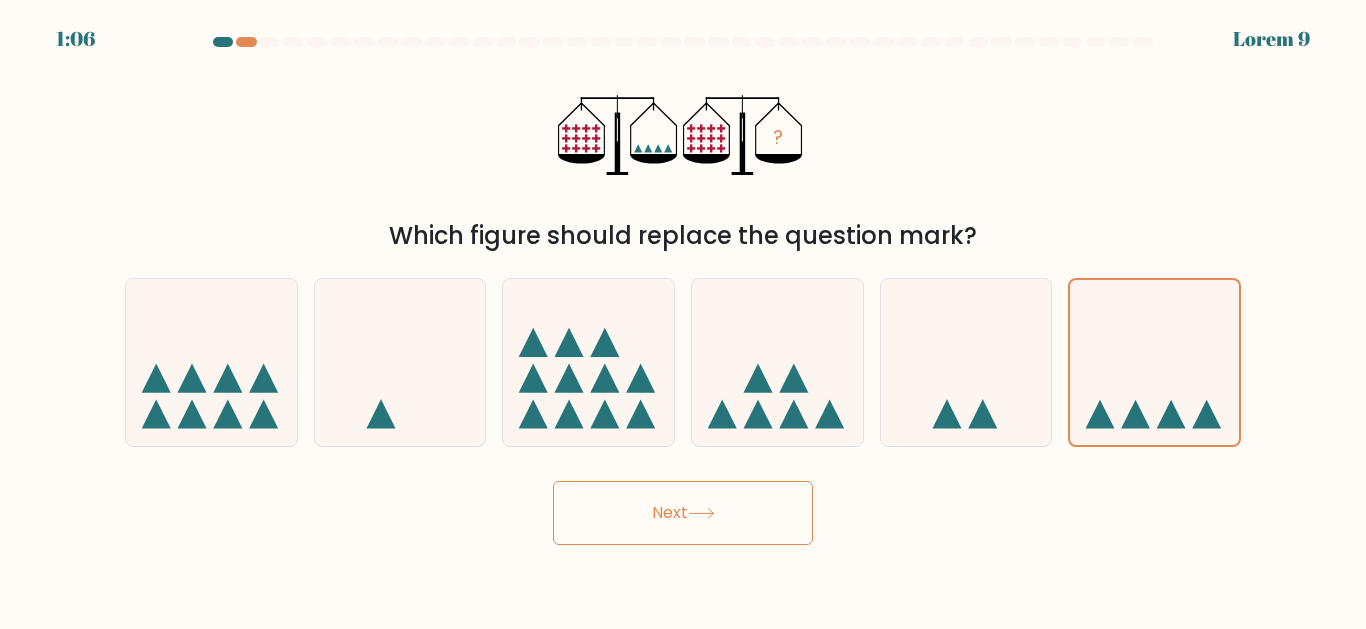 click on "Next" at bounding box center (683, 513) 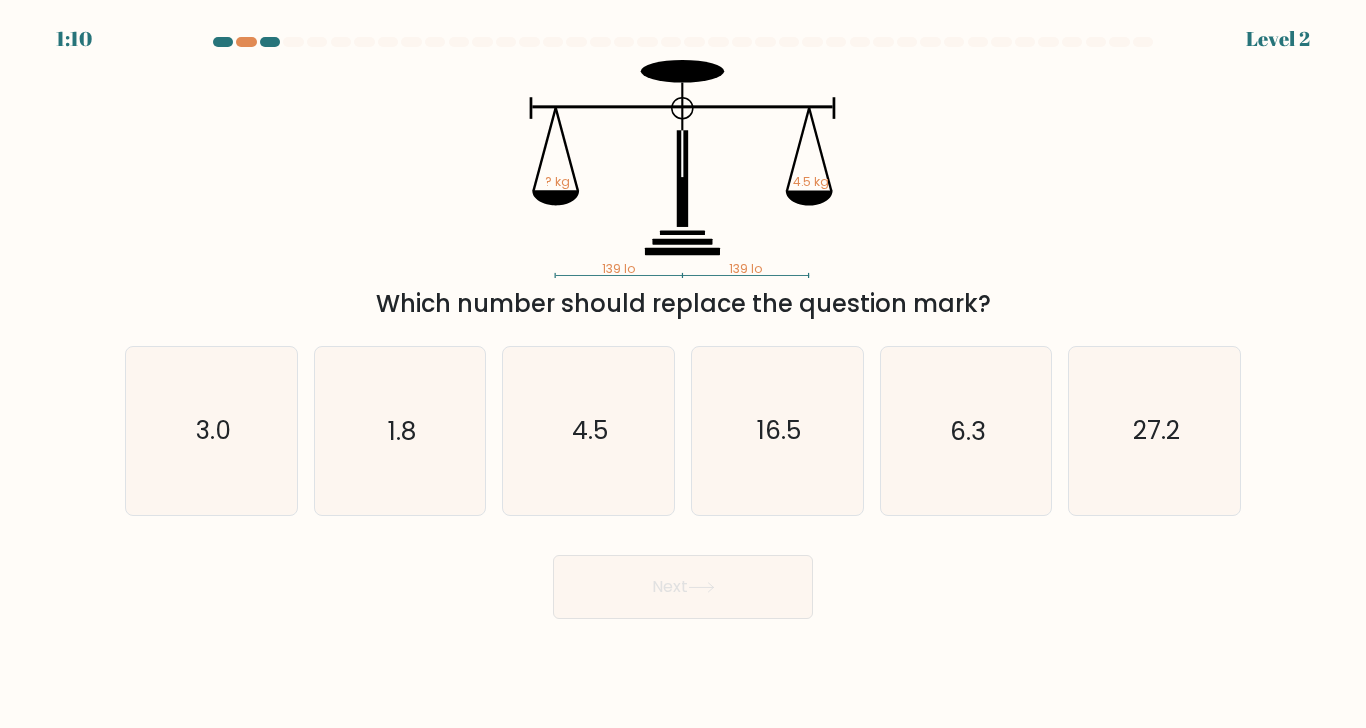 scroll, scrollTop: 21, scrollLeft: 0, axis: vertical 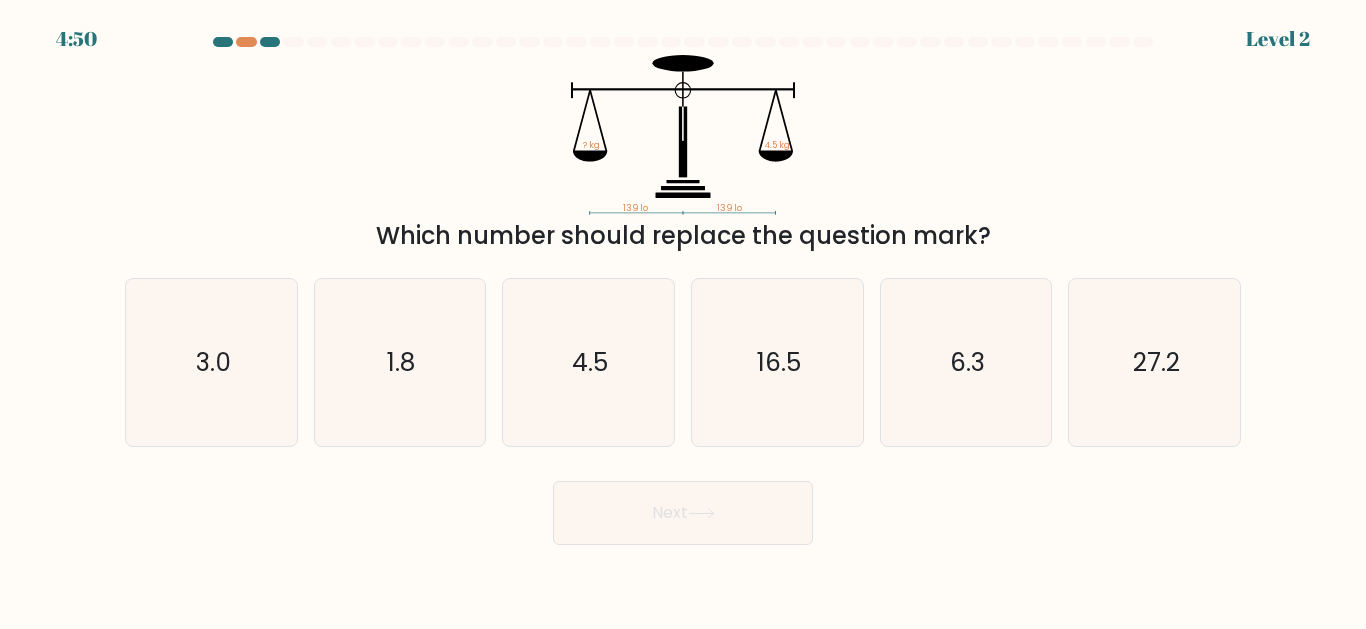 click on "4.5" at bounding box center (588, 362) 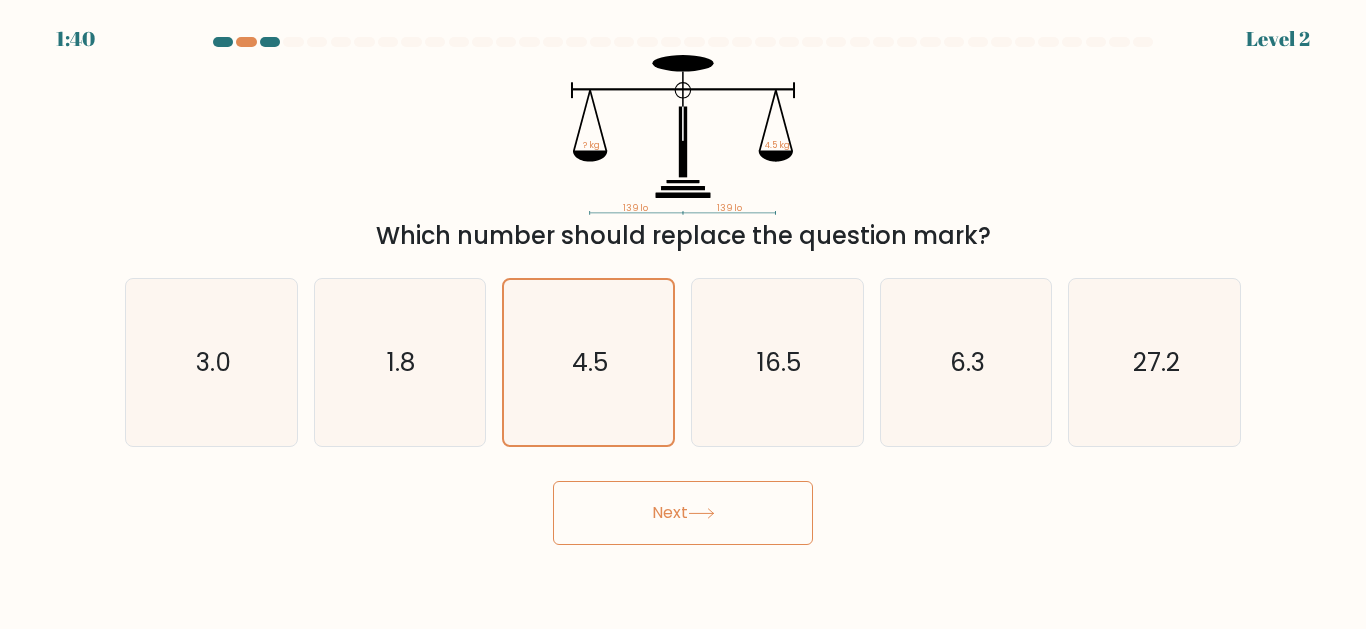 click on "Next" at bounding box center (683, 513) 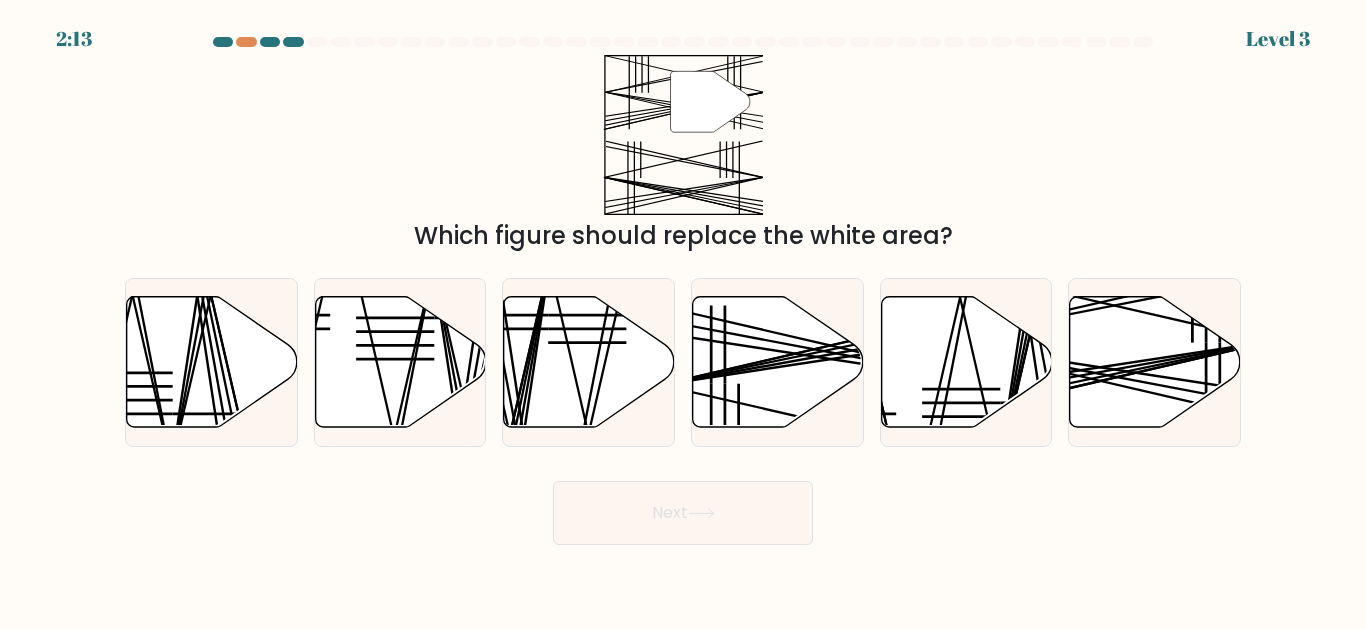 click at bounding box center (778, 362) 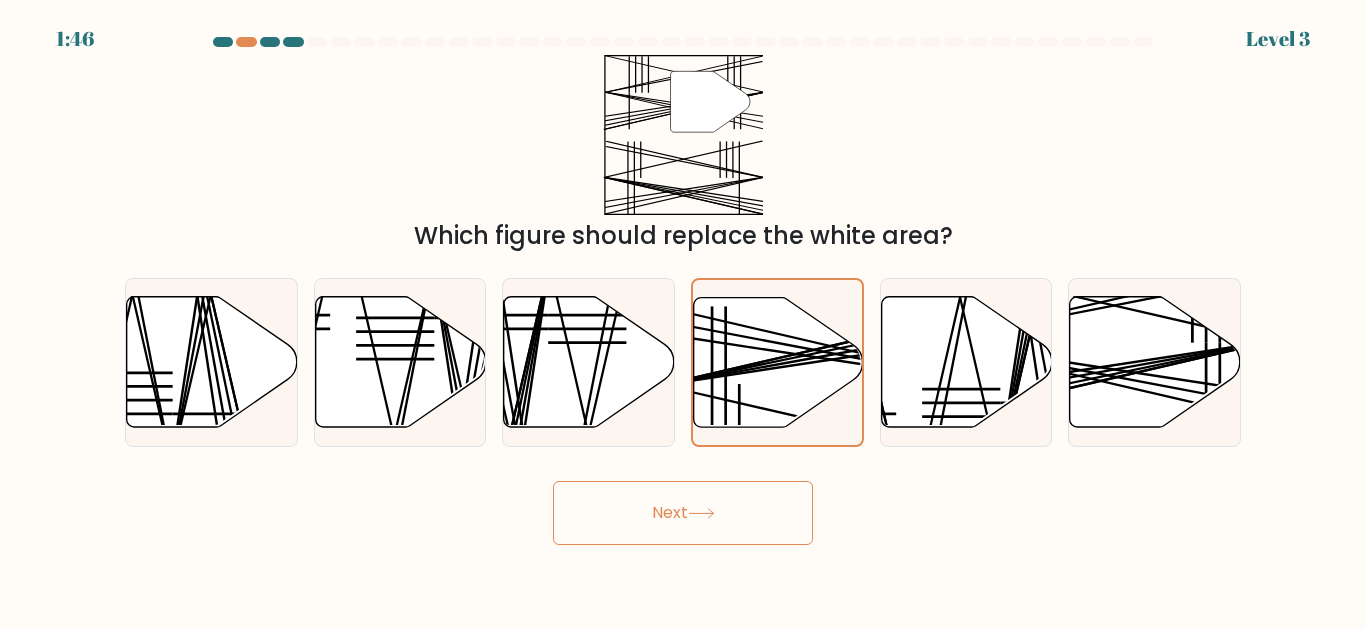 click at bounding box center [1155, 362] 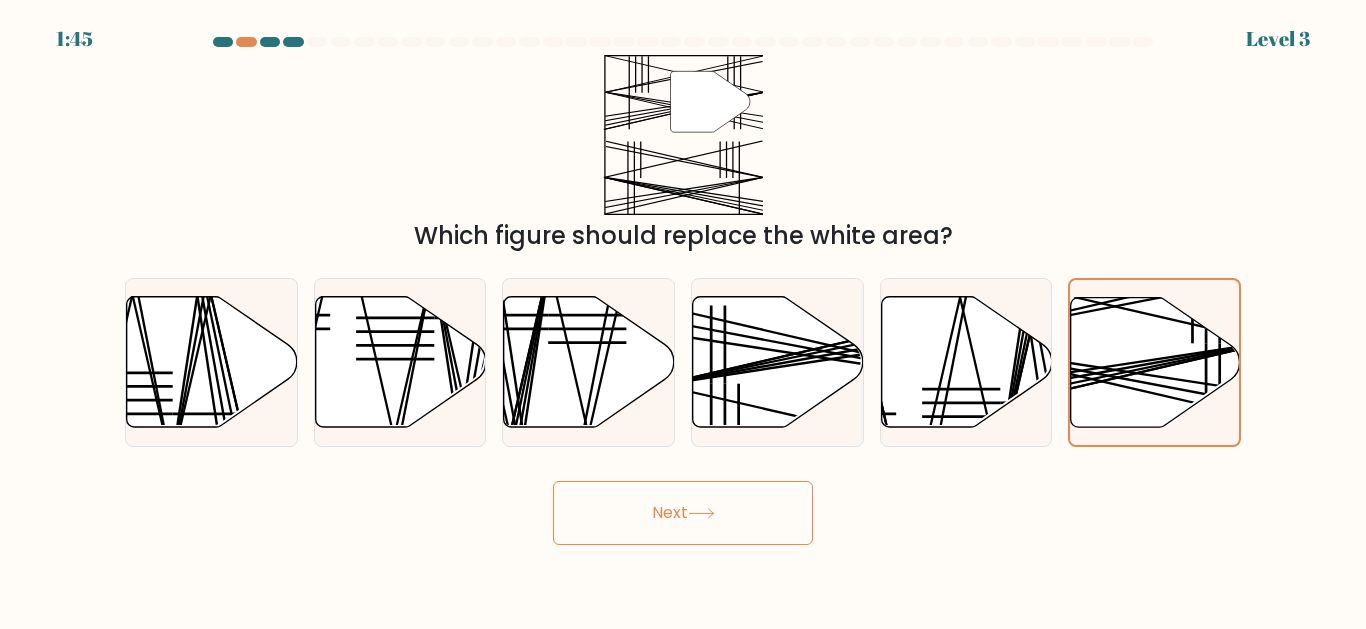 click on "Next" at bounding box center [683, 513] 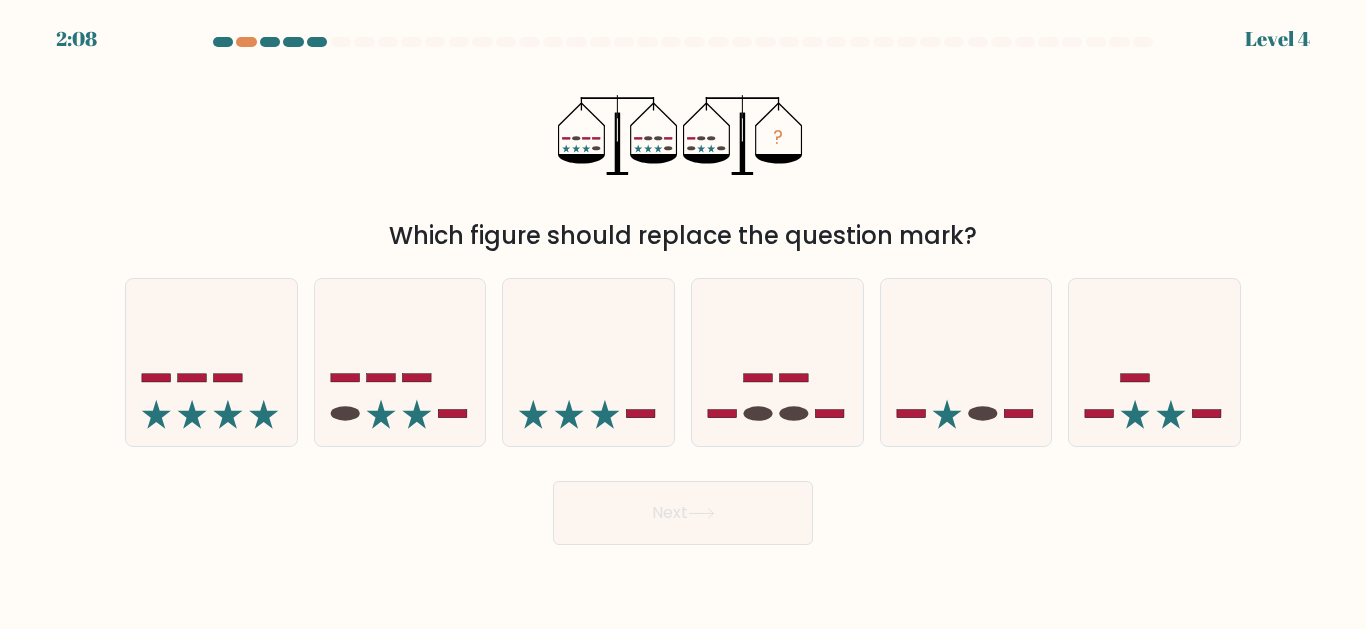 click at bounding box center (400, 362) 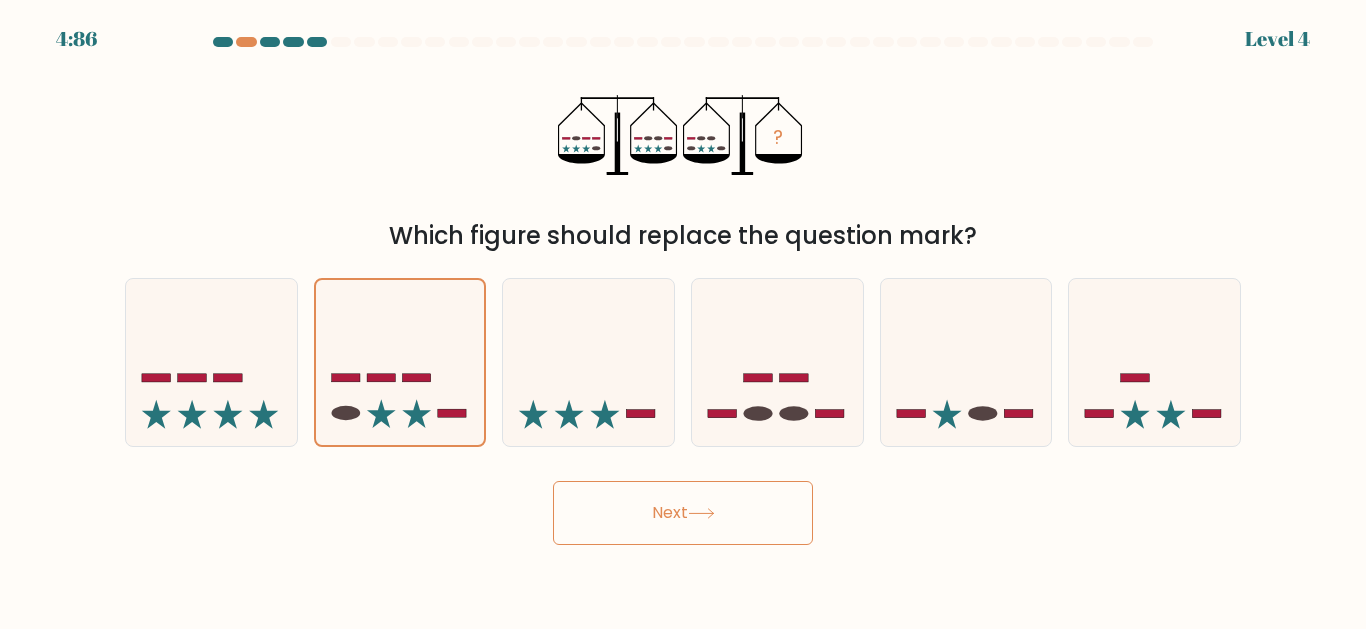 click on "Next" at bounding box center (683, 513) 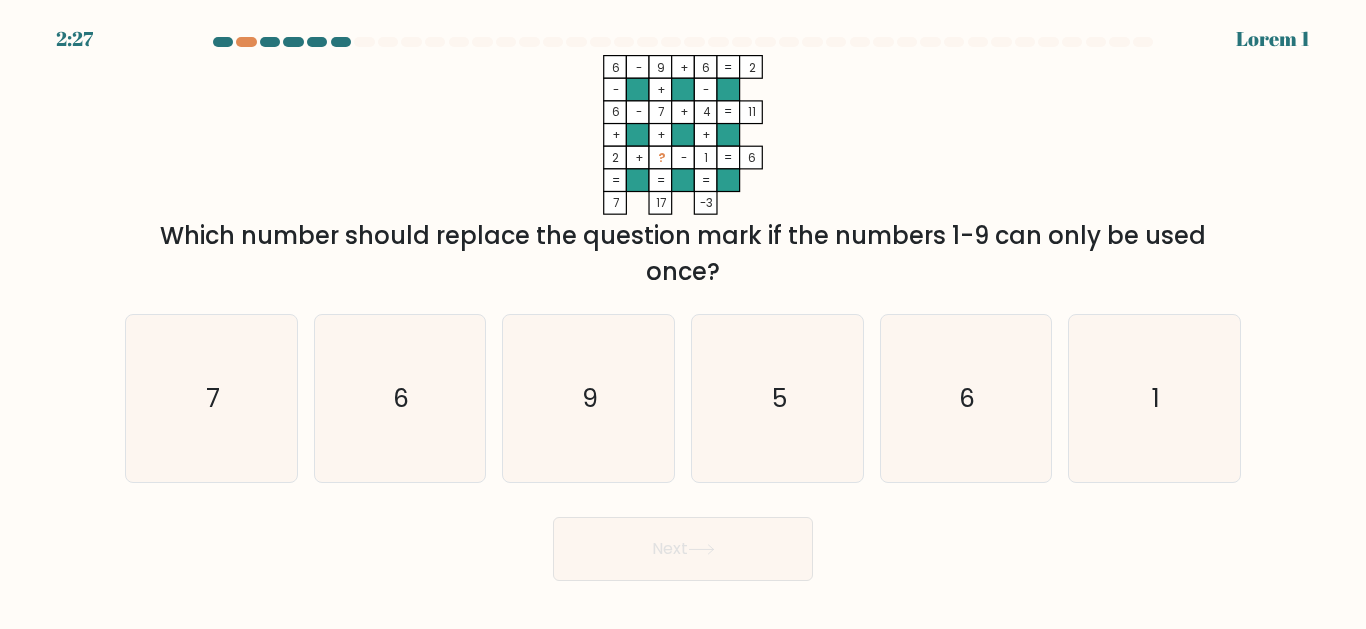 click on "5" at bounding box center [777, 398] 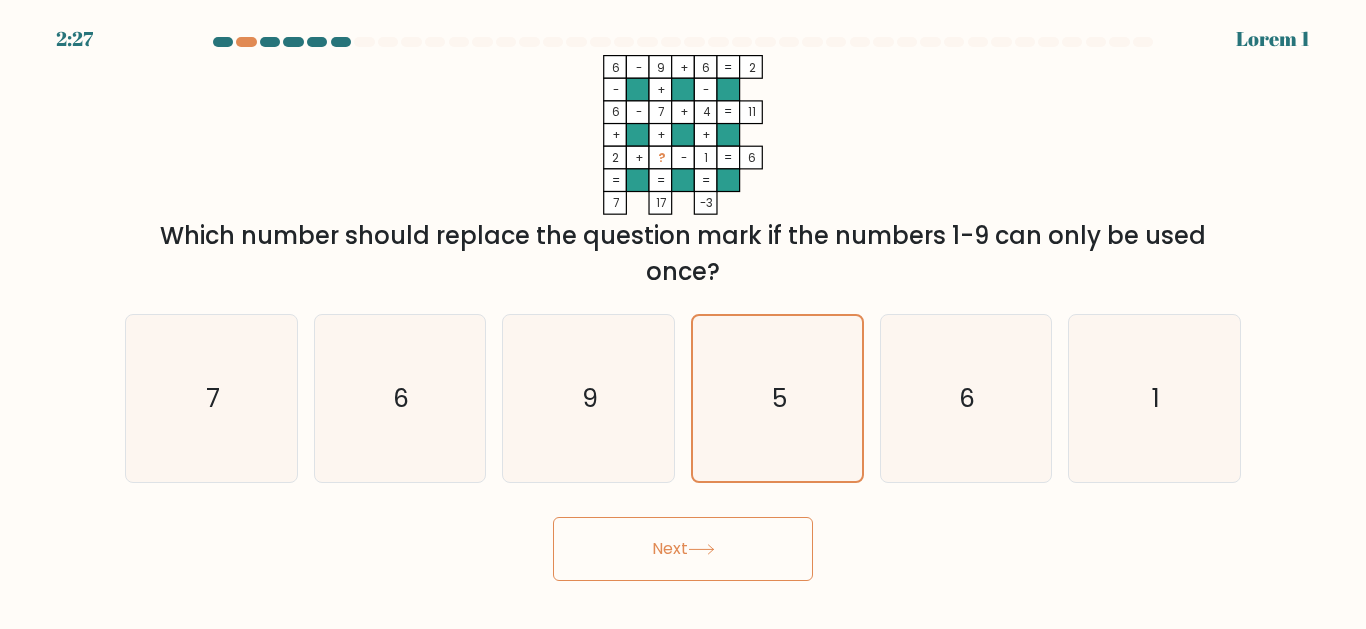 click on "6:39
Lorem 2" at bounding box center (683, 314) 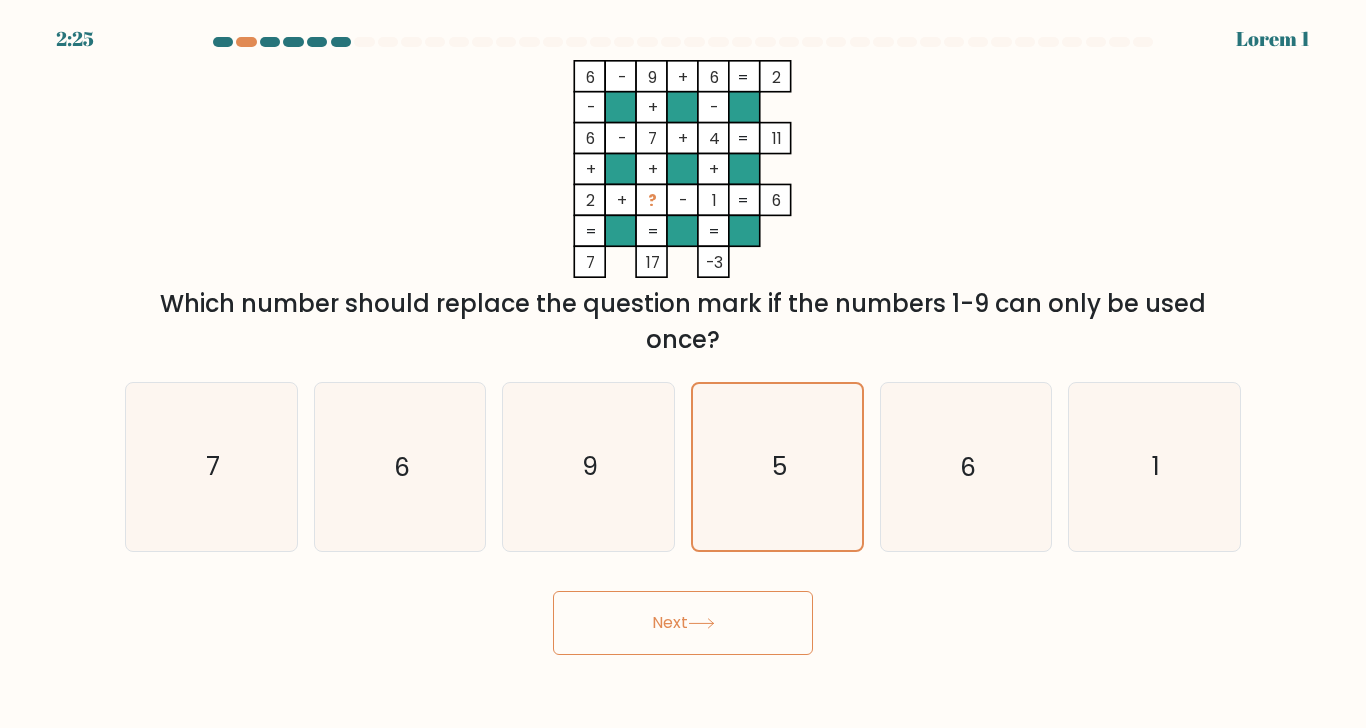 scroll, scrollTop: 23, scrollLeft: 0, axis: vertical 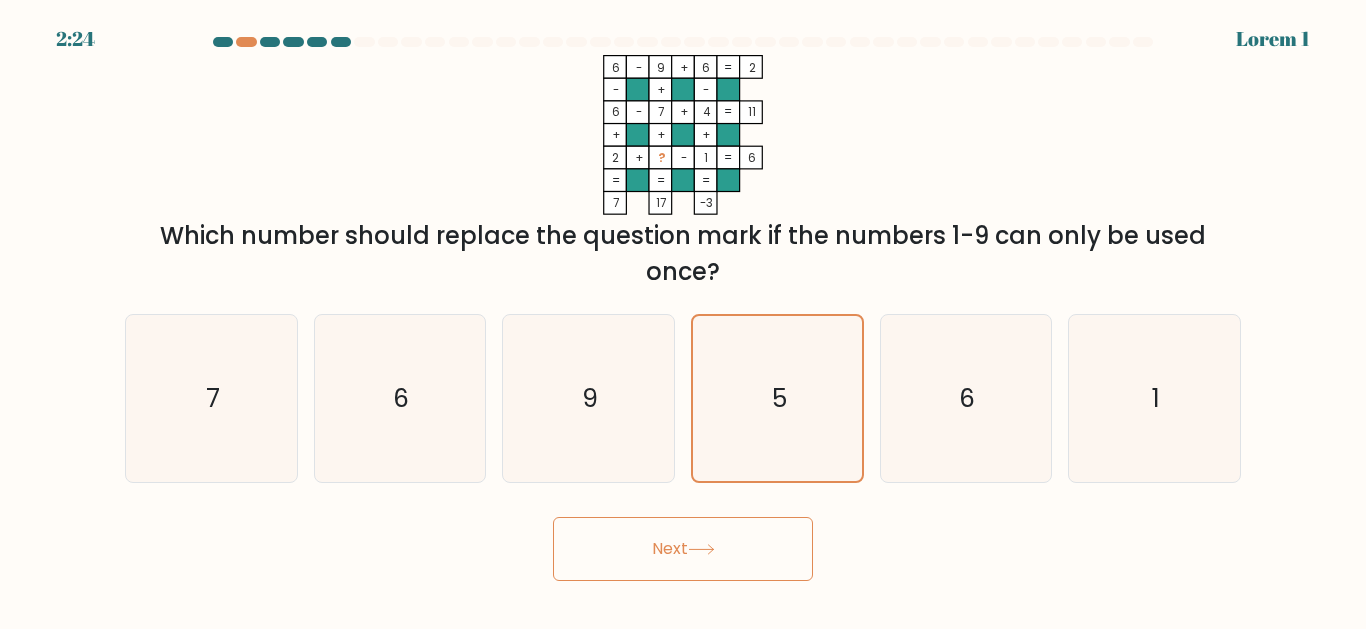 click on "Next" at bounding box center [683, 549] 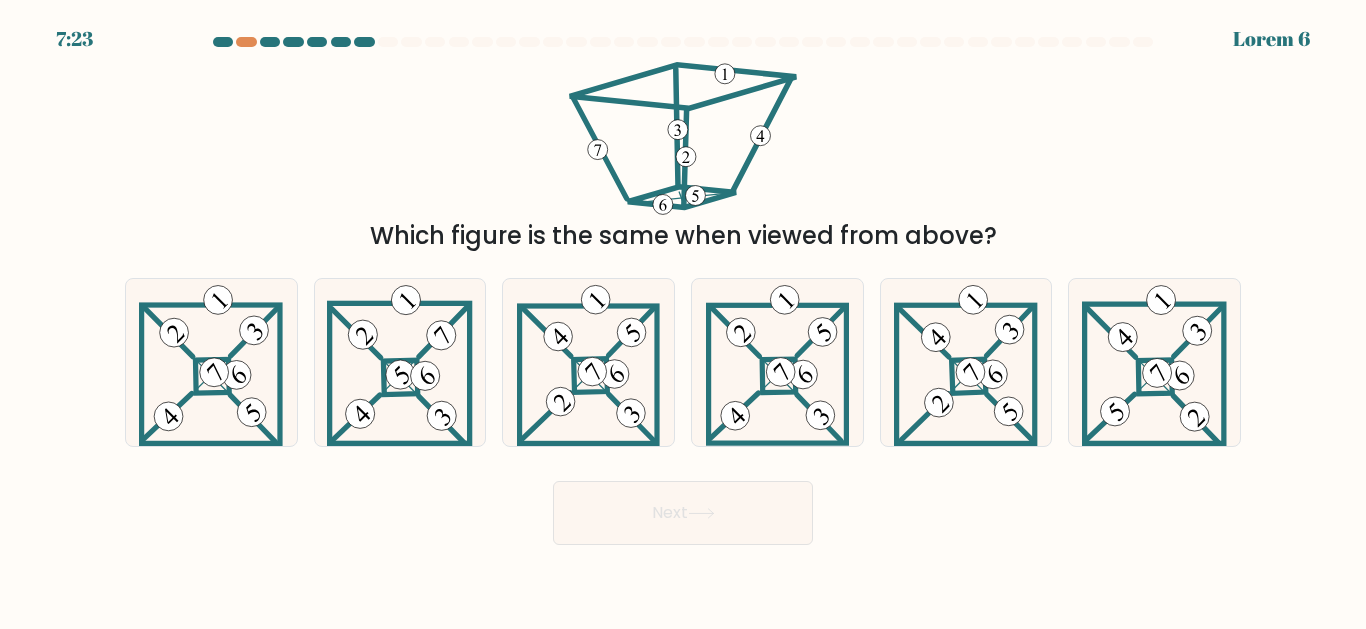 click on "Next" at bounding box center (683, 513) 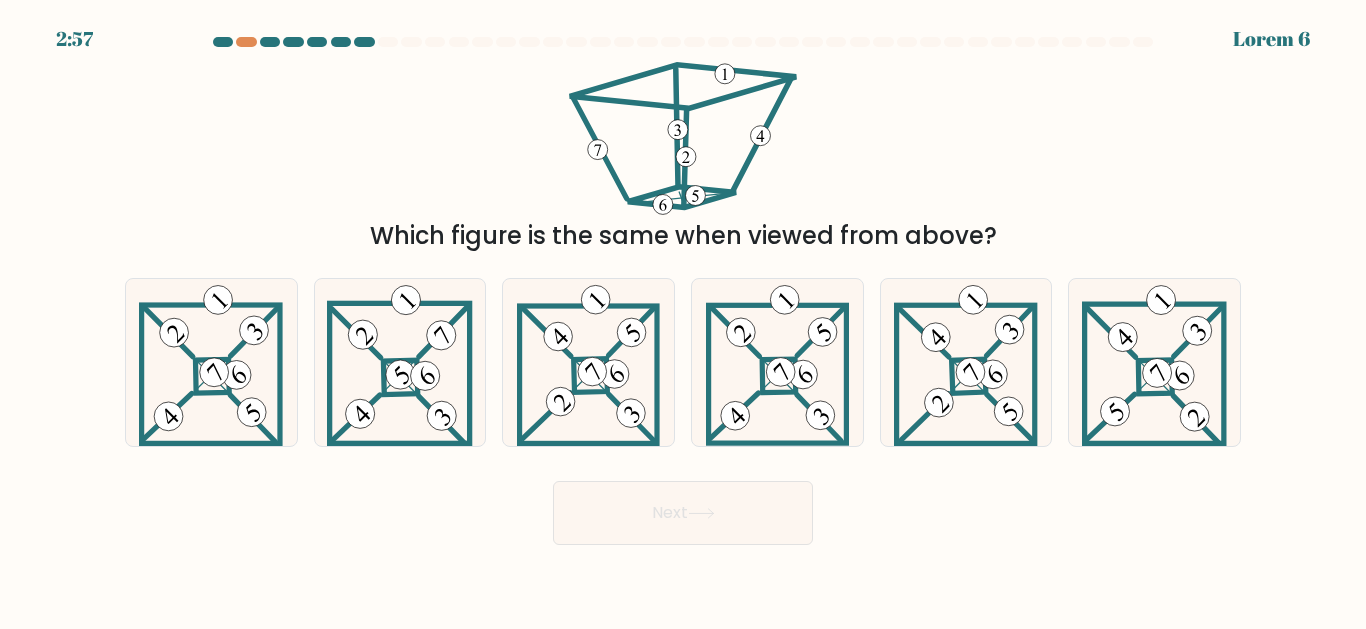 click on "Which figure is the same when viewed from above?" at bounding box center [683, 236] 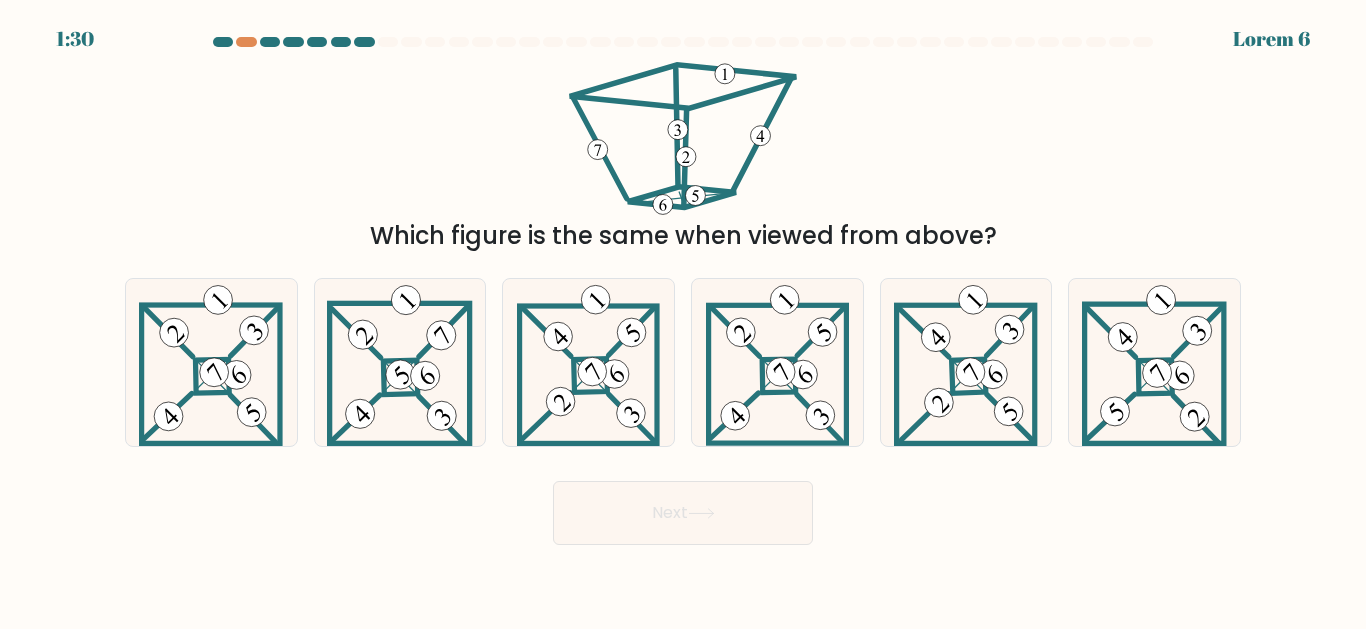 click at bounding box center [1157, 373] 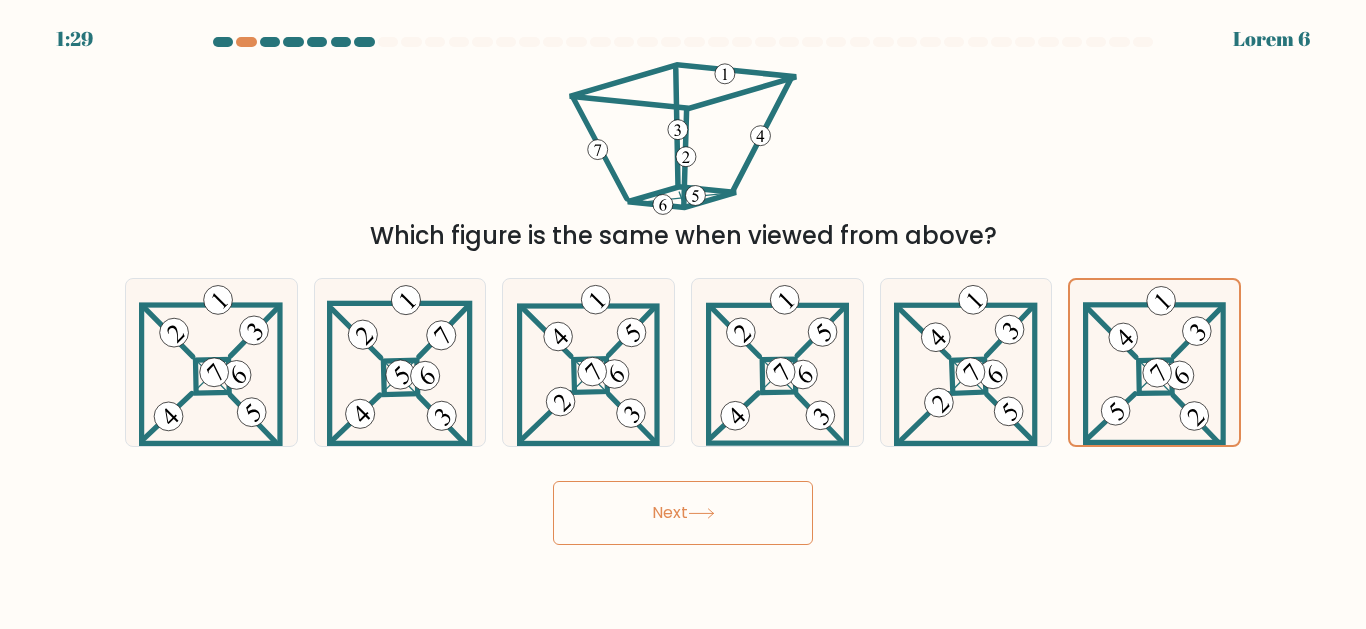 click on "Next" at bounding box center [683, 513] 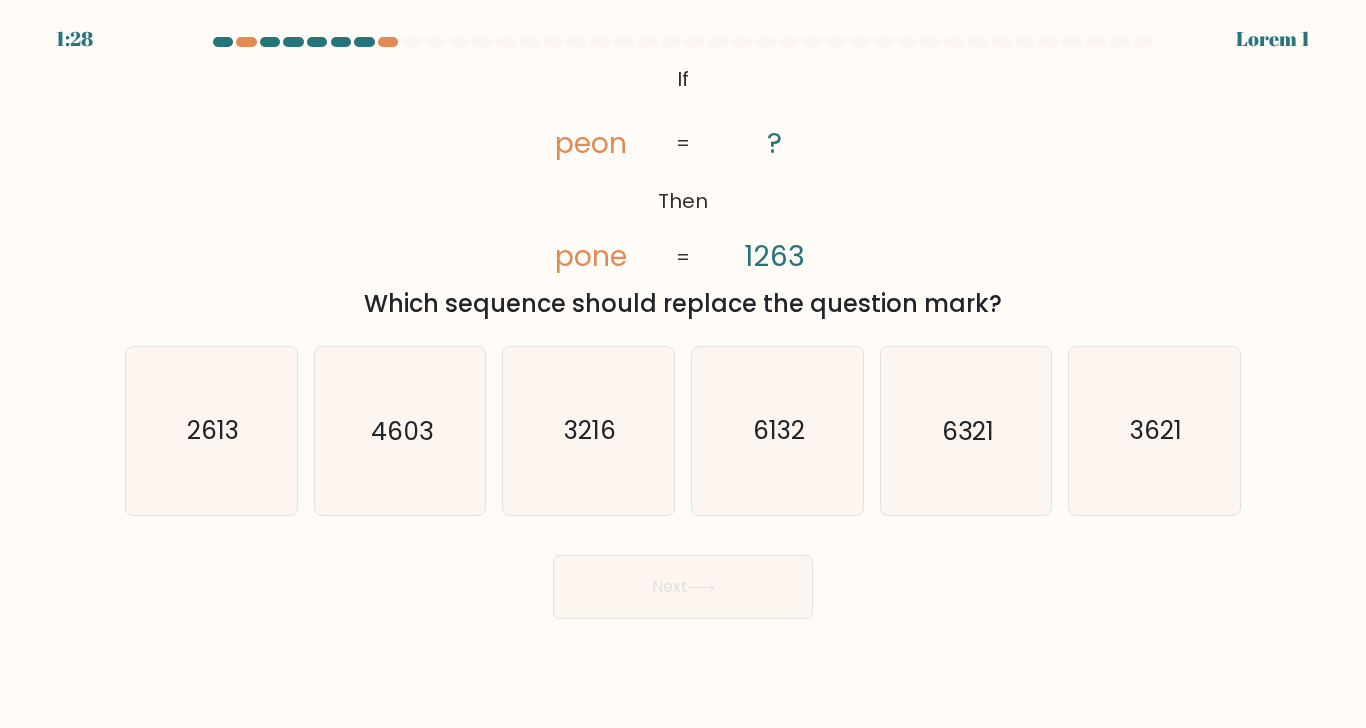 scroll, scrollTop: 0, scrollLeft: 0, axis: both 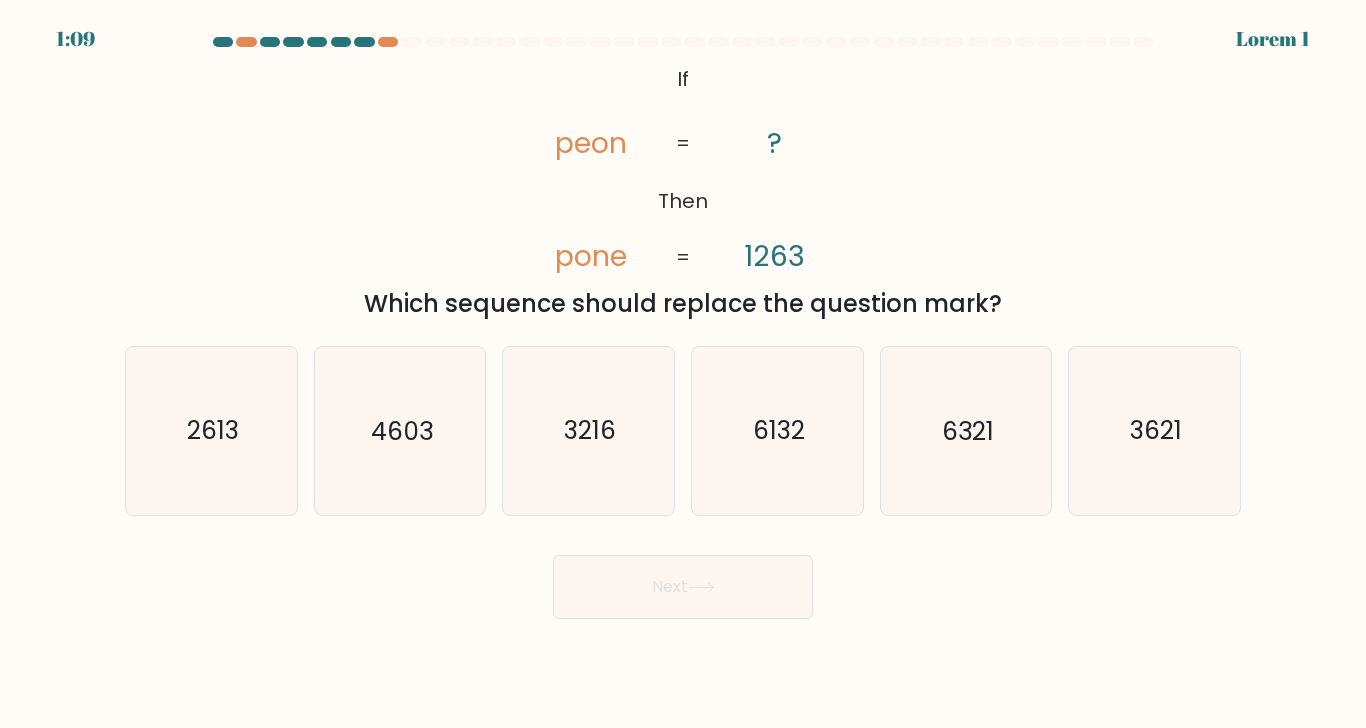 click on "4603" at bounding box center [399, 430] 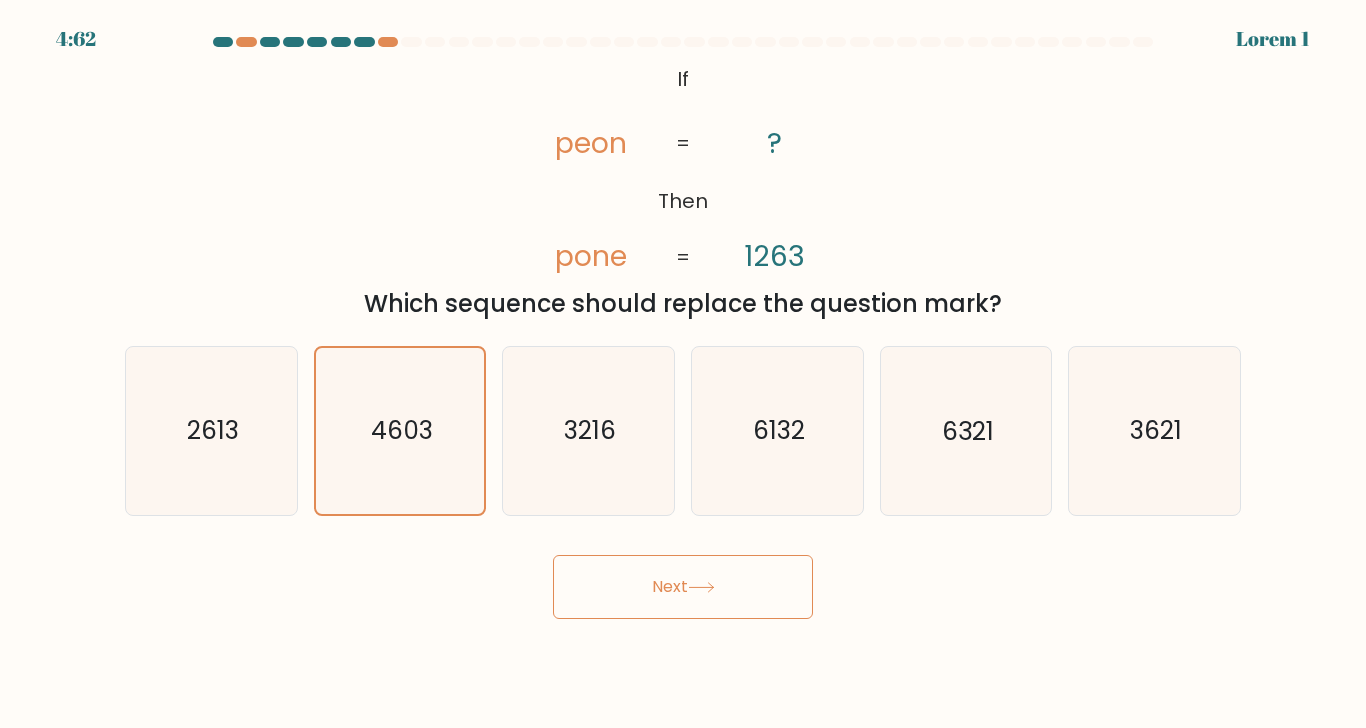 click on "Next" at bounding box center (683, 587) 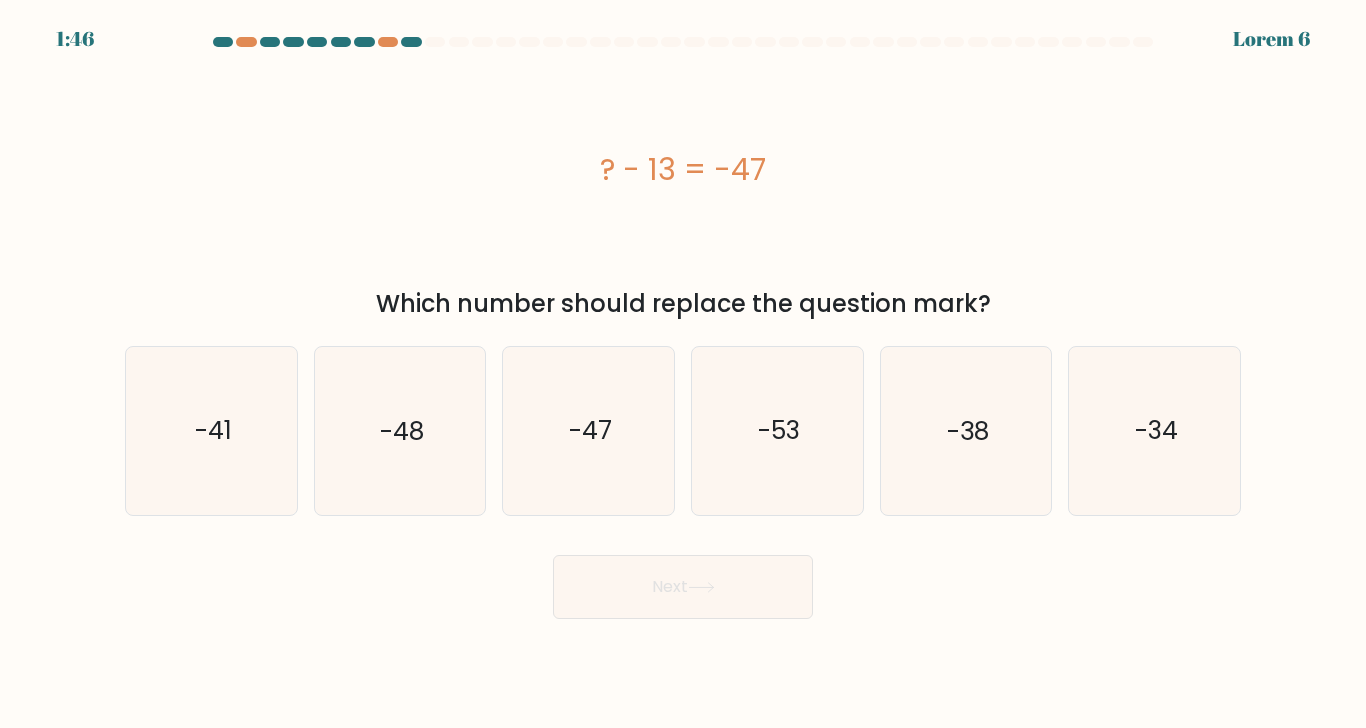 click on "-34" at bounding box center [1154, 430] 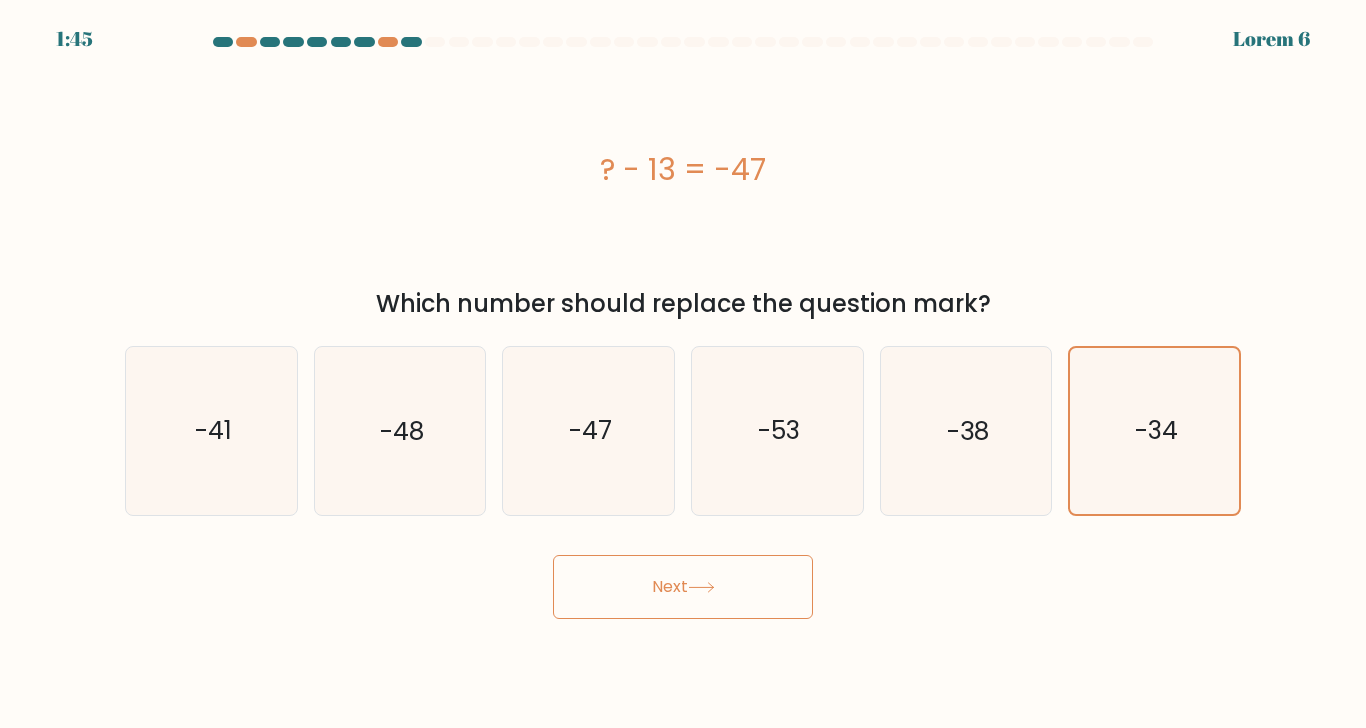 click on "Next" at bounding box center (683, 587) 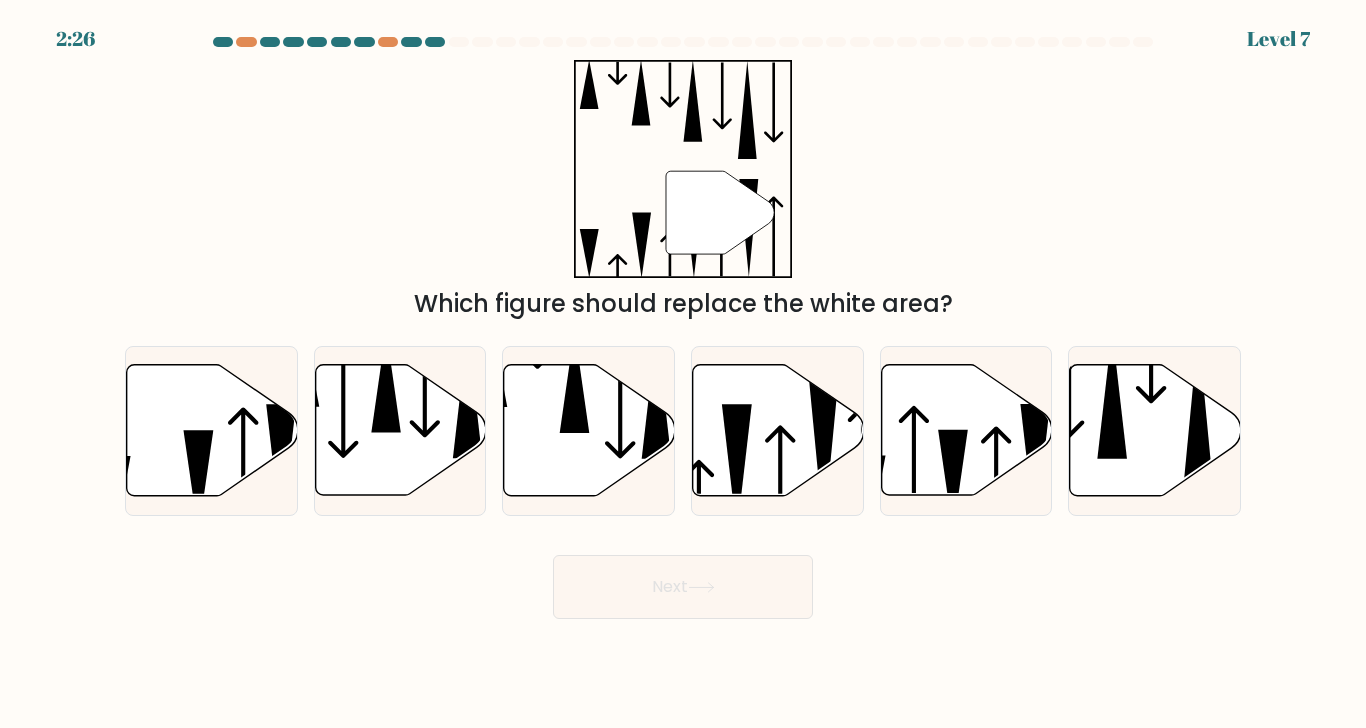 scroll, scrollTop: 45, scrollLeft: 0, axis: vertical 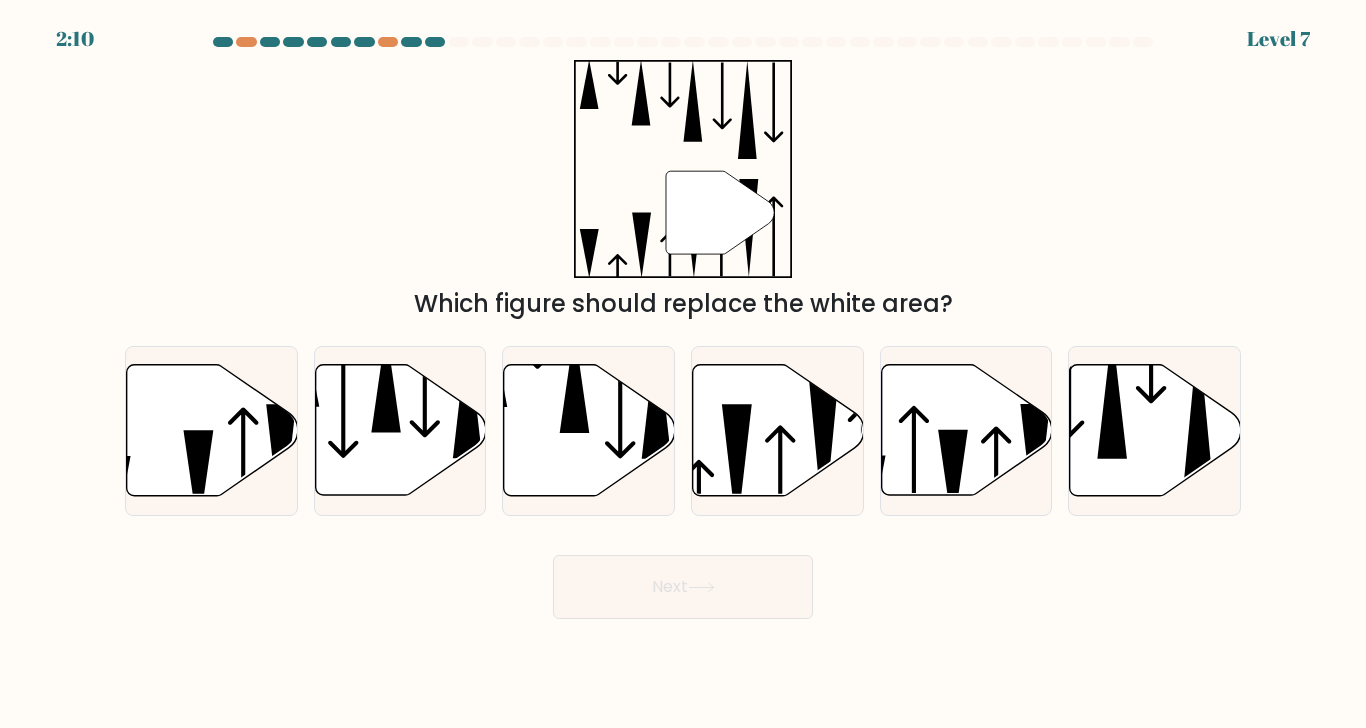 click at bounding box center [778, 430] 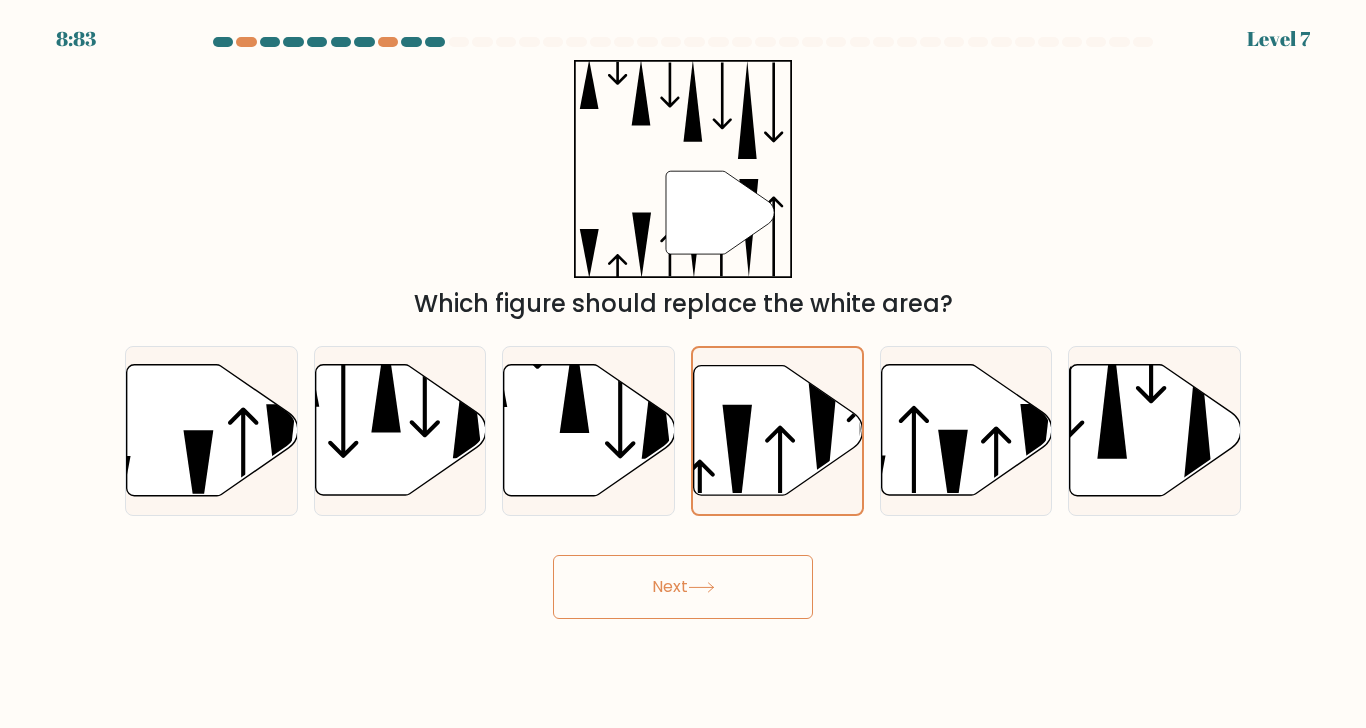 click on "Next" at bounding box center [683, 587] 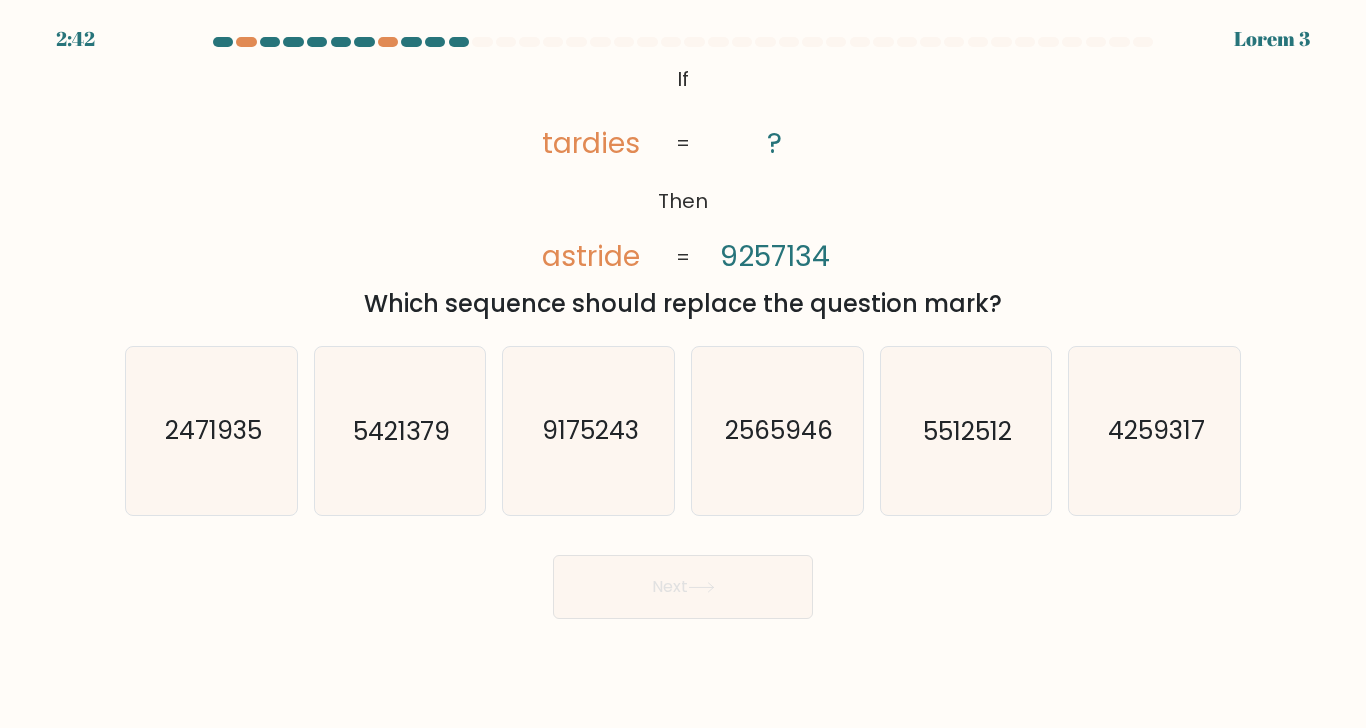 click on "2471935" at bounding box center [211, 430] 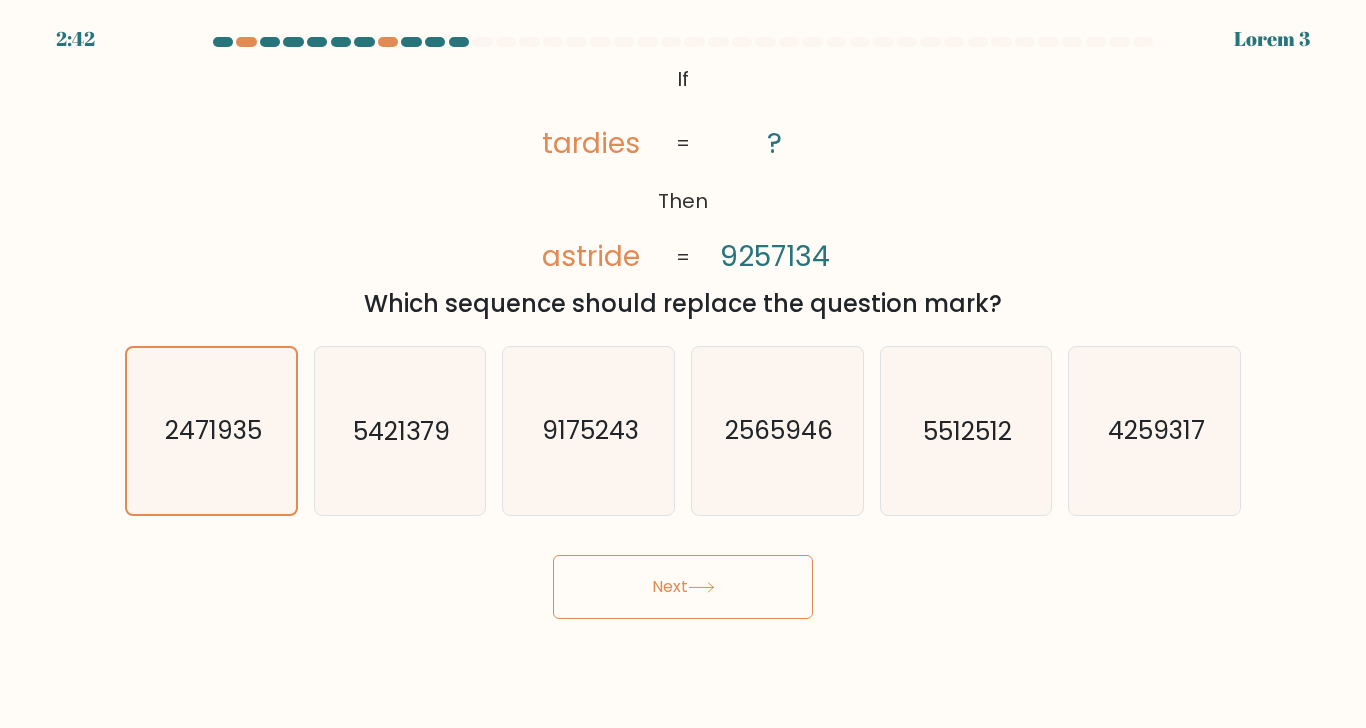 click on "Next" at bounding box center (683, 587) 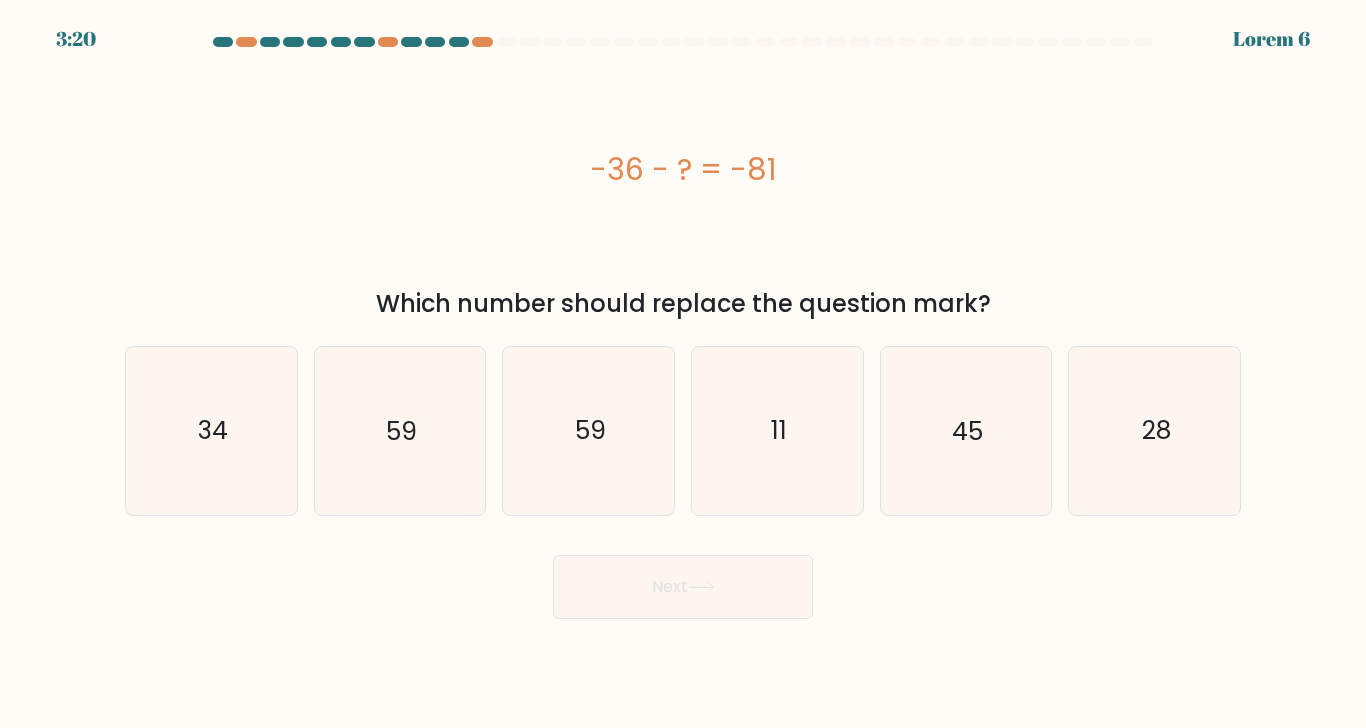 click on "45" at bounding box center (965, 430) 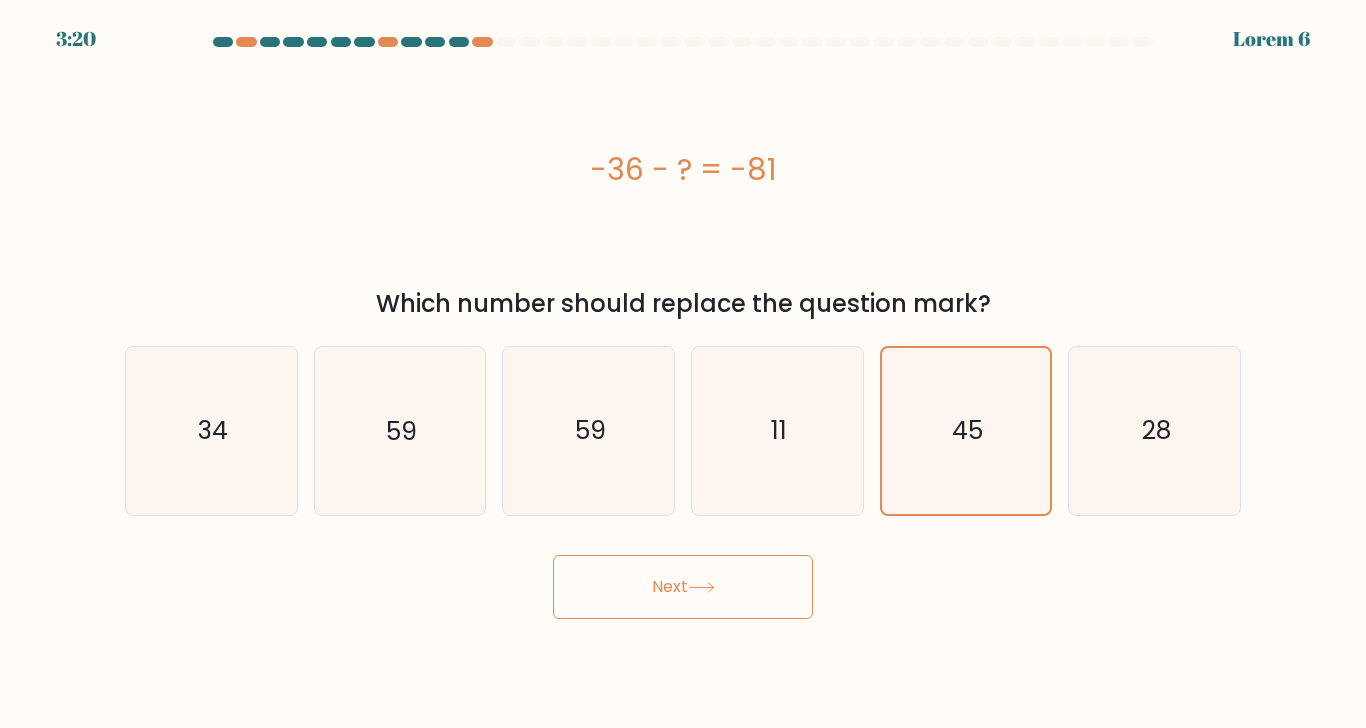 click on "9:68
Lorem 1
i." at bounding box center (683, 364) 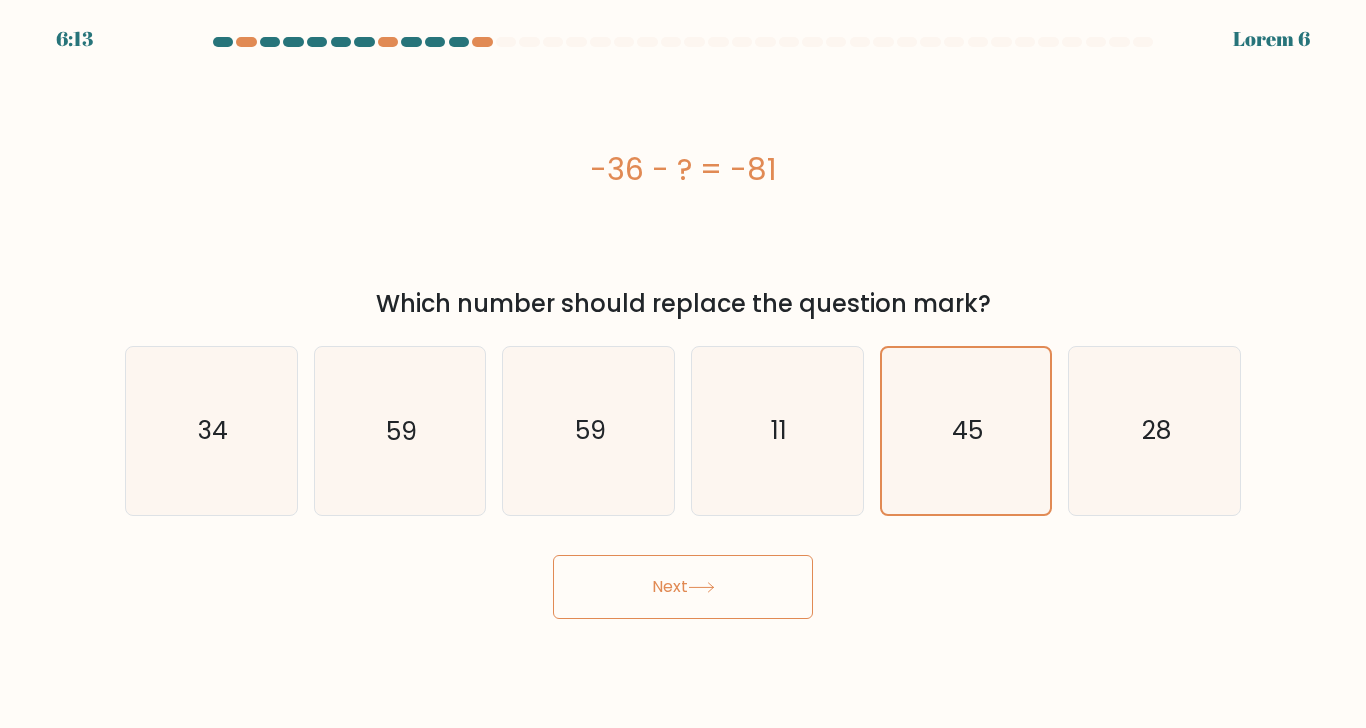 click on "Next" at bounding box center [683, 587] 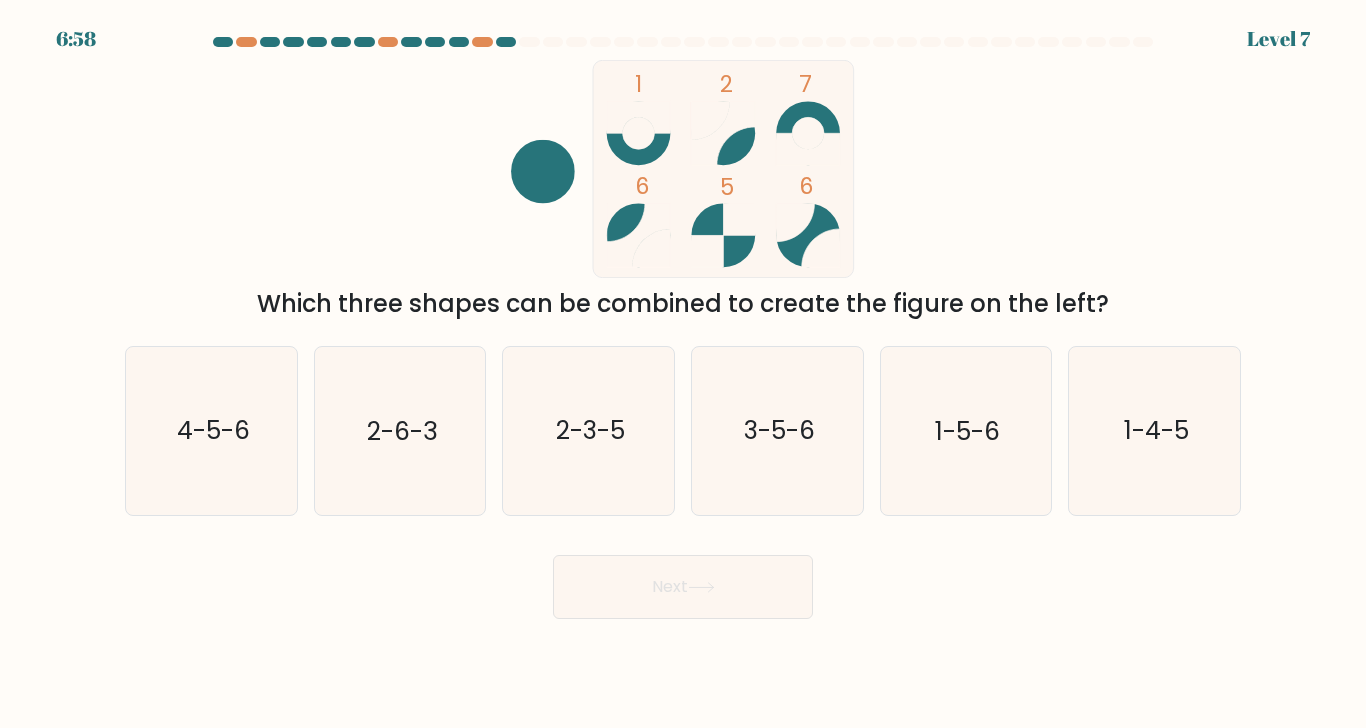scroll, scrollTop: 0, scrollLeft: 0, axis: both 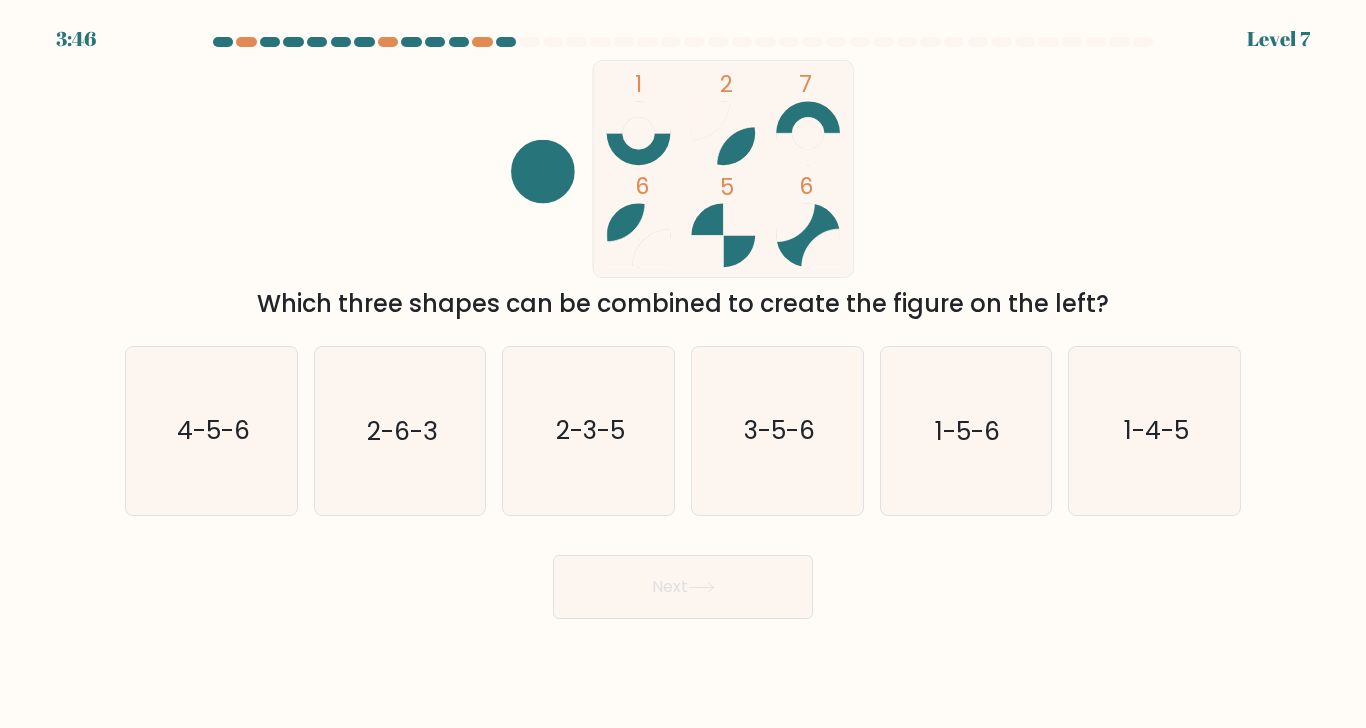 click at bounding box center [543, 172] 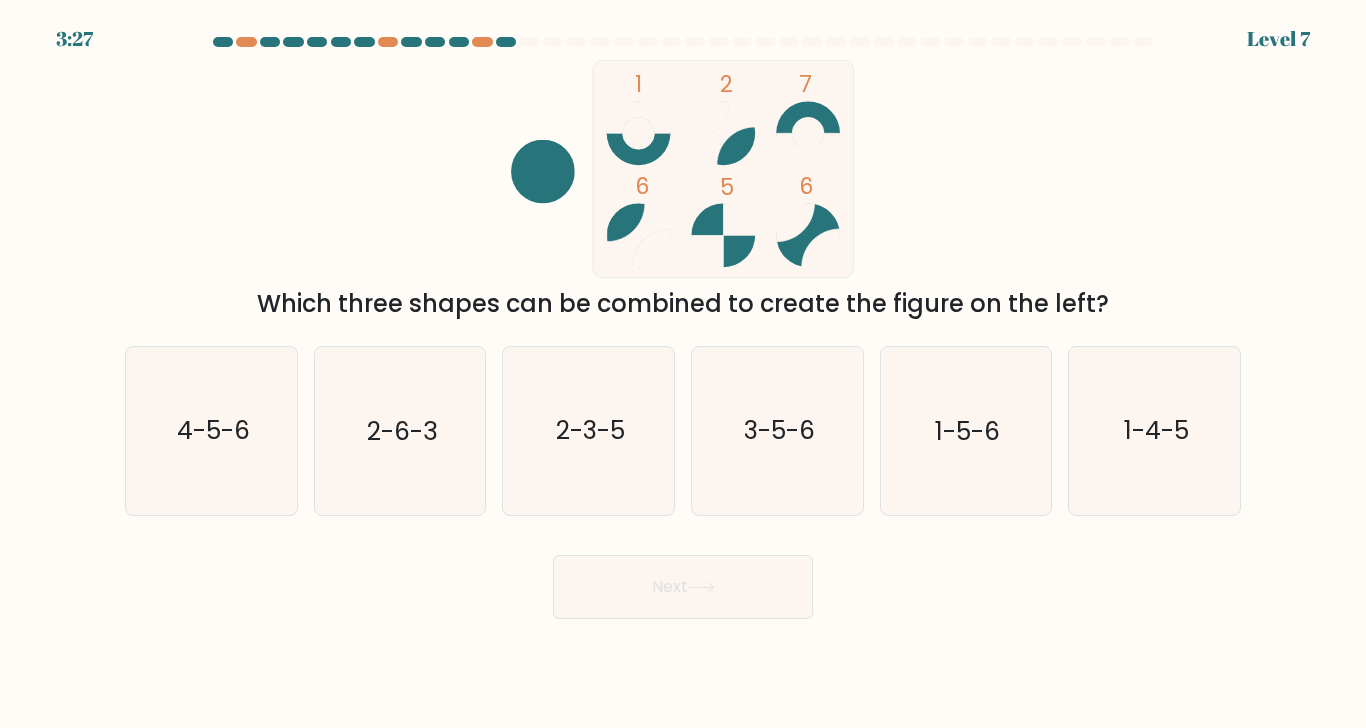 click on "4-5-6" at bounding box center [212, 431] 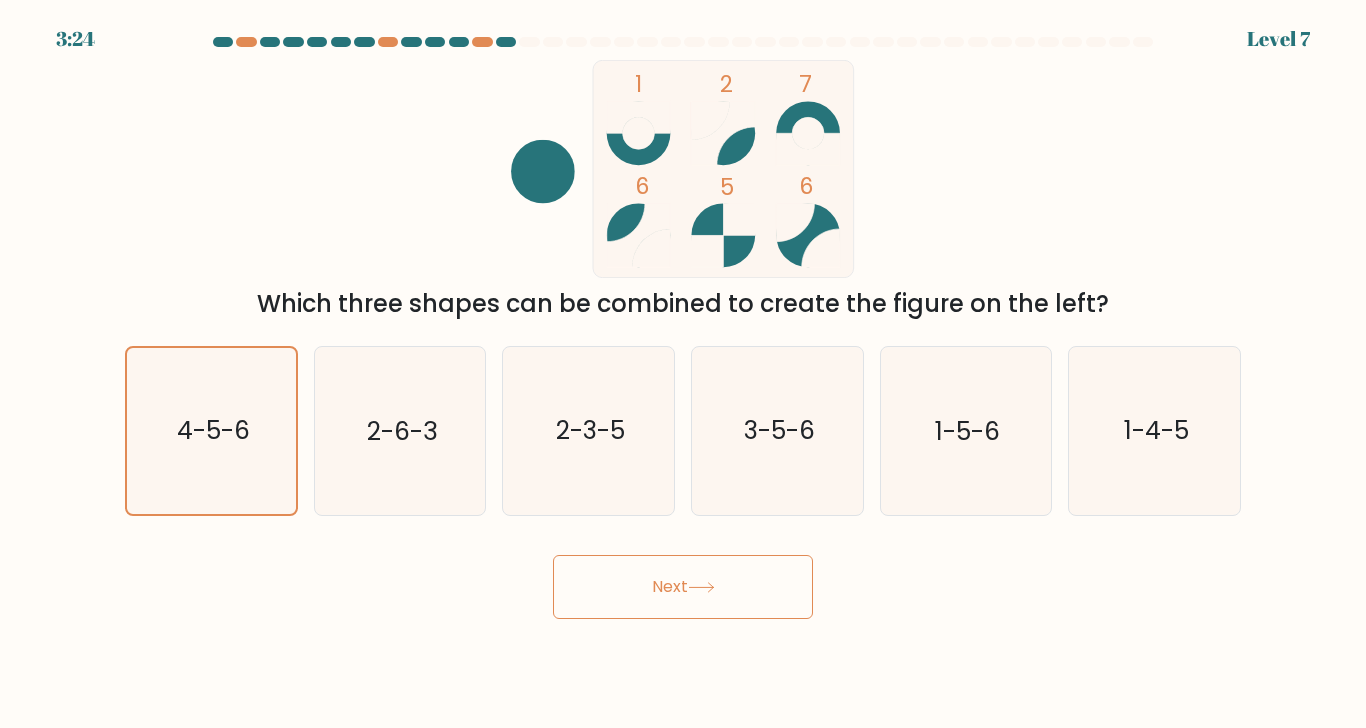 click on "Next" at bounding box center [683, 587] 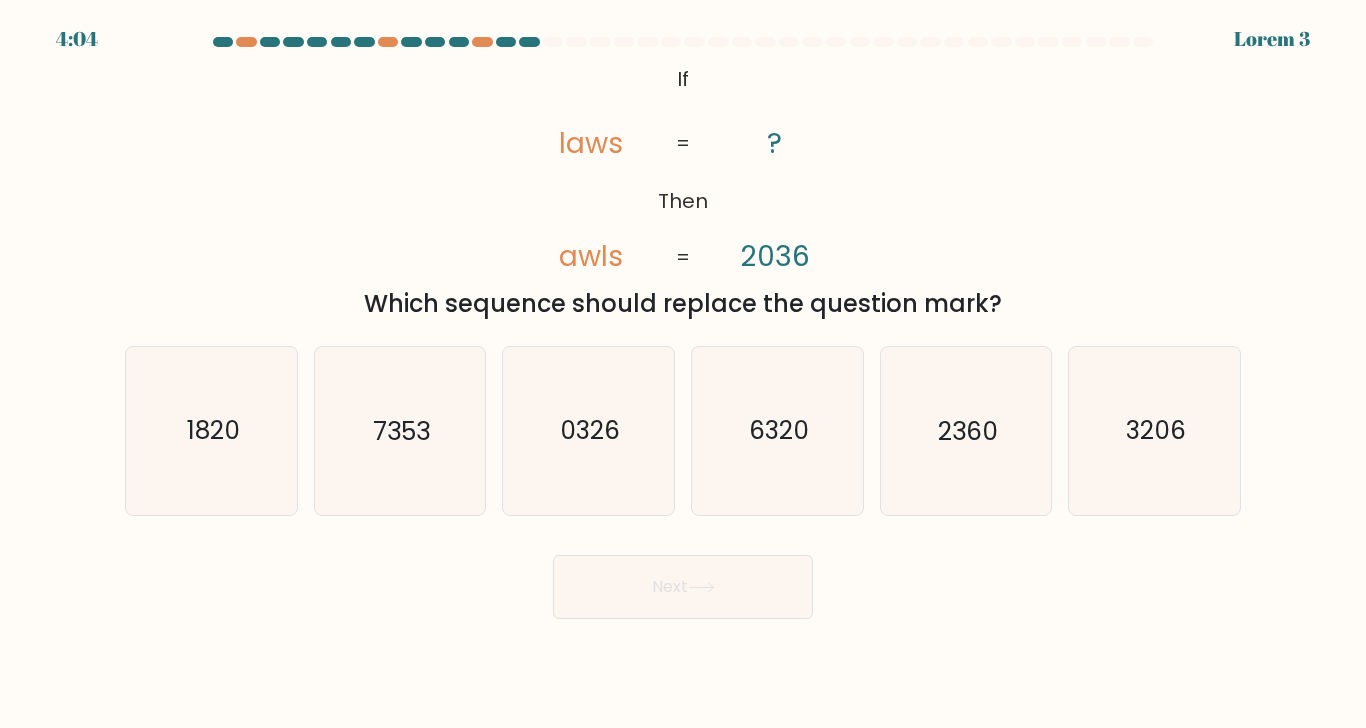 click on "1820" at bounding box center [211, 430] 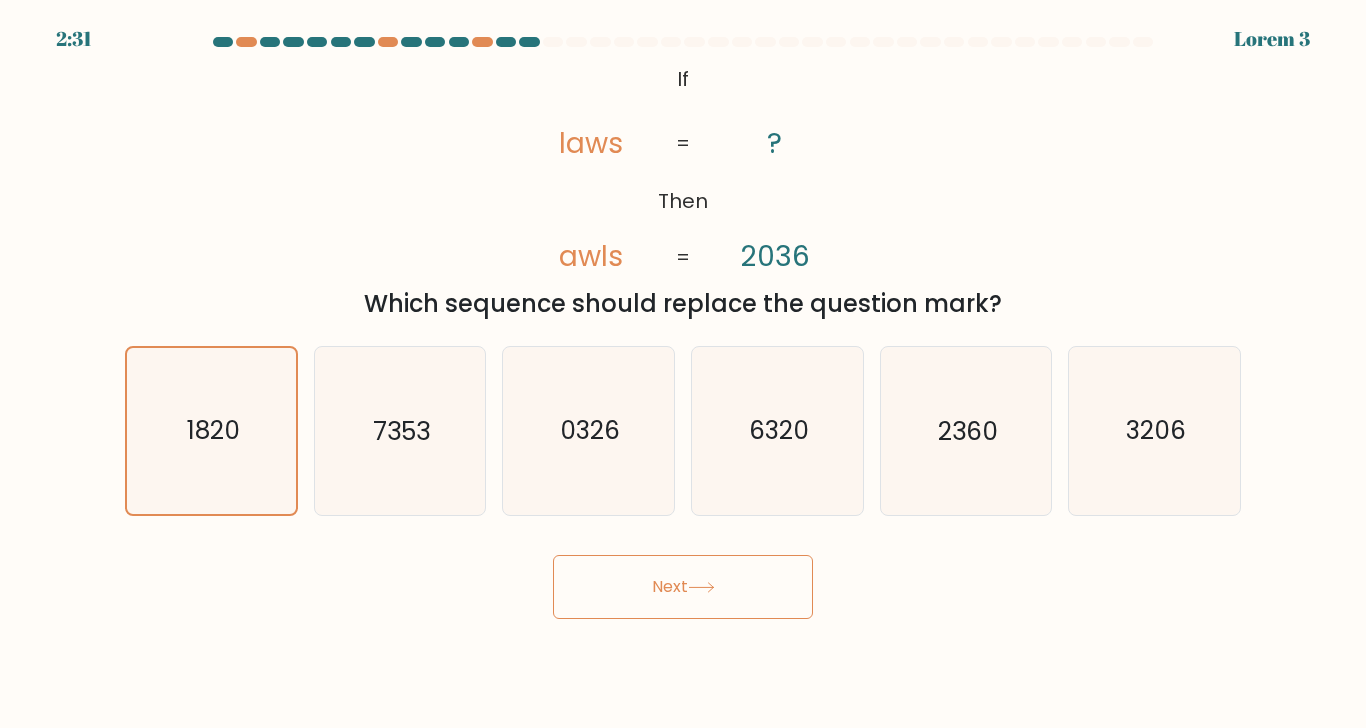 click on "7353" at bounding box center (399, 430) 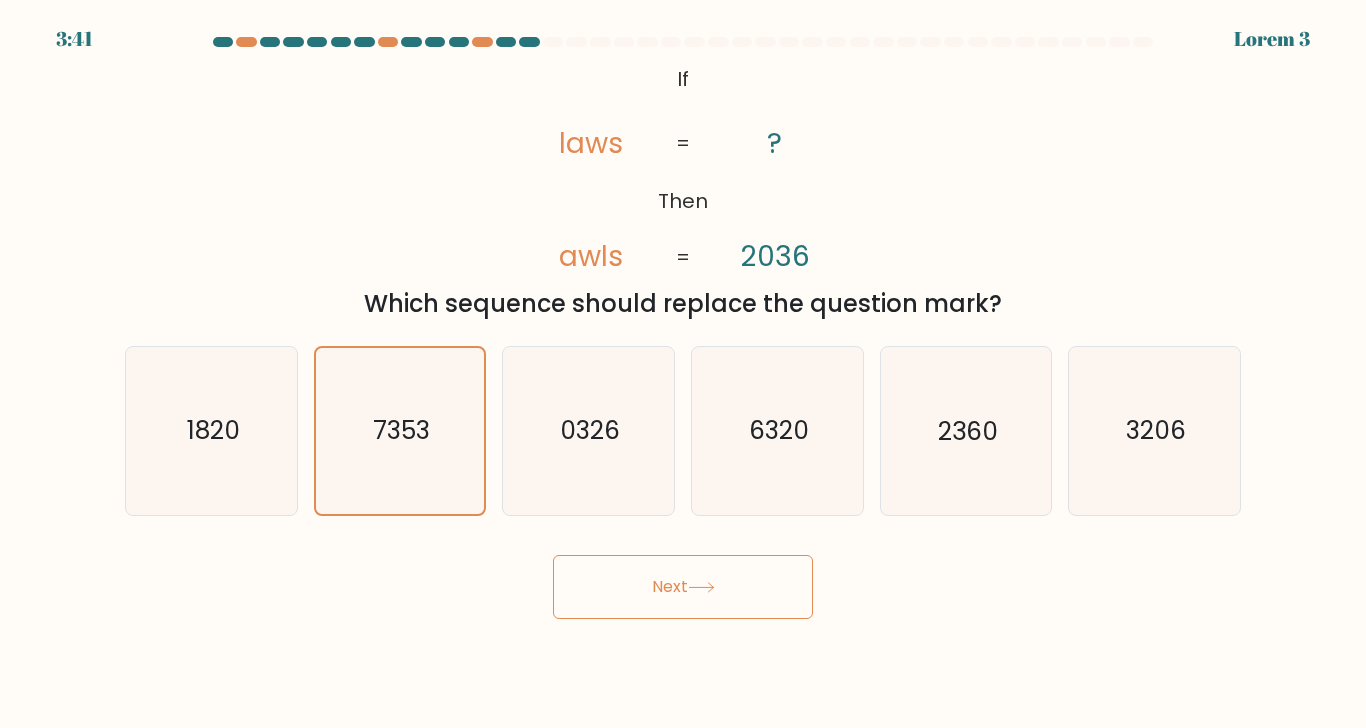click on "0326" at bounding box center [588, 430] 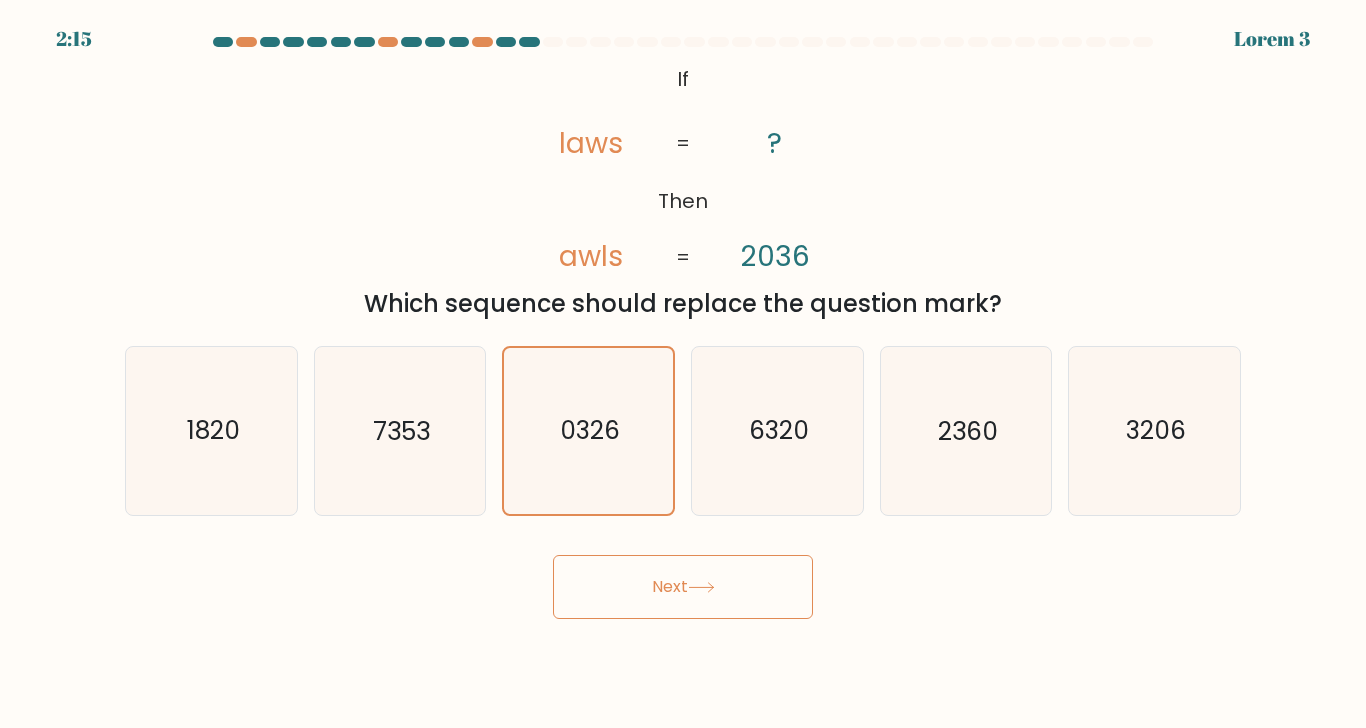 click on "3206" at bounding box center (1154, 430) 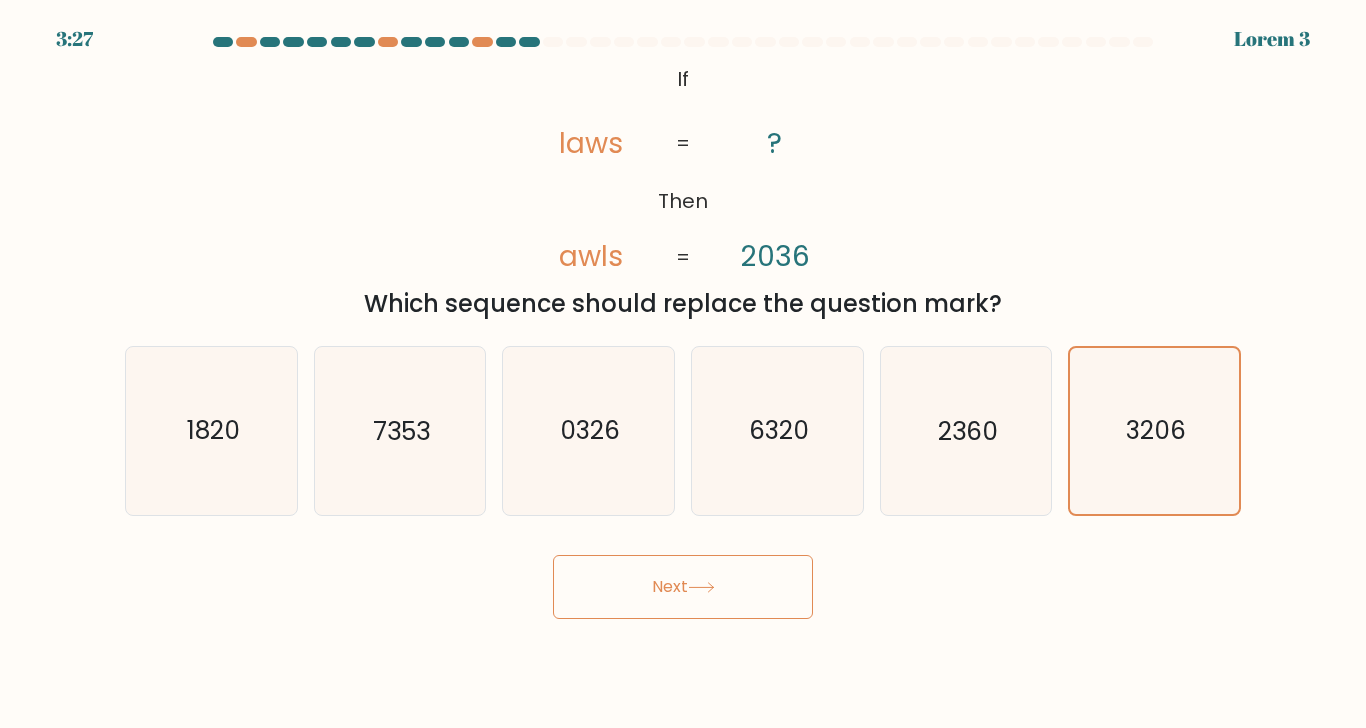 click on "Next" at bounding box center (683, 587) 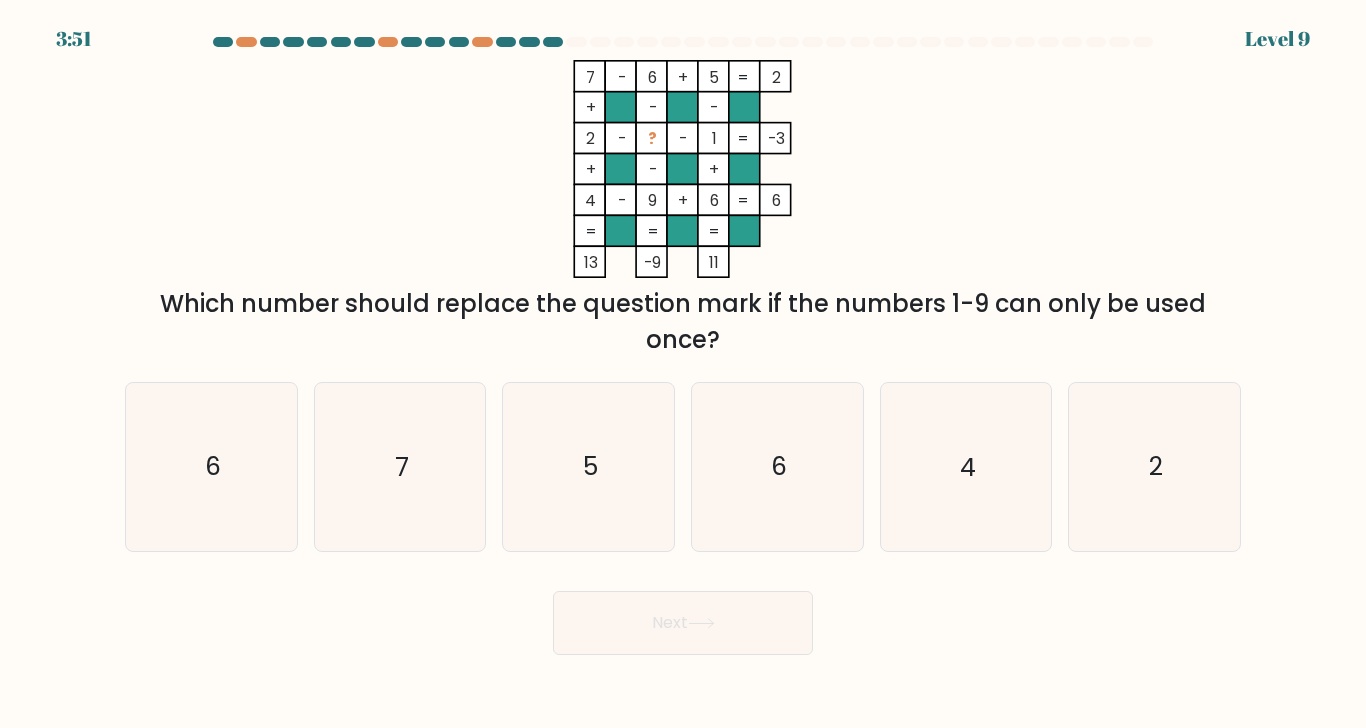 scroll, scrollTop: 14, scrollLeft: 0, axis: vertical 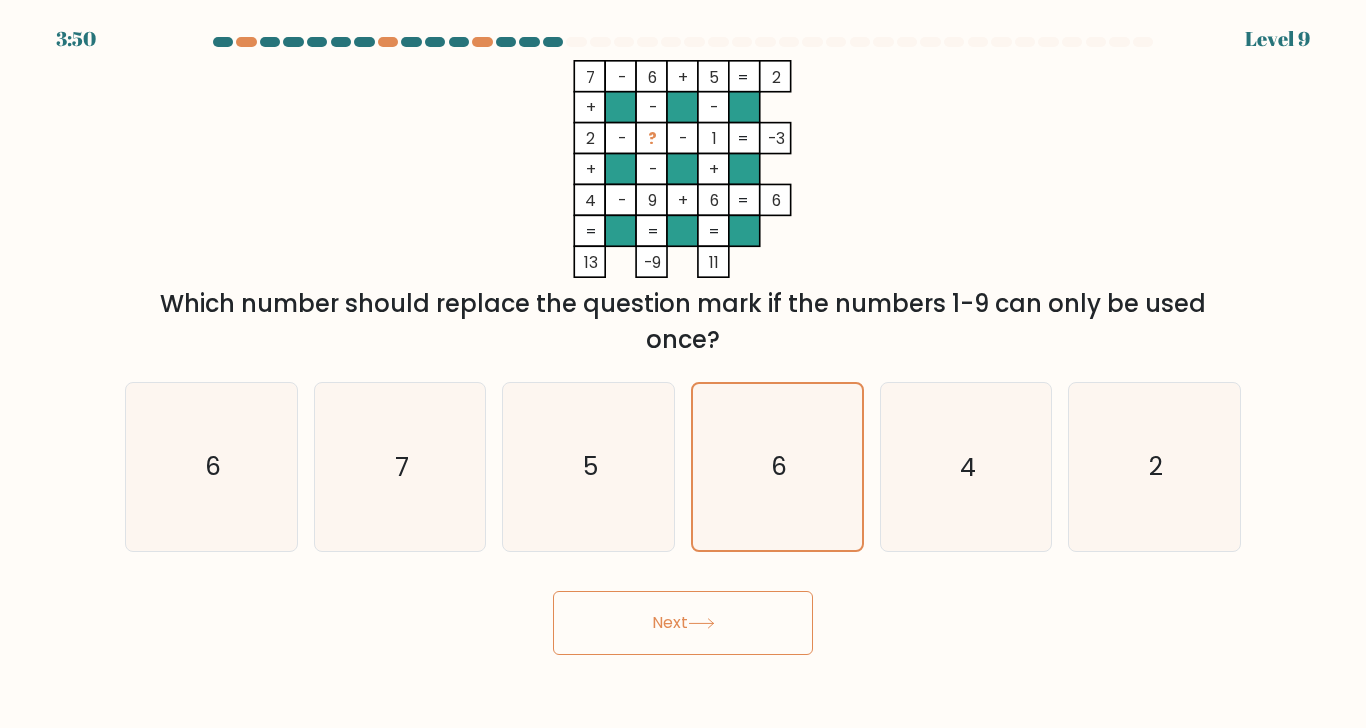 click on "3:45
Lorem 0" at bounding box center (683, 364) 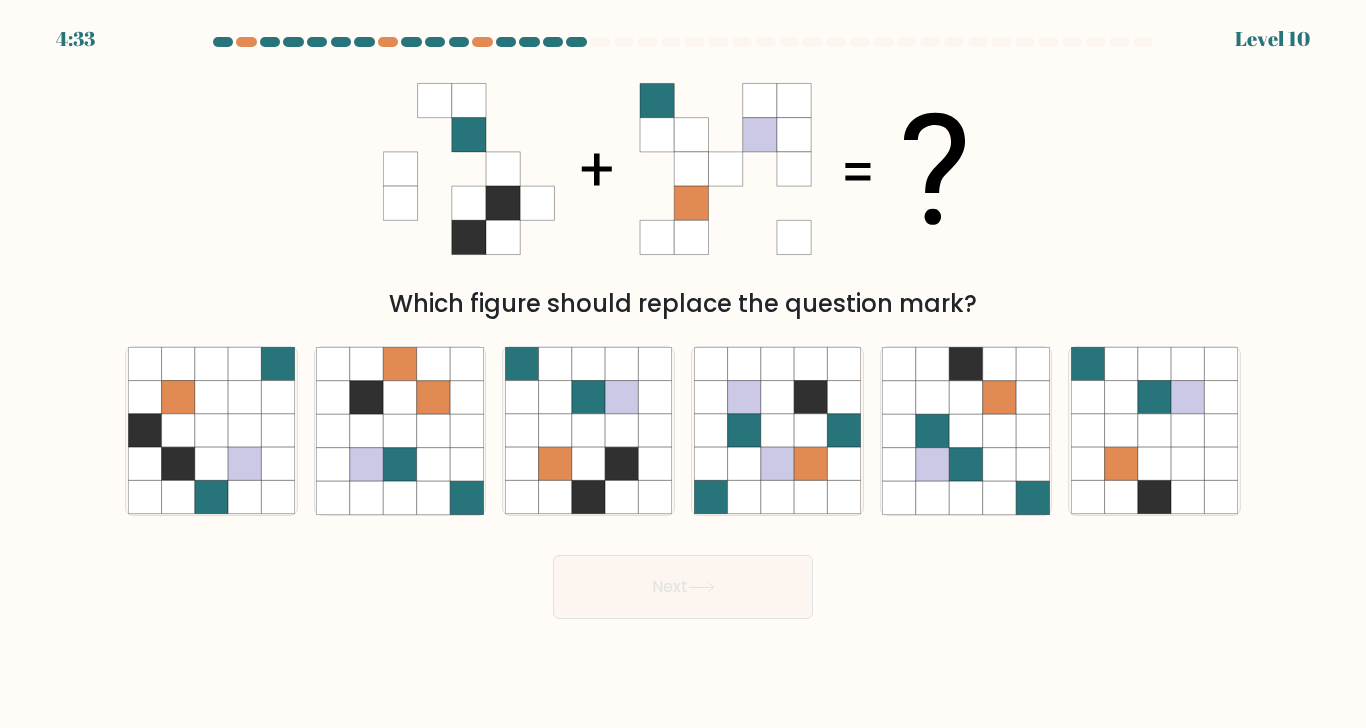 click on "4:33
Level 10" at bounding box center [683, 364] 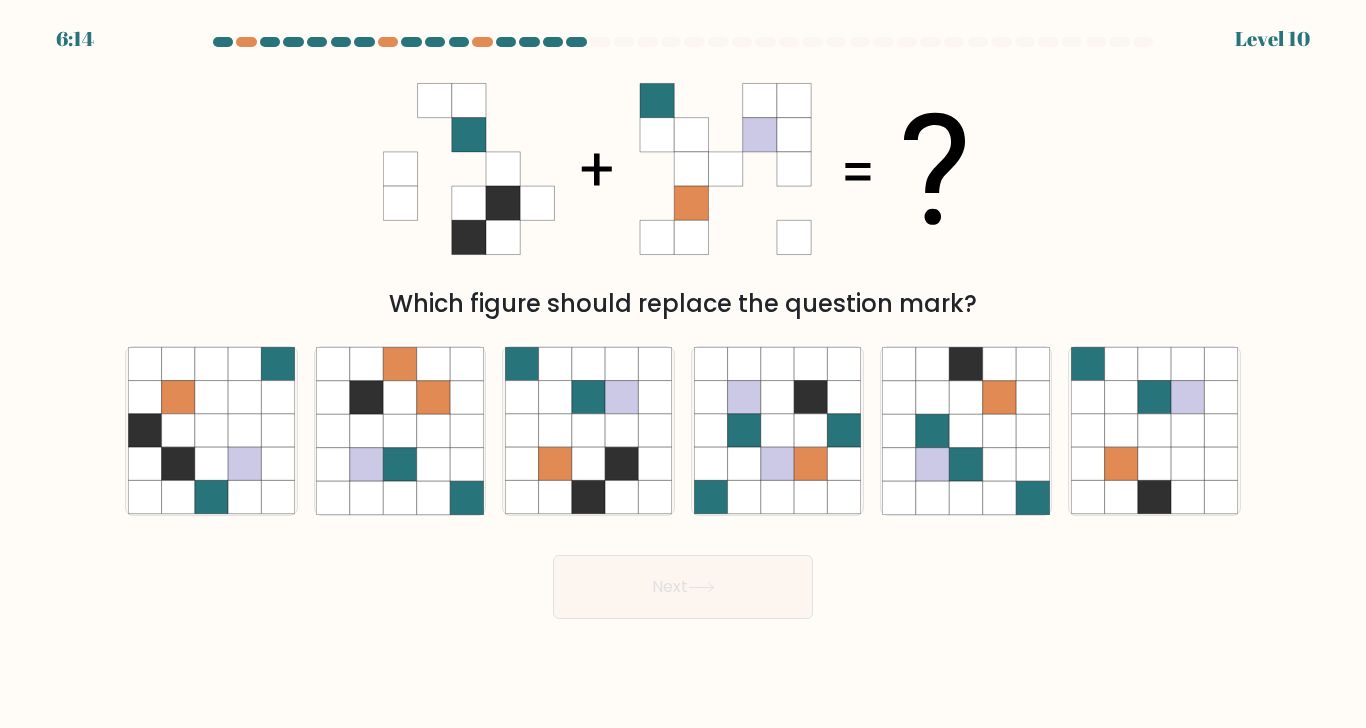 click at bounding box center (1154, 430) 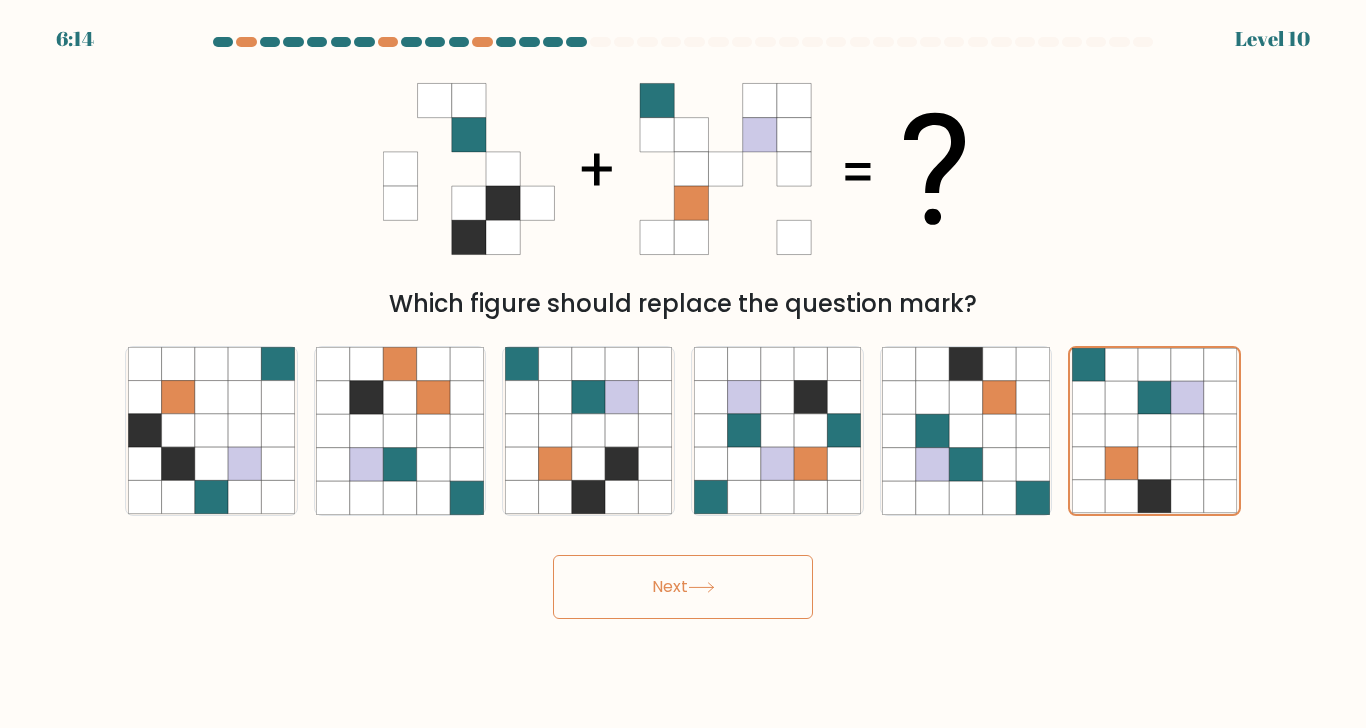 click on "Next" at bounding box center [683, 587] 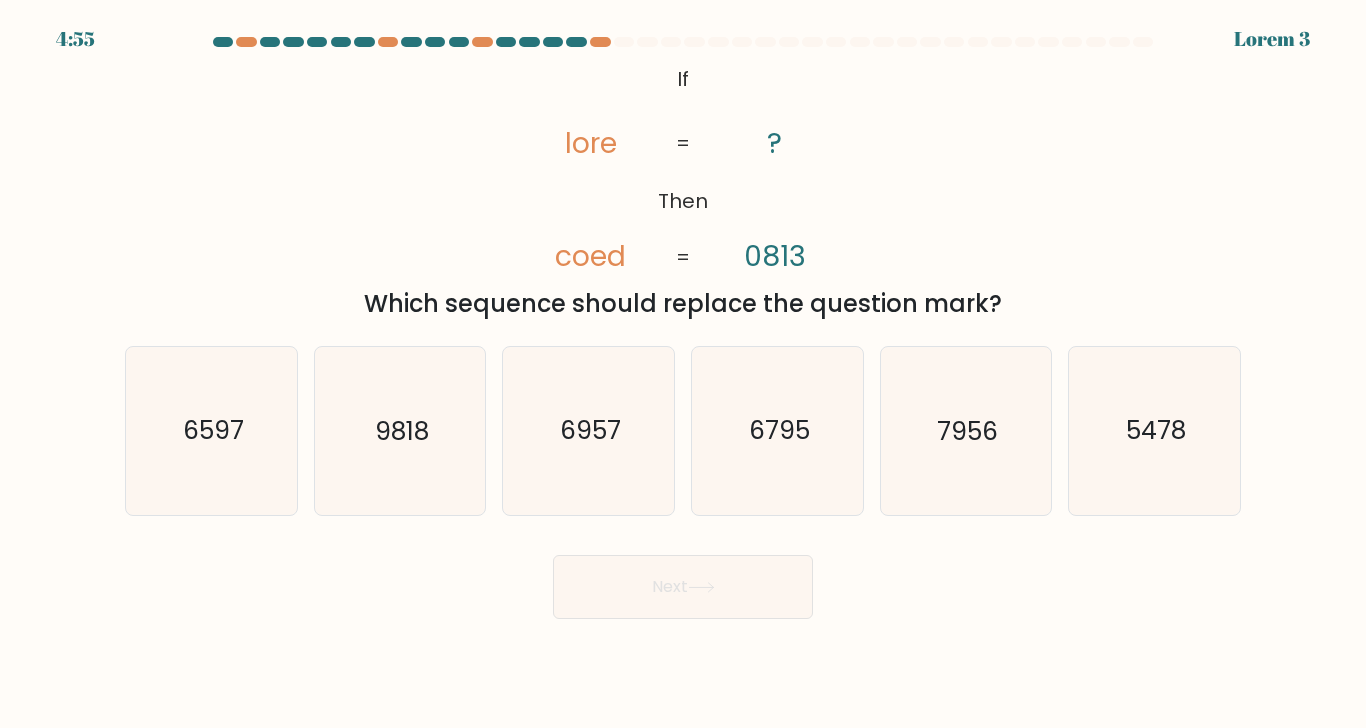 click on "6795" at bounding box center [777, 430] 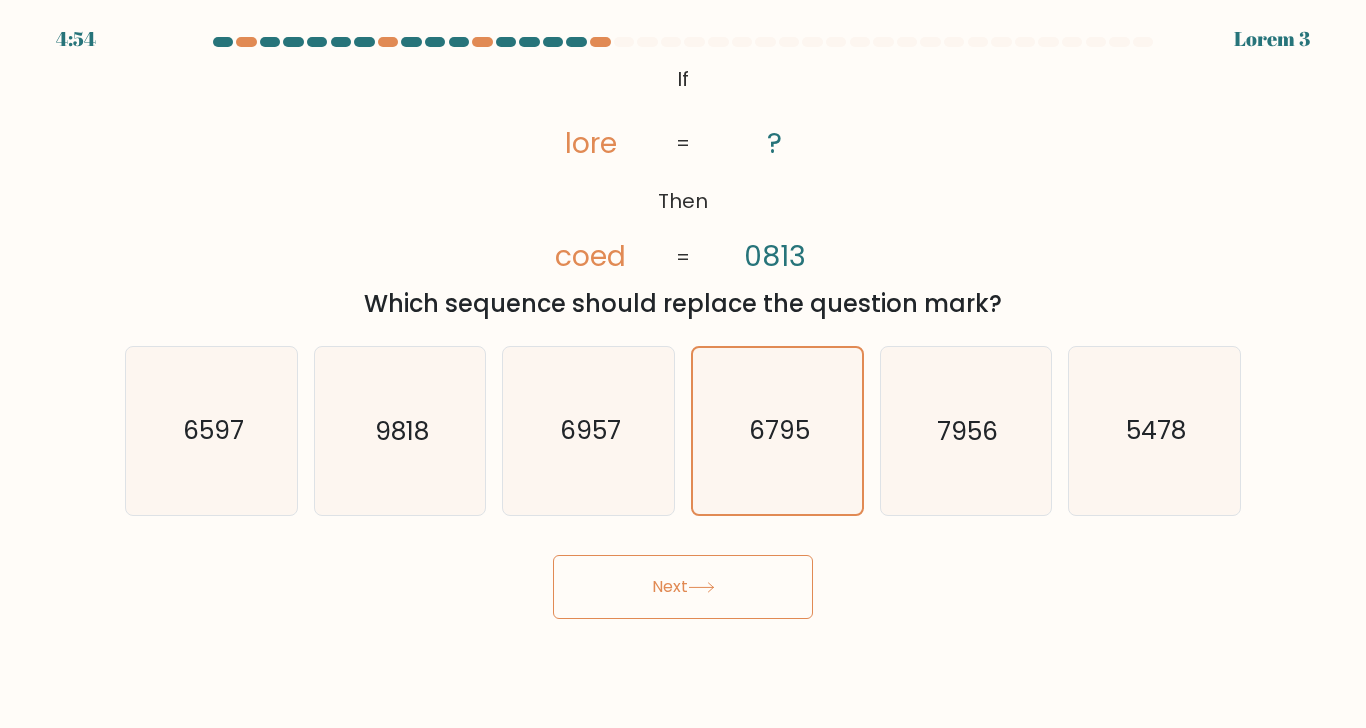 click on "Next" at bounding box center [683, 587] 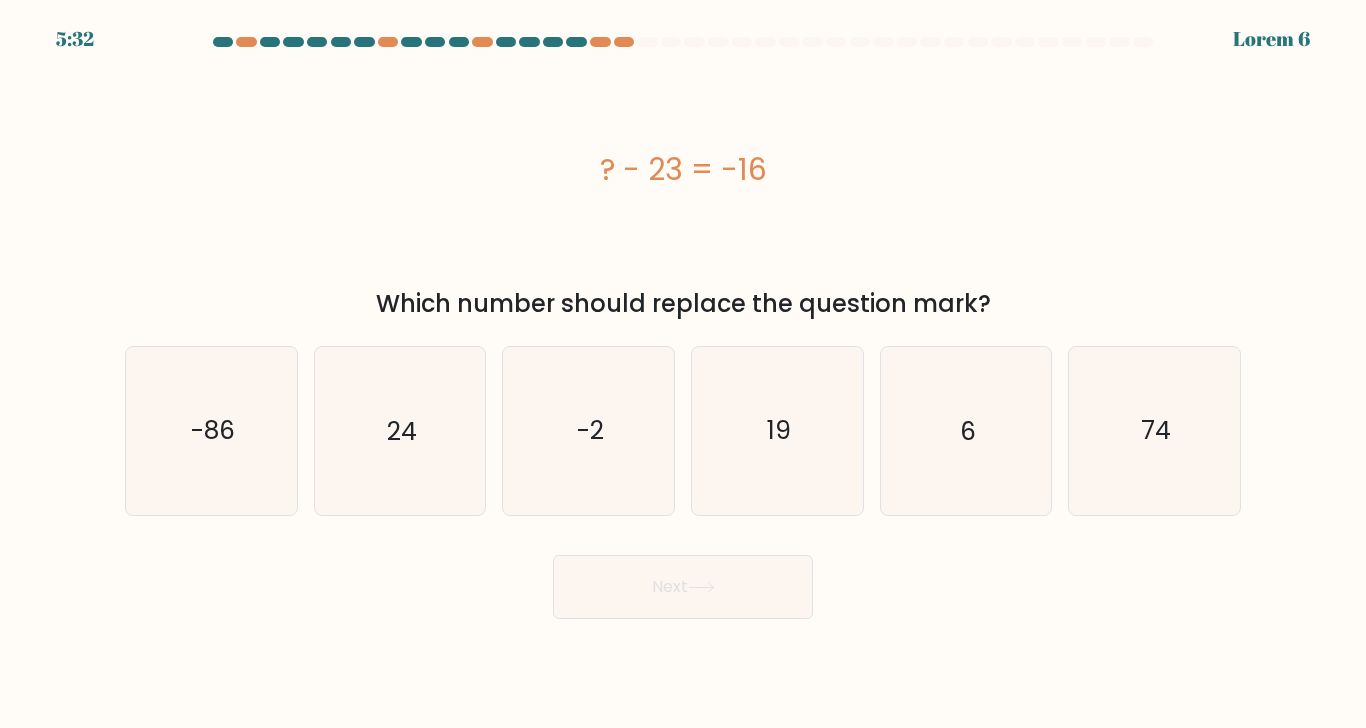 click on "6" at bounding box center (965, 430) 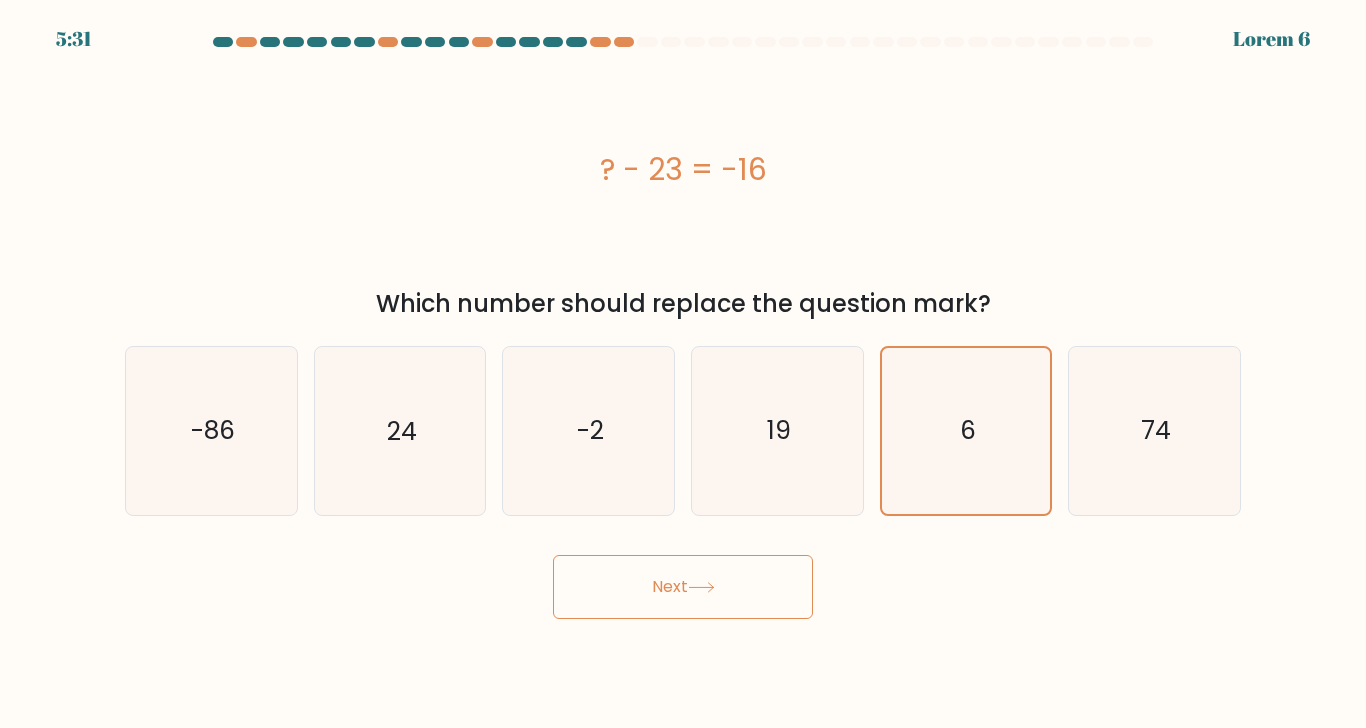click on "Next" at bounding box center (683, 587) 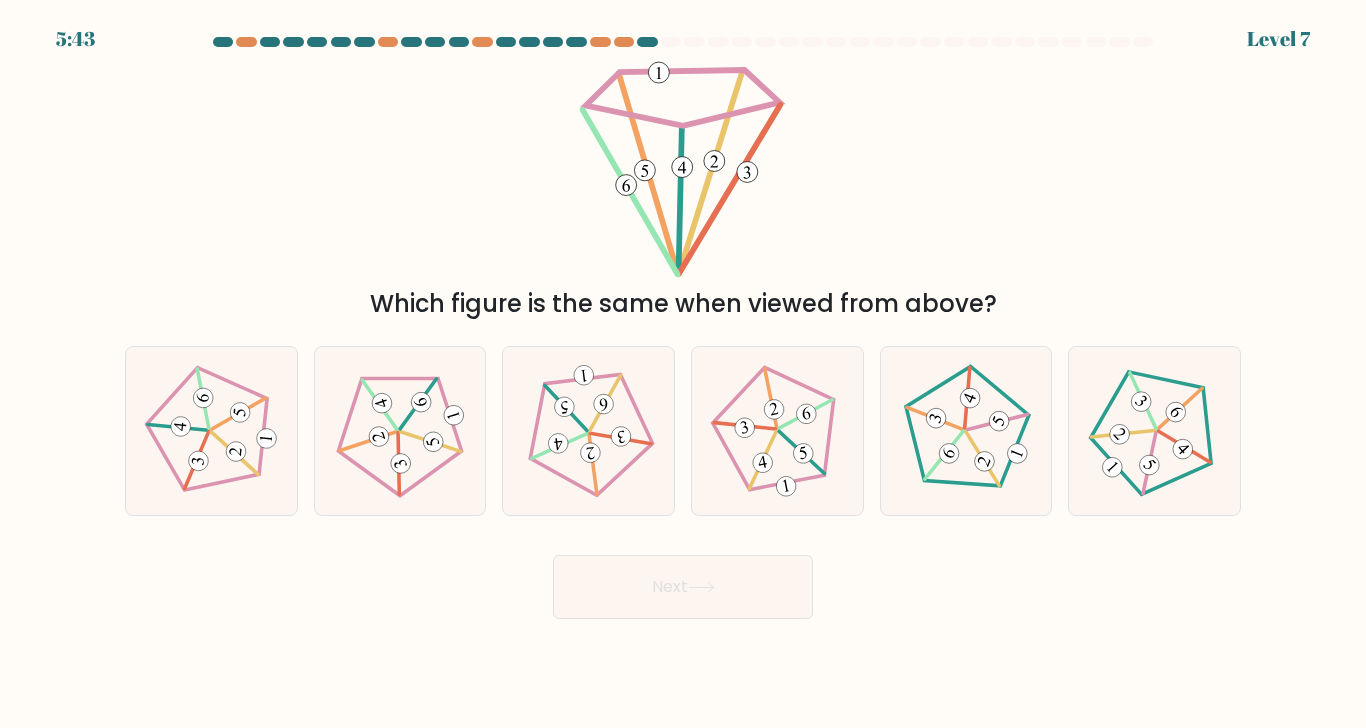 click at bounding box center (211, 431) 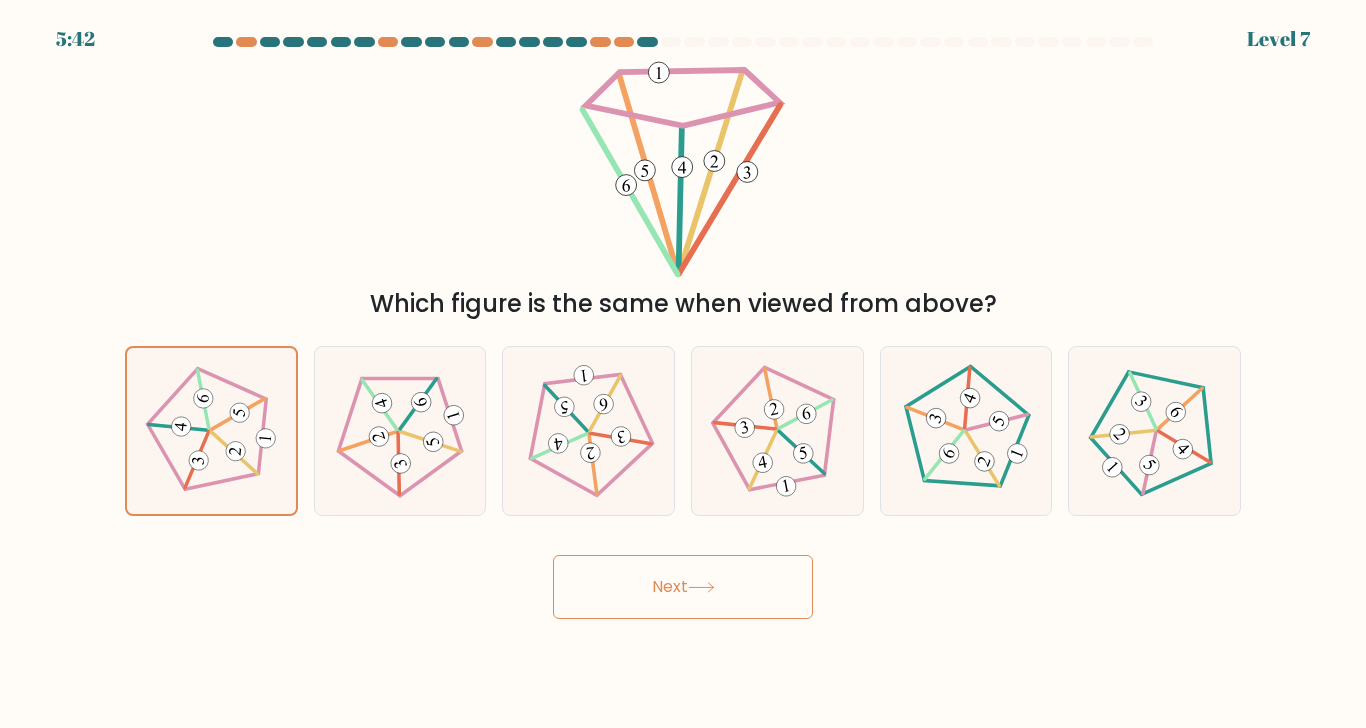 click on "Next" at bounding box center (683, 587) 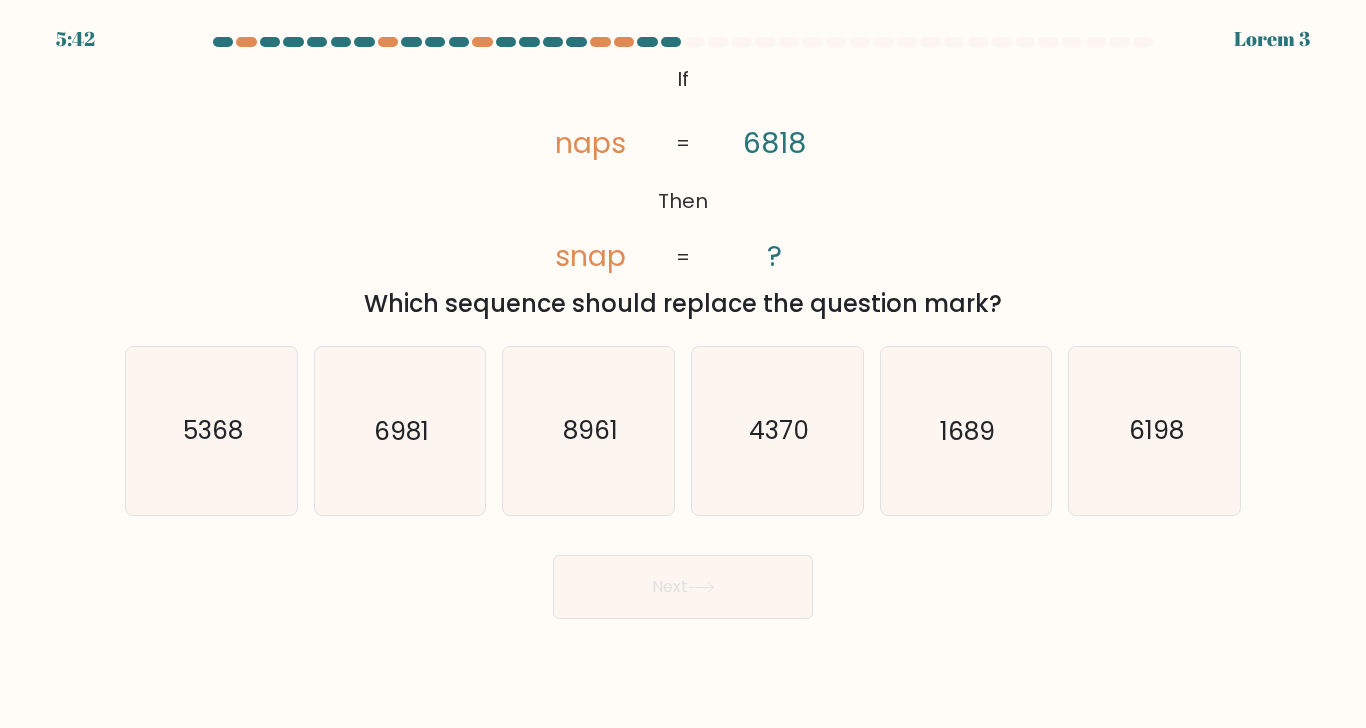 click on "Next" at bounding box center [683, 587] 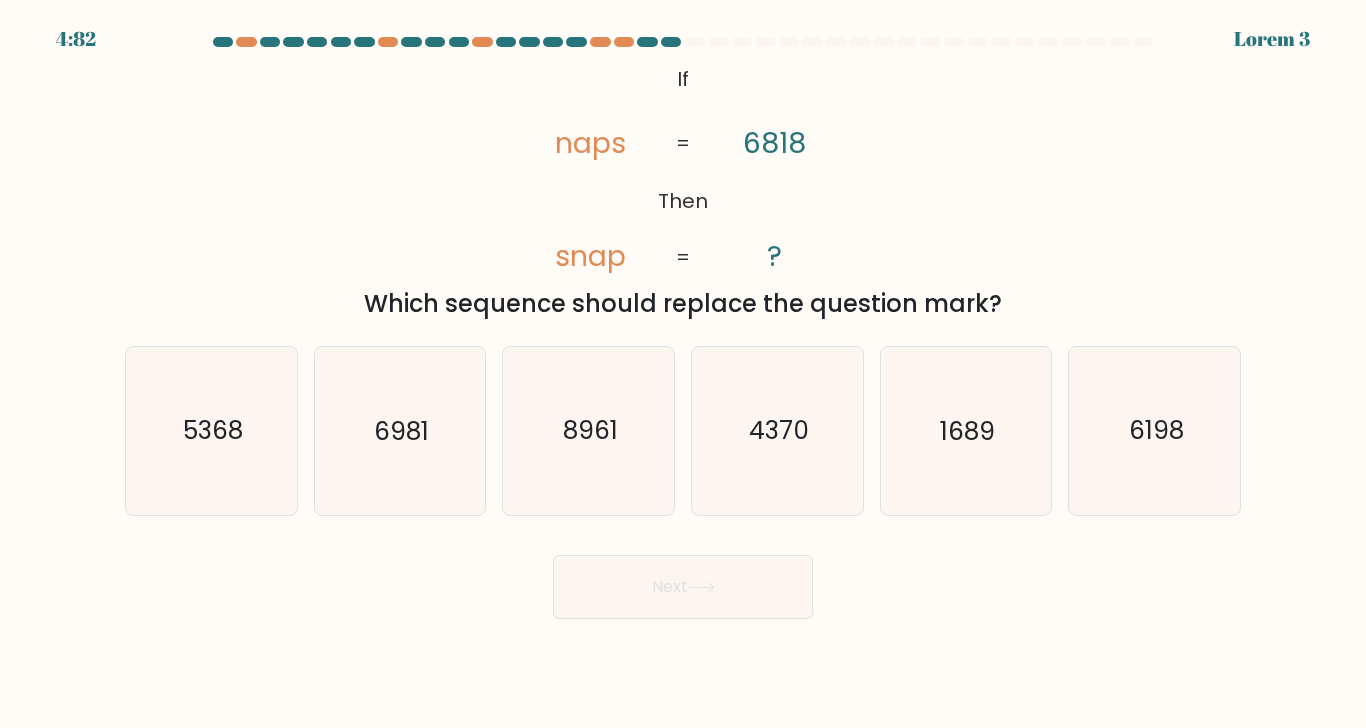 click on "6198" at bounding box center (1156, 431) 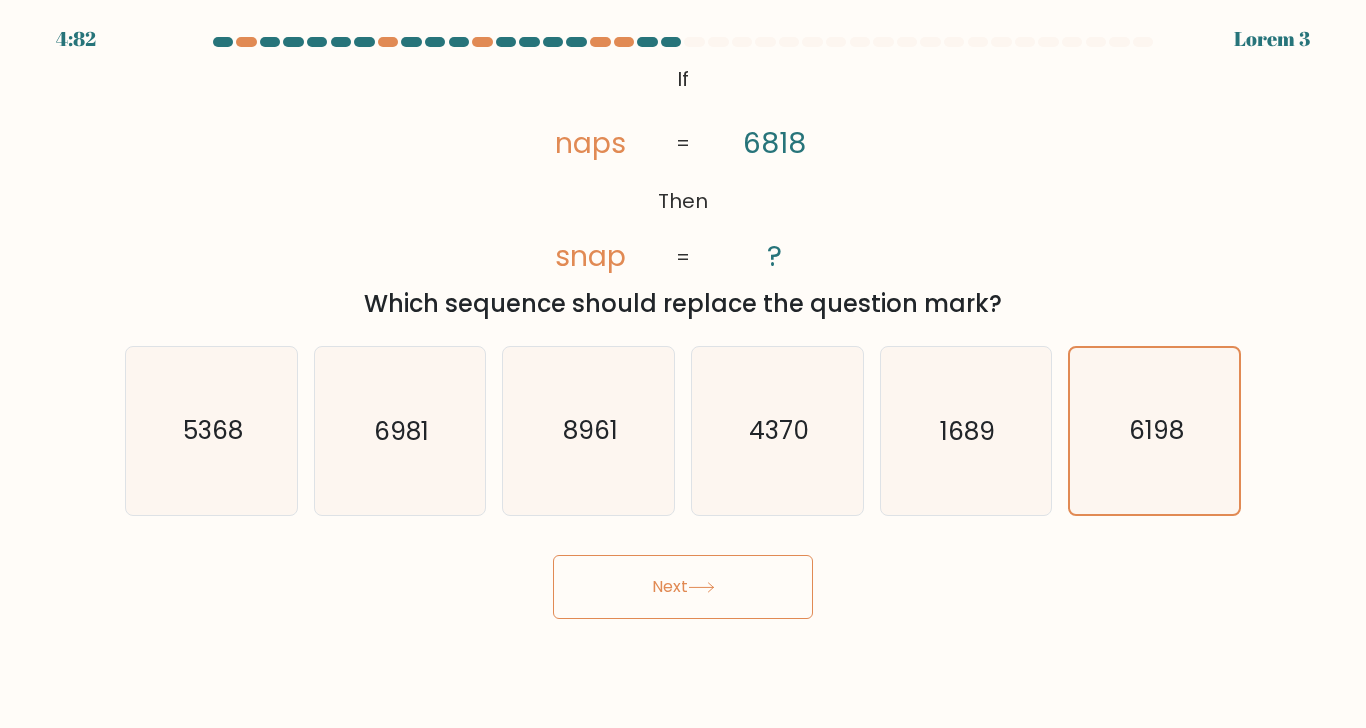 click on "Next" at bounding box center (683, 587) 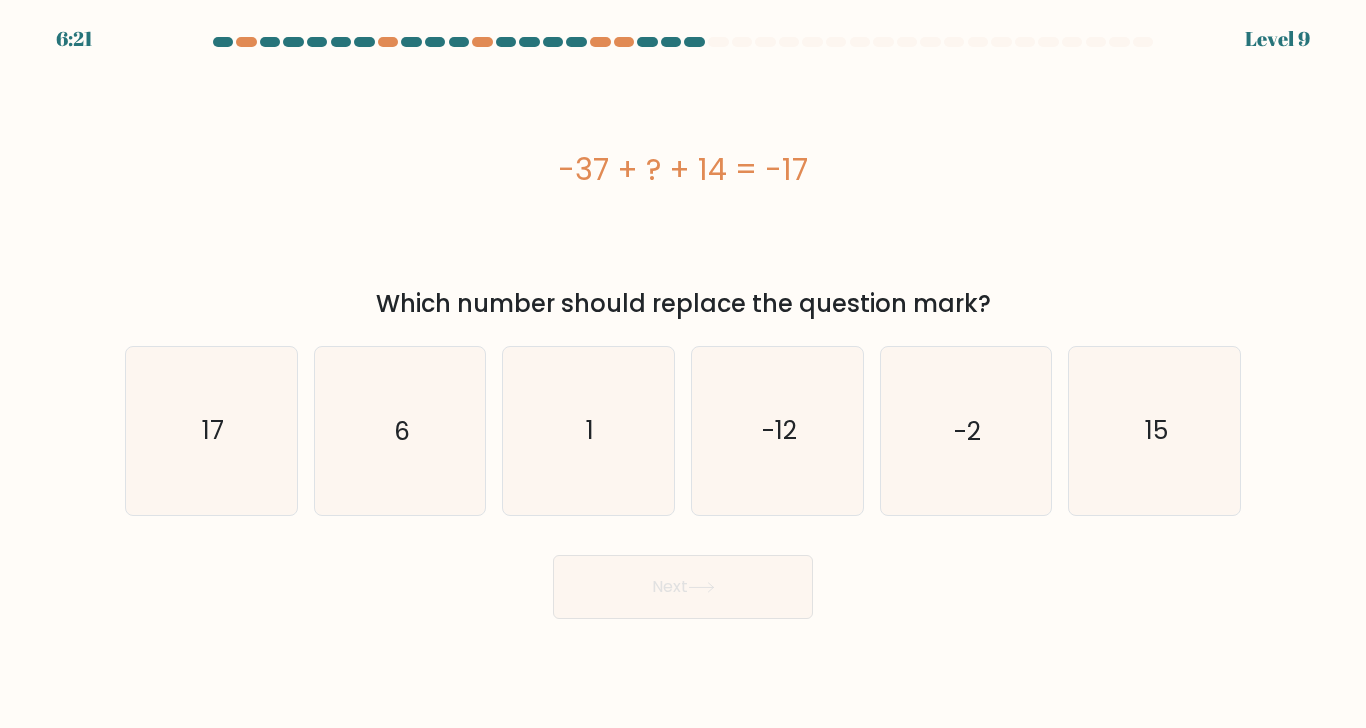 click on "6" at bounding box center [399, 430] 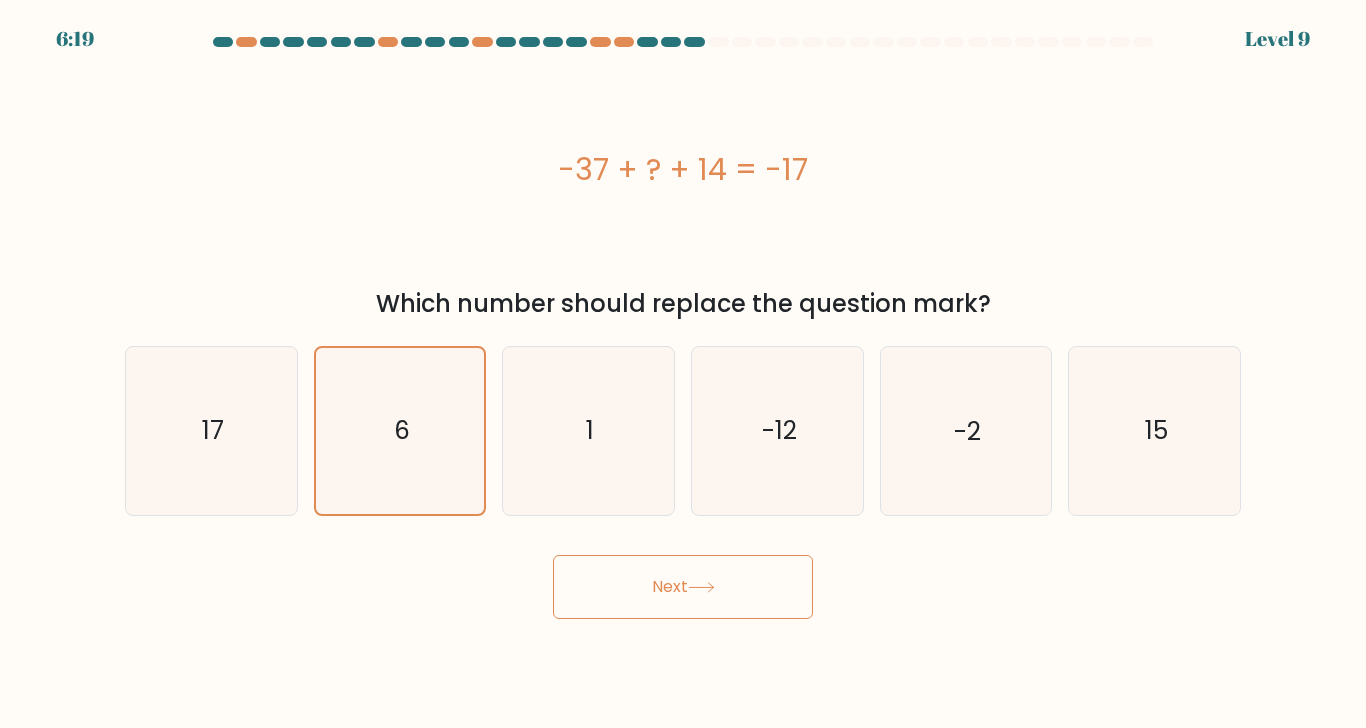 click at bounding box center (701, 587) 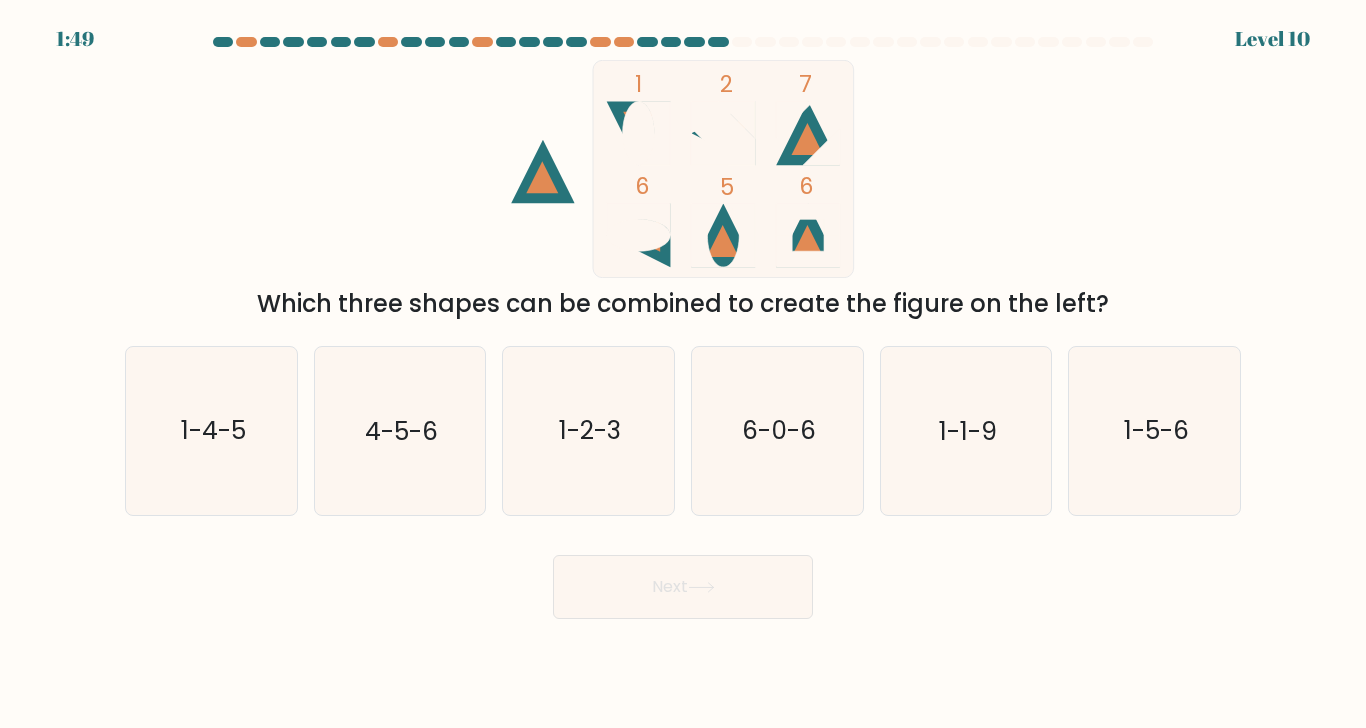 click on "1-4-5" at bounding box center (211, 430) 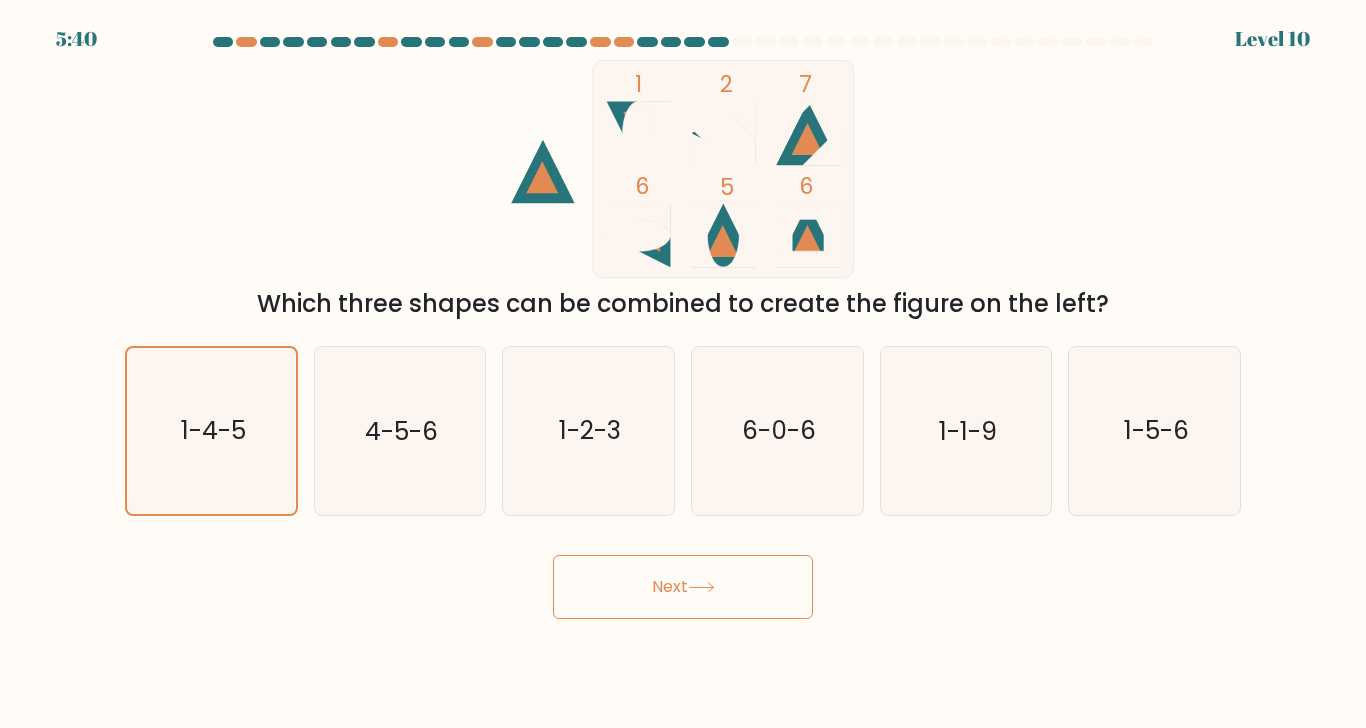 click on "Next" at bounding box center [683, 587] 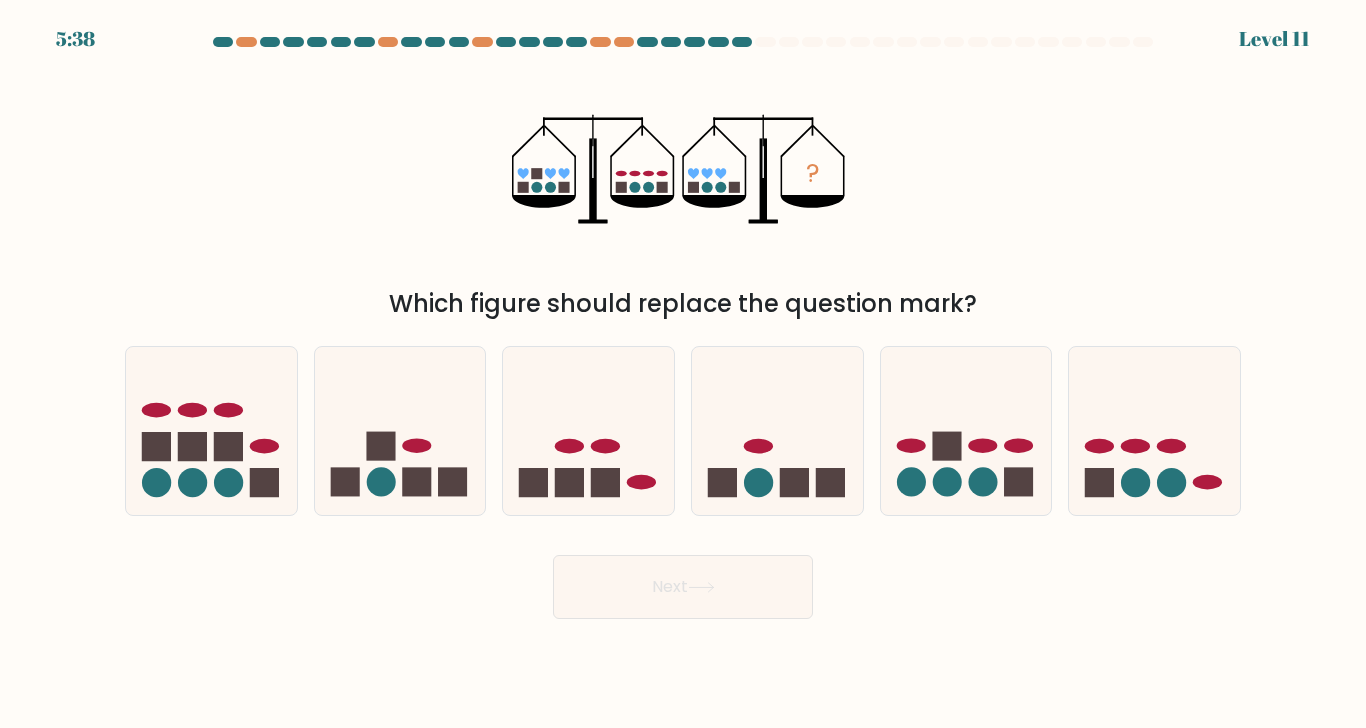 click at bounding box center [400, 430] 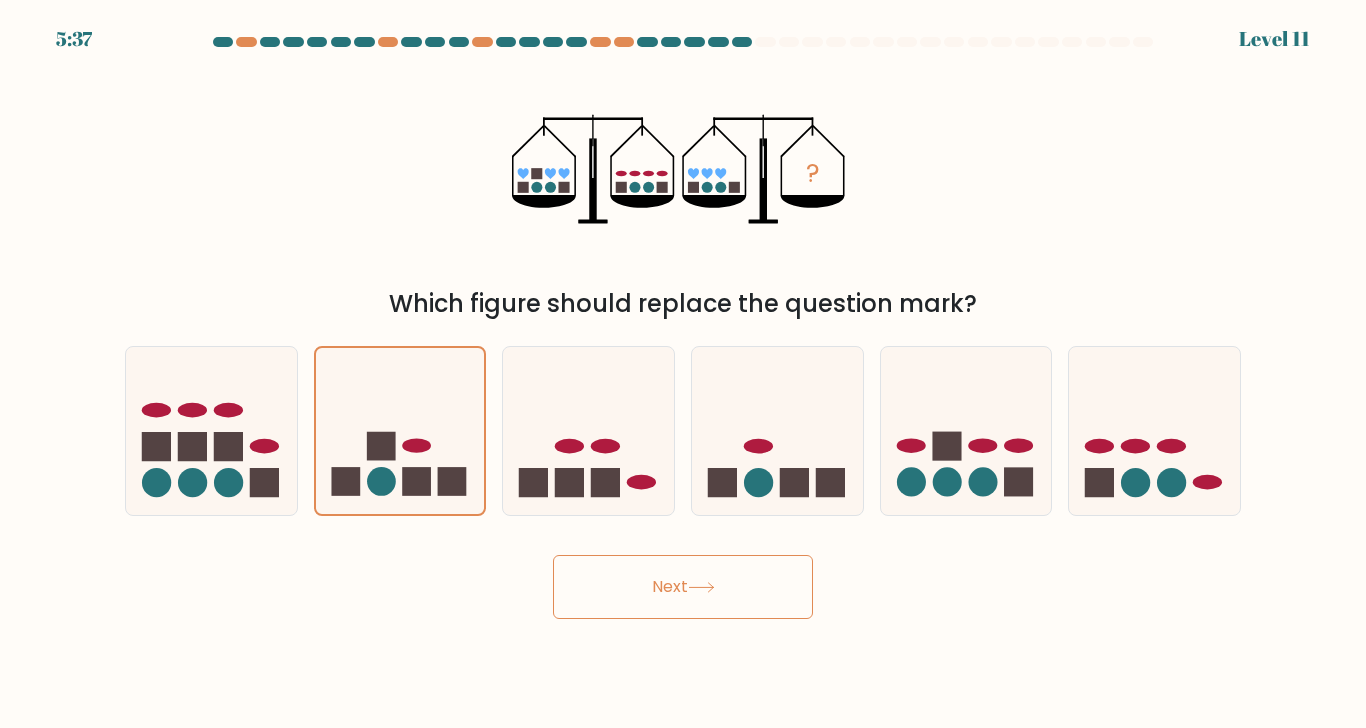 click on "Next" at bounding box center (683, 587) 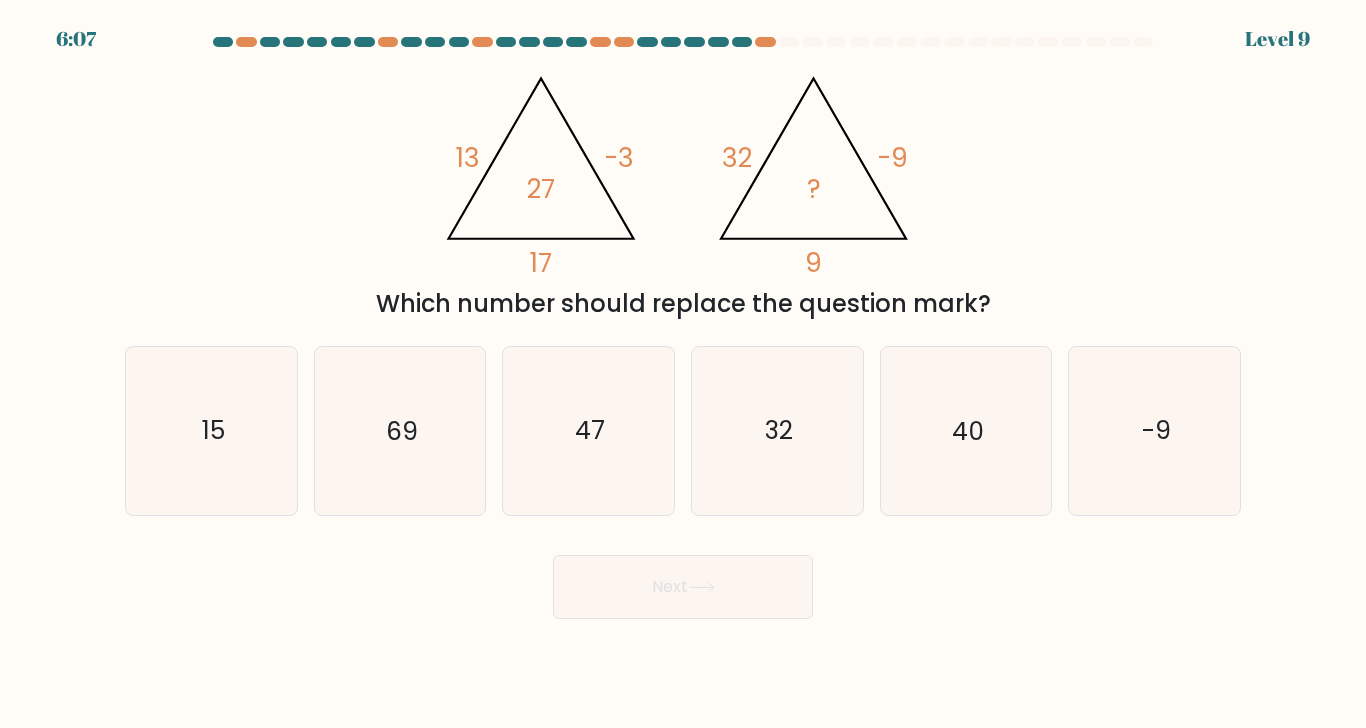 click on "32" at bounding box center (777, 430) 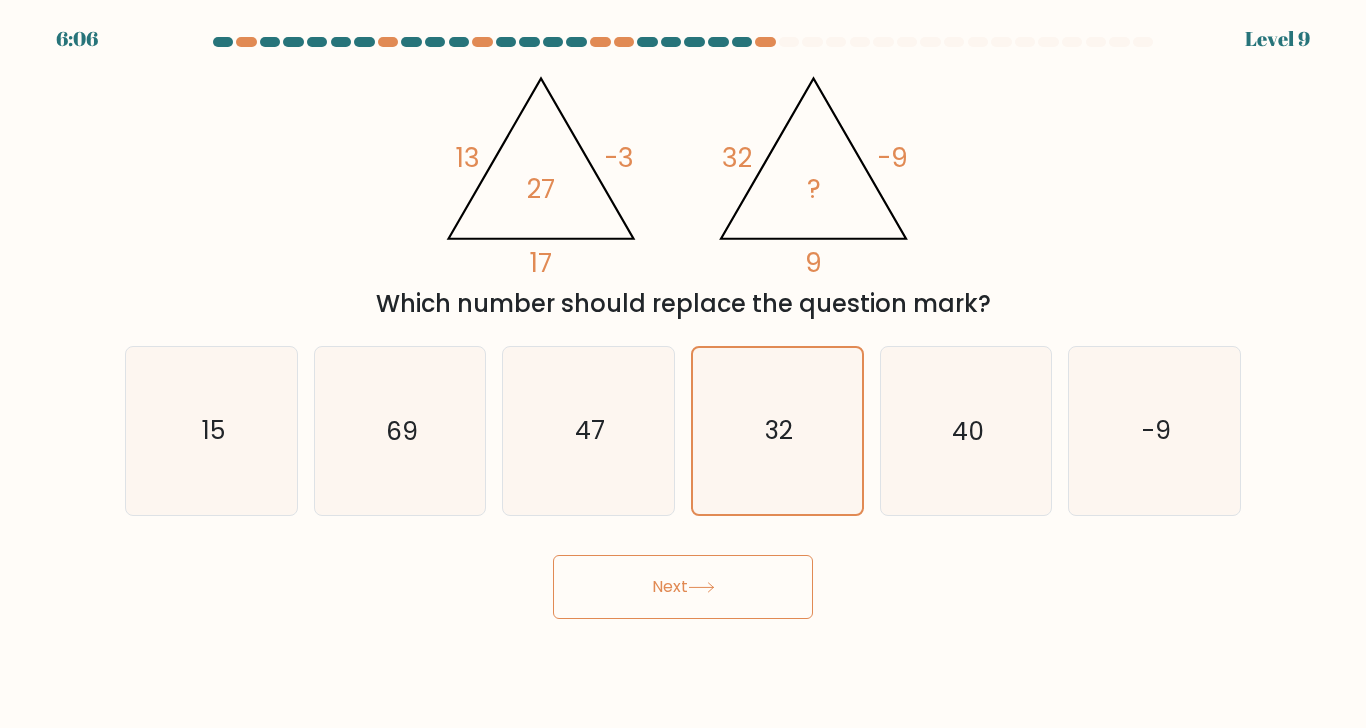 click on "Next" at bounding box center (683, 587) 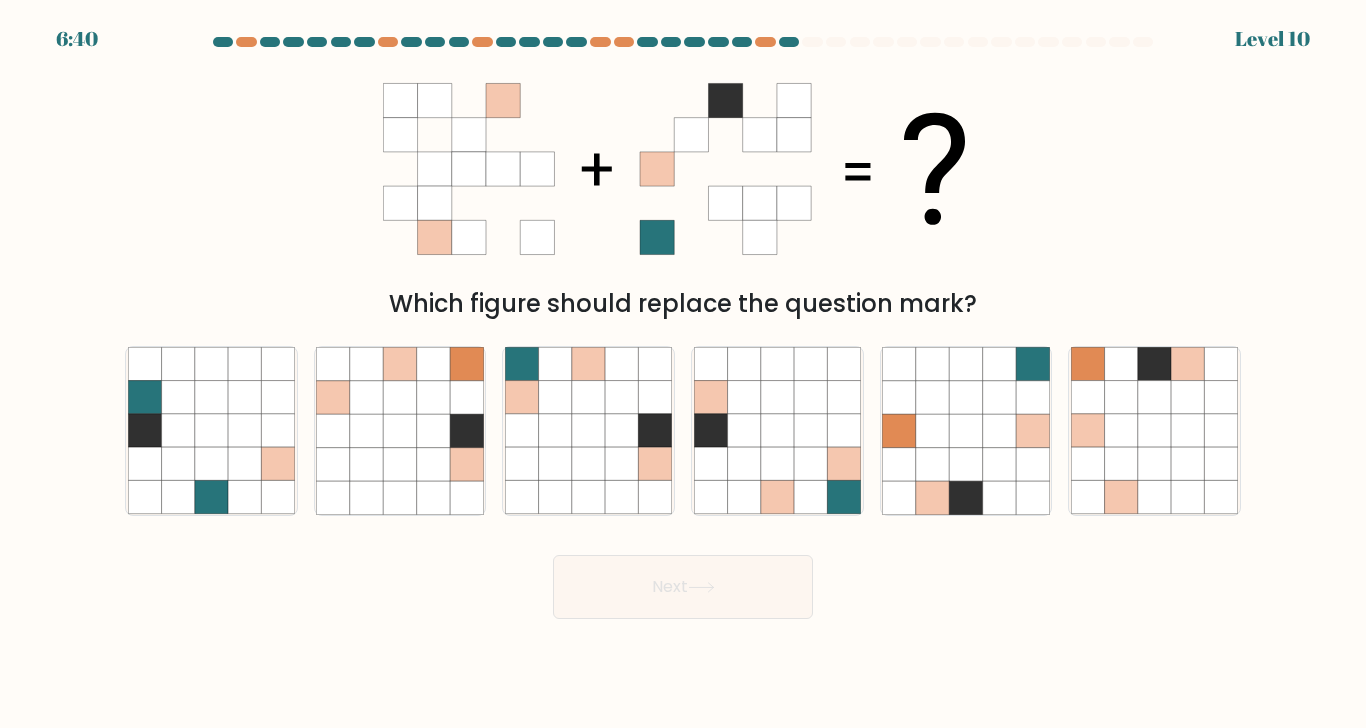 click at bounding box center [1187, 464] 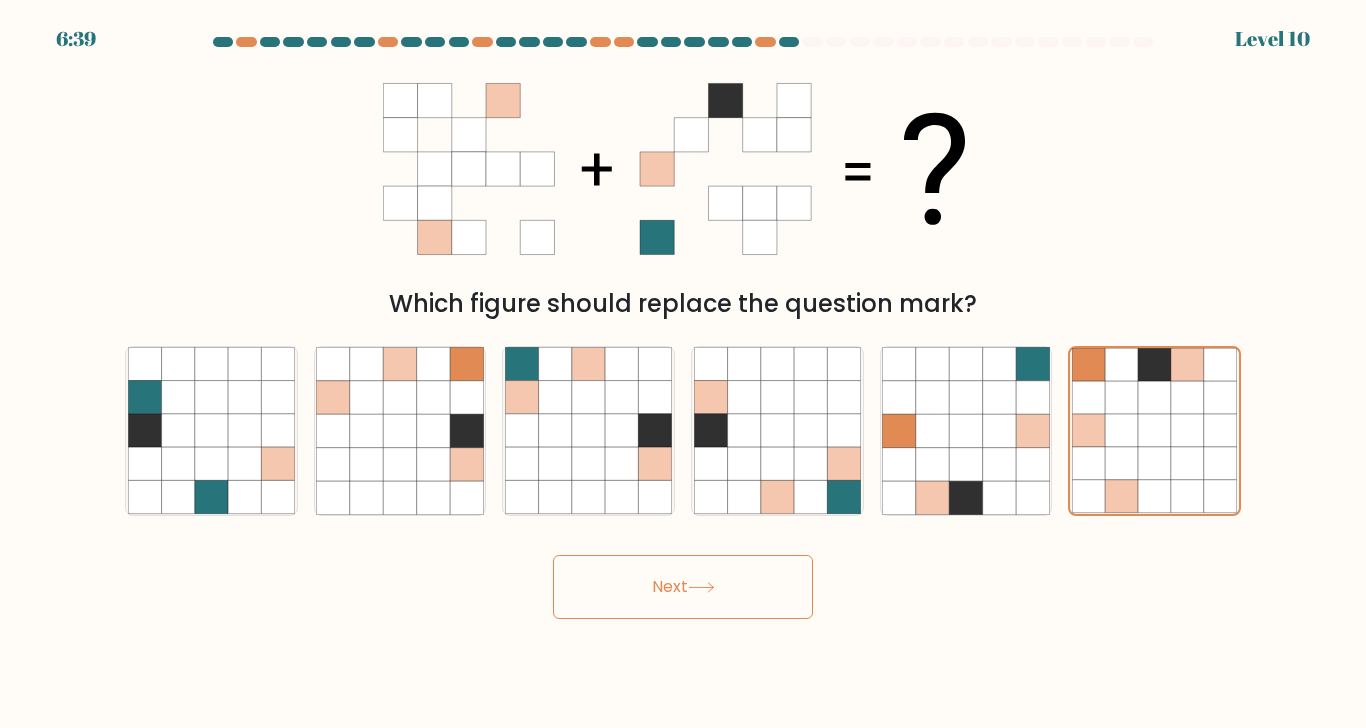 click on "Next" at bounding box center [683, 587] 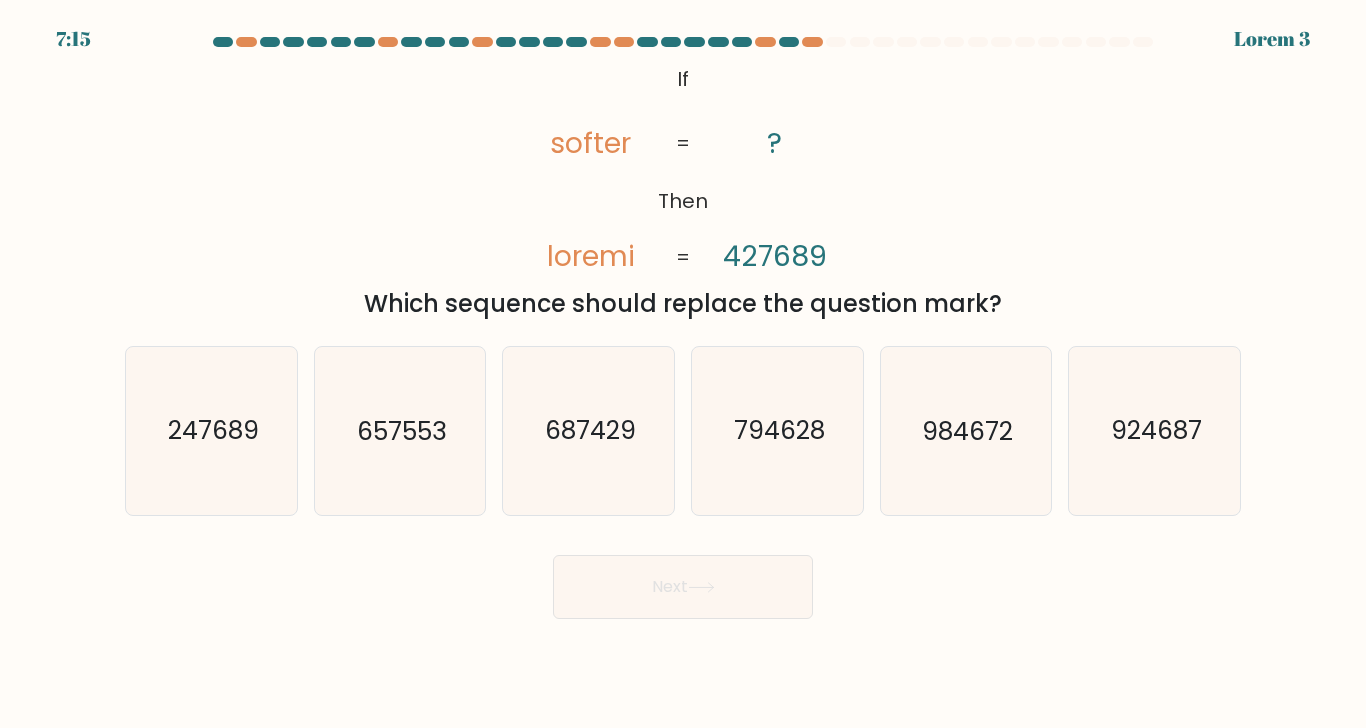 click on "984672" at bounding box center (965, 430) 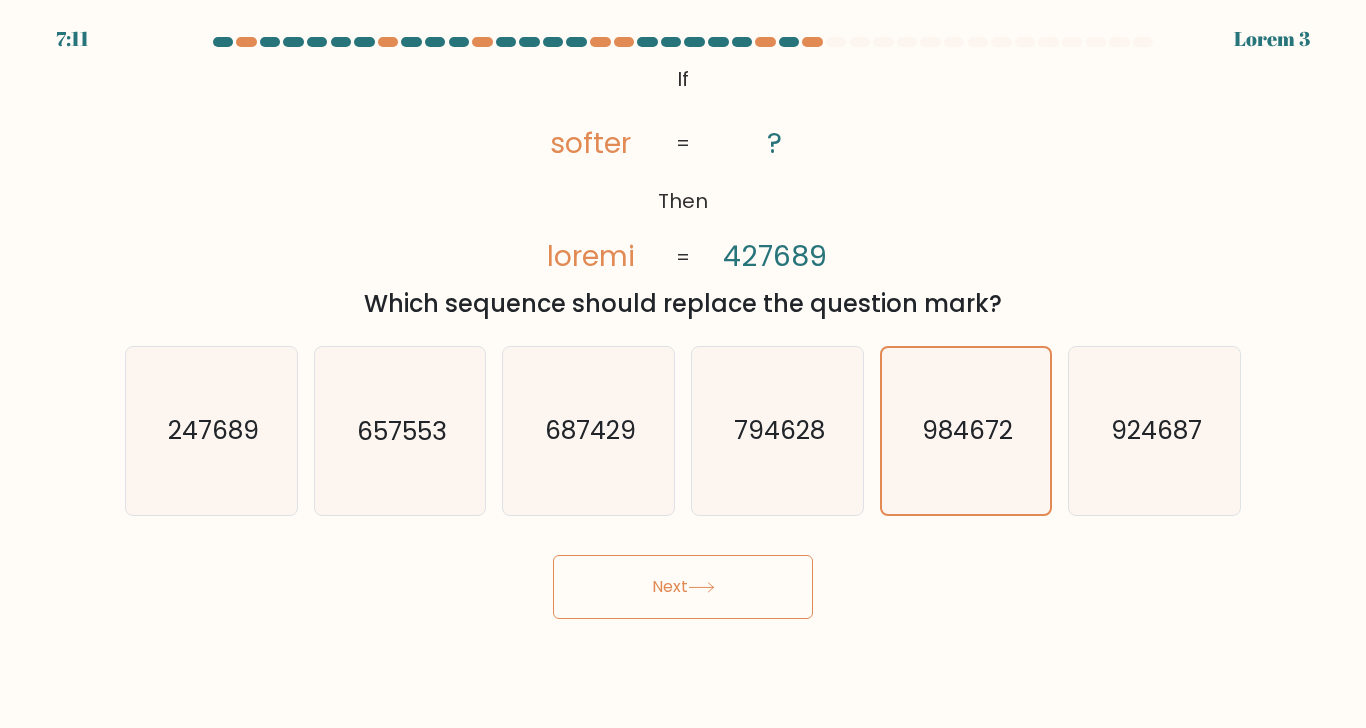 click on "924687" at bounding box center (1154, 430) 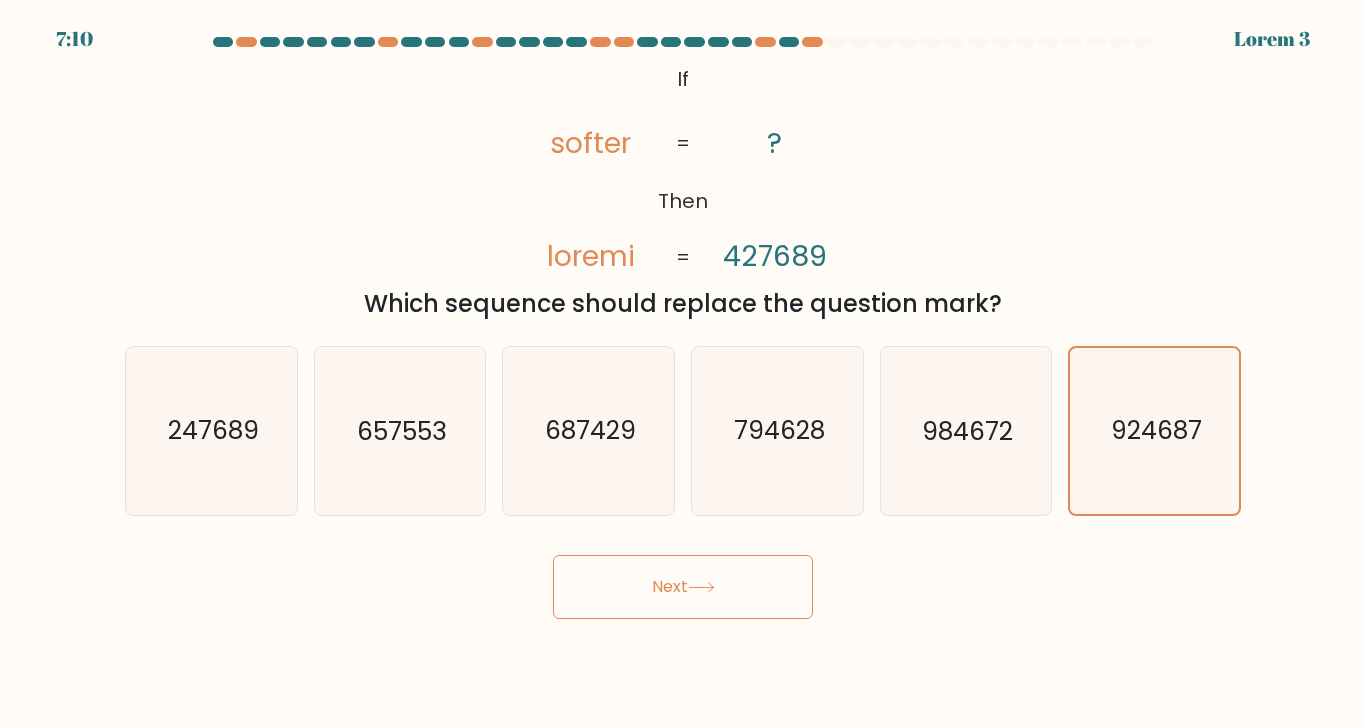 click on "Next" at bounding box center (683, 587) 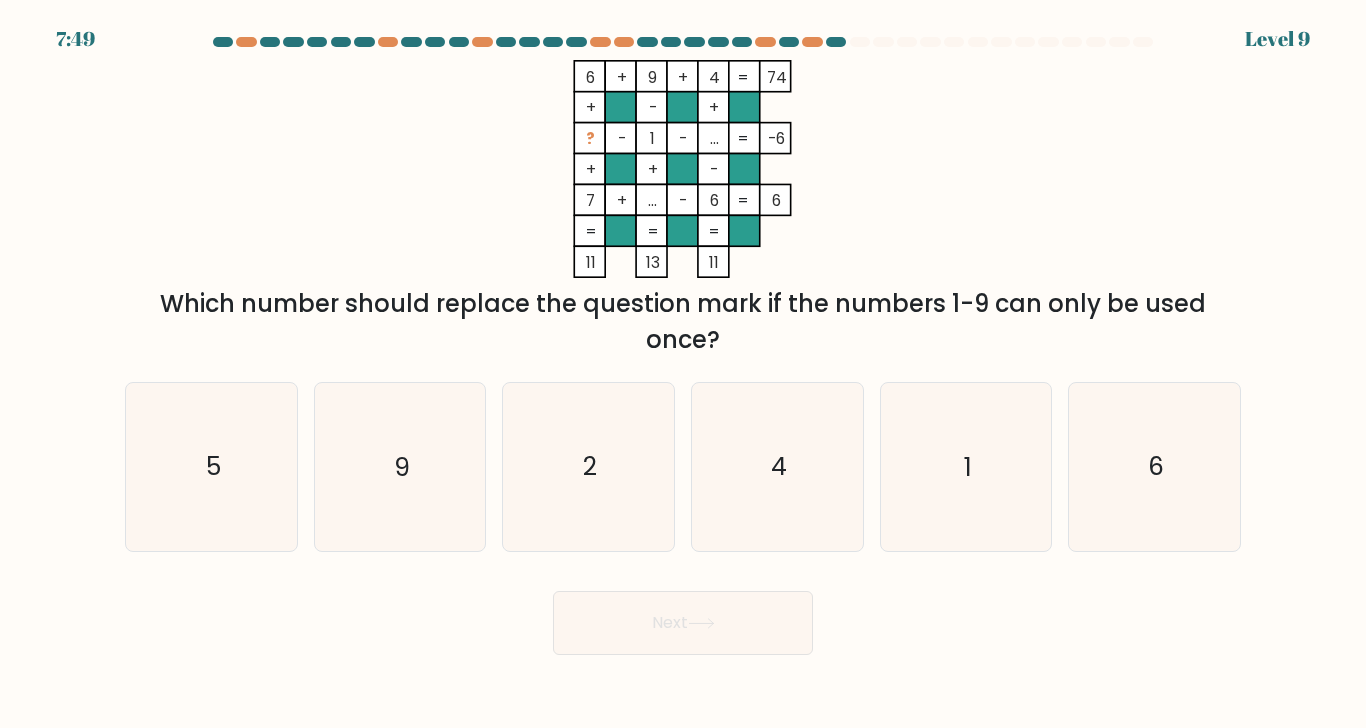 click on "2" at bounding box center (590, 467) 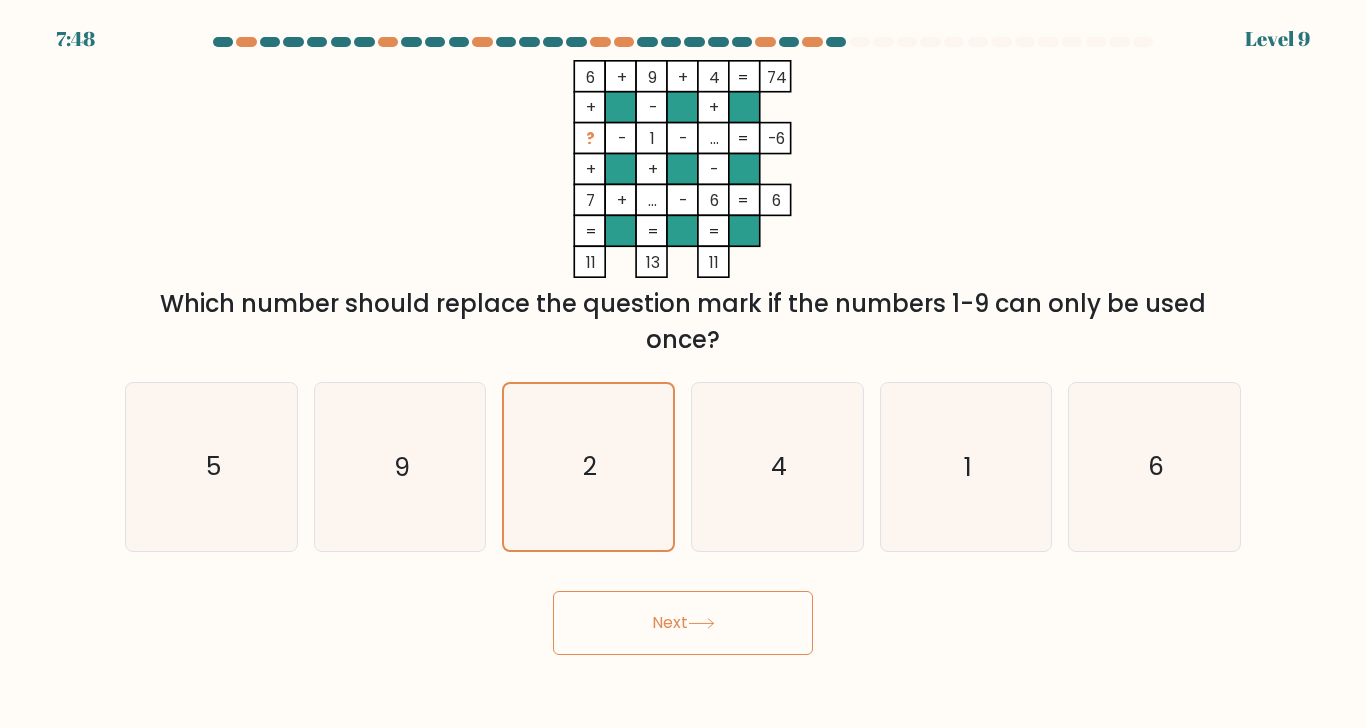 click on "Next" at bounding box center [683, 623] 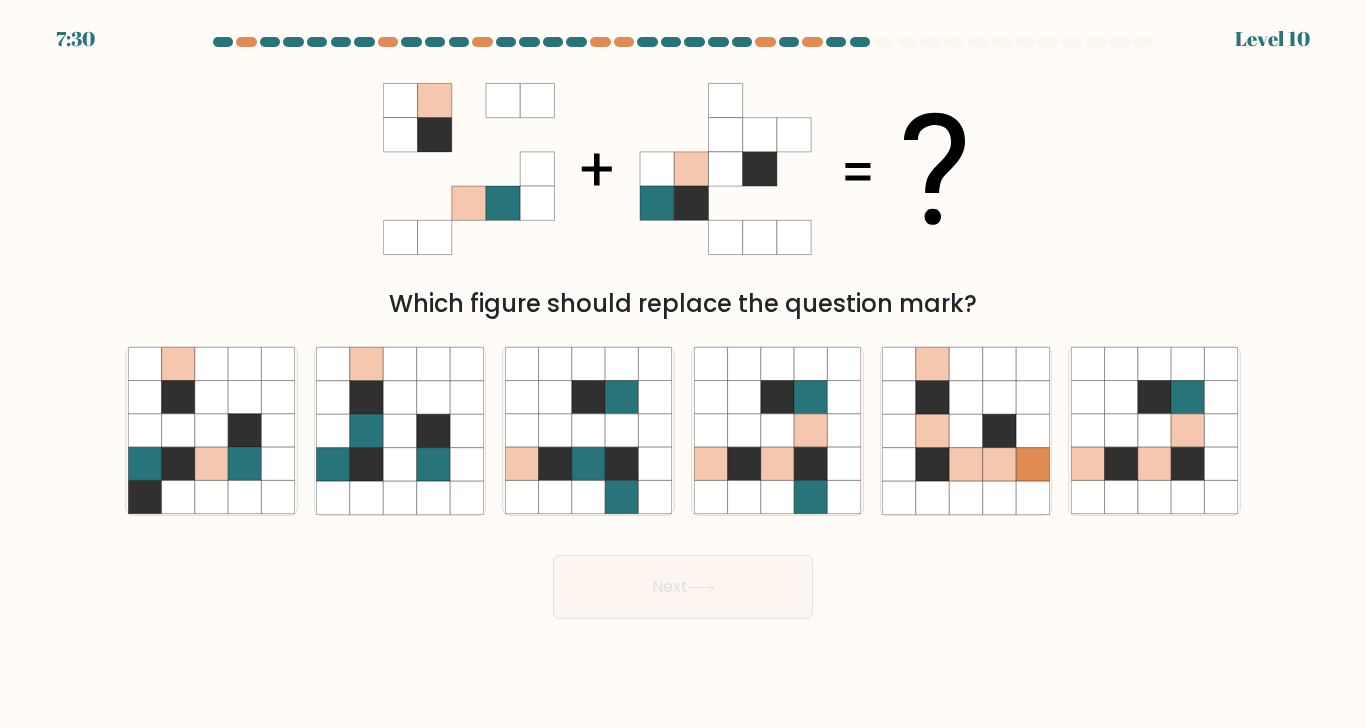 click at bounding box center [211, 430] 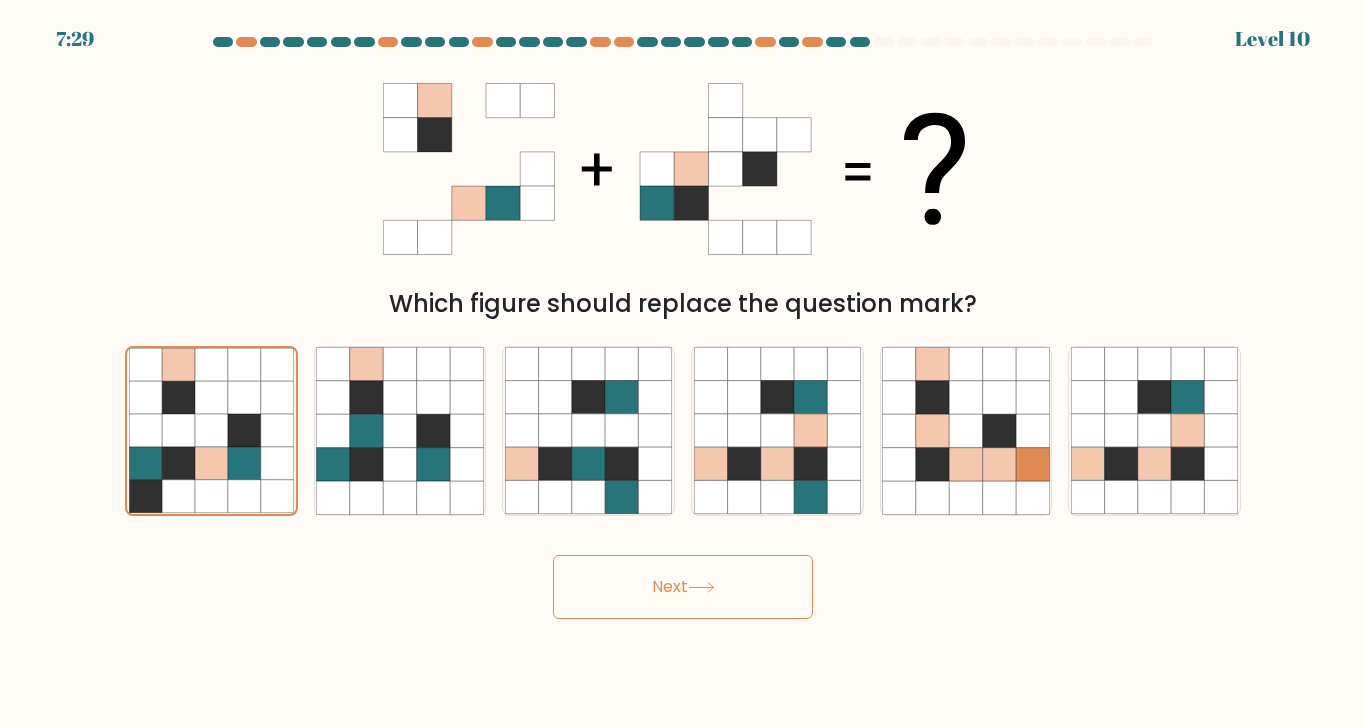 click on "Next" at bounding box center (683, 587) 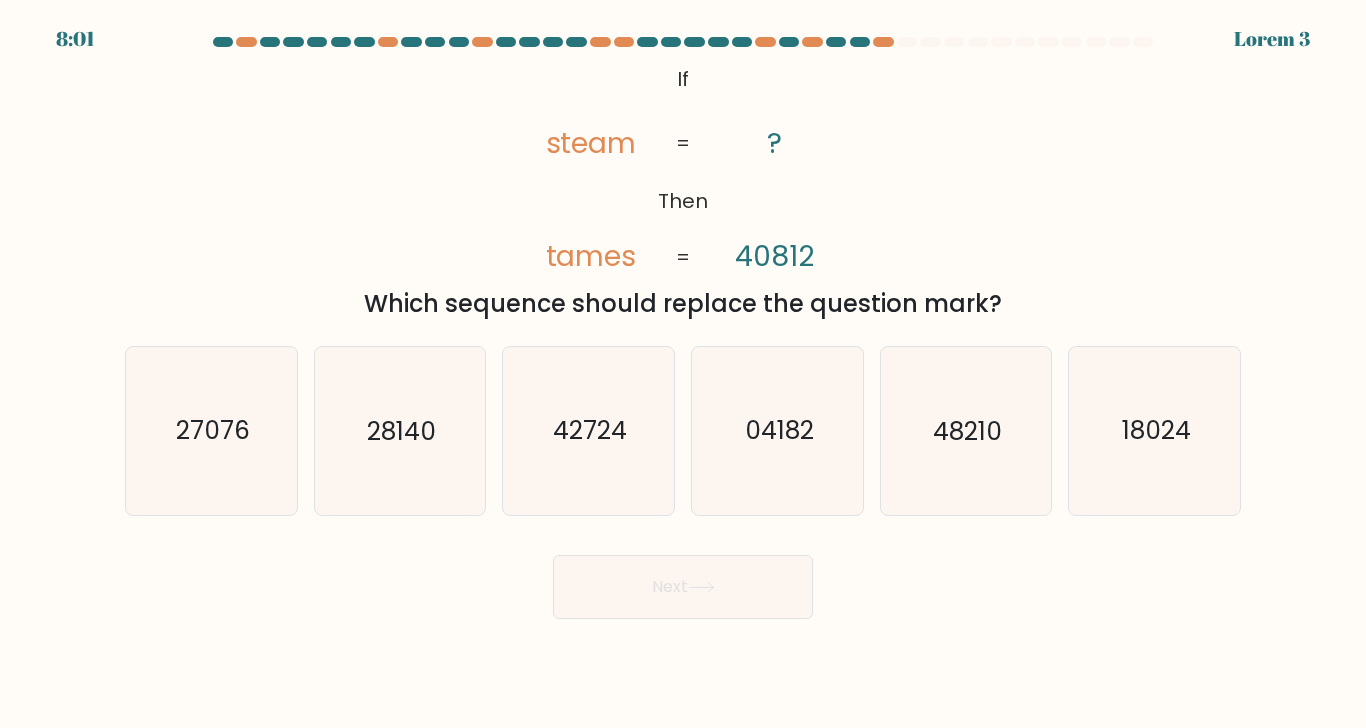 click on "42724" at bounding box center (590, 431) 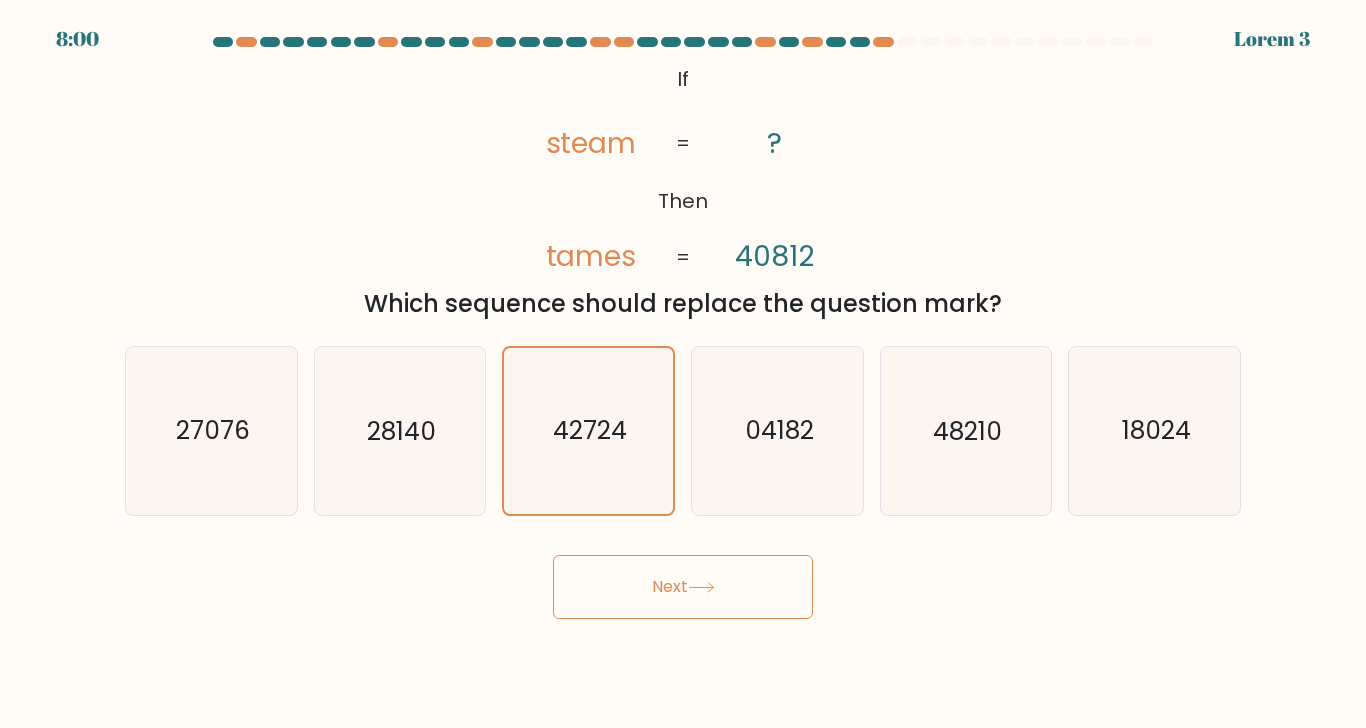 click on "Next" at bounding box center (683, 587) 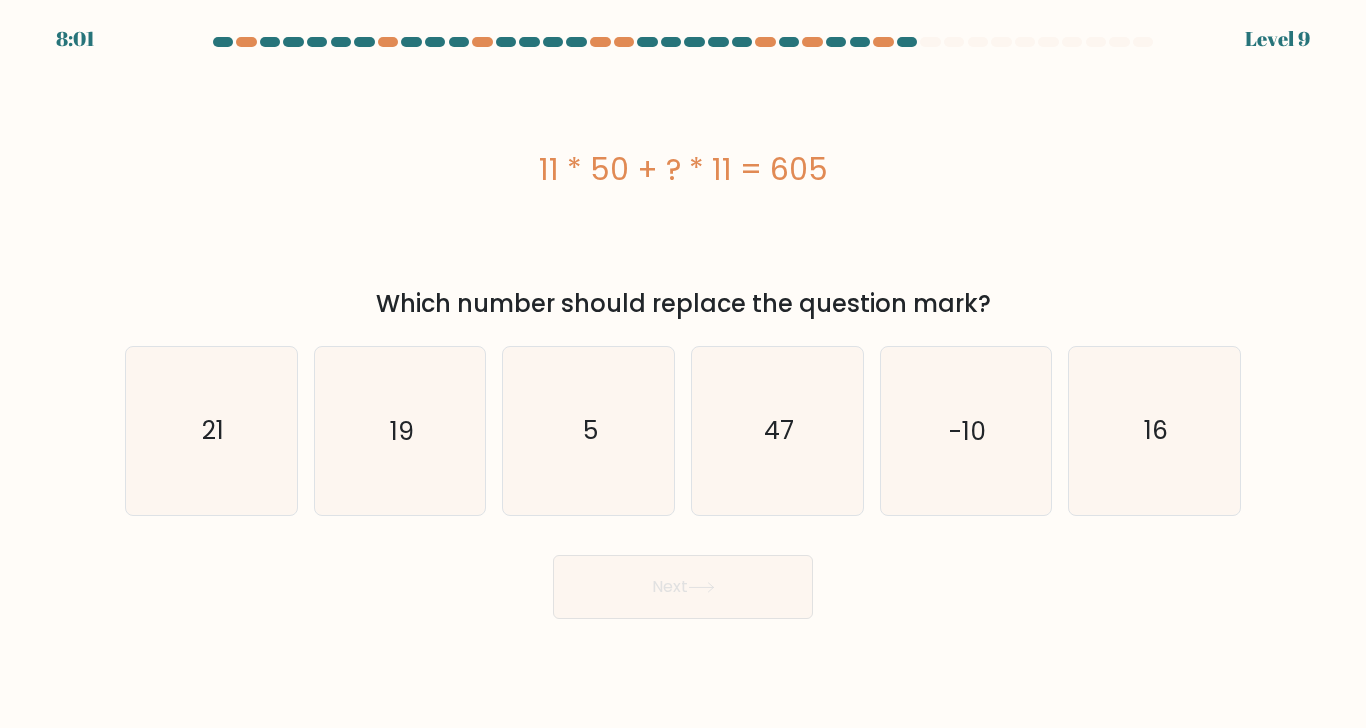click on "5" at bounding box center [588, 430] 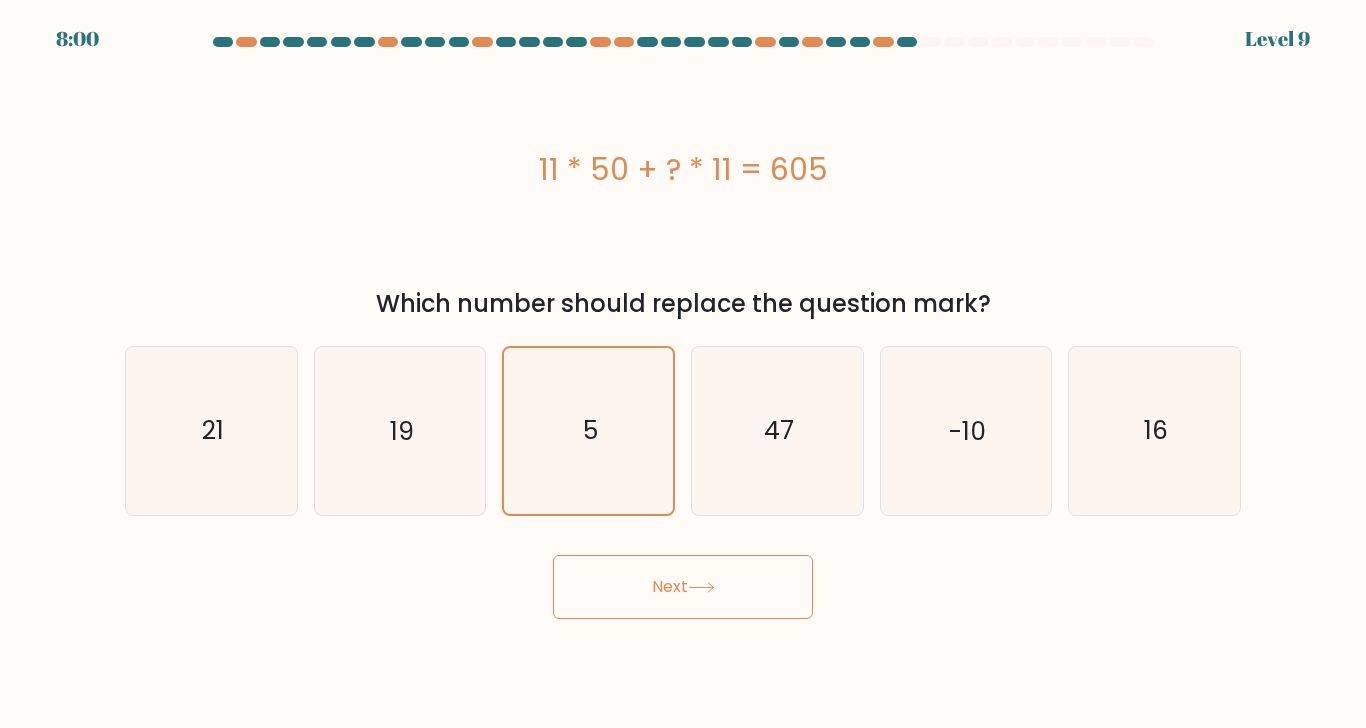 click on "Next" at bounding box center (683, 587) 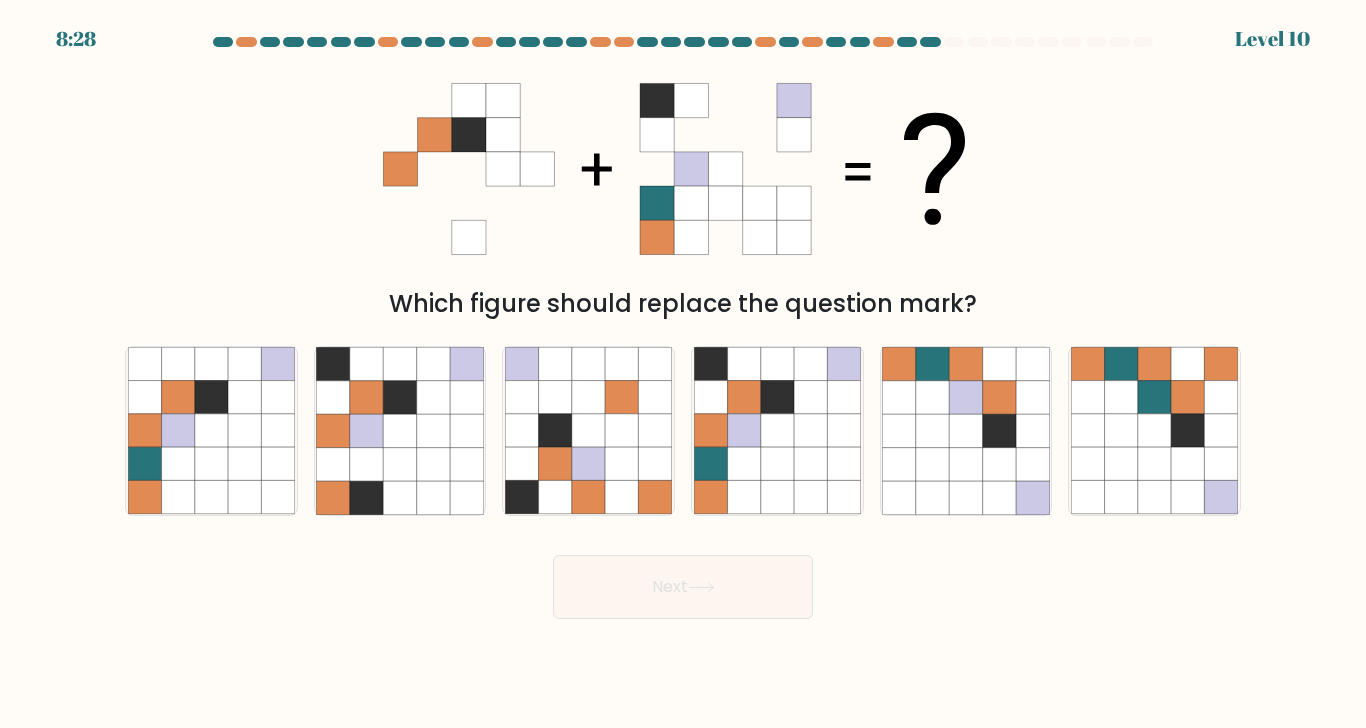 click at bounding box center [211, 430] 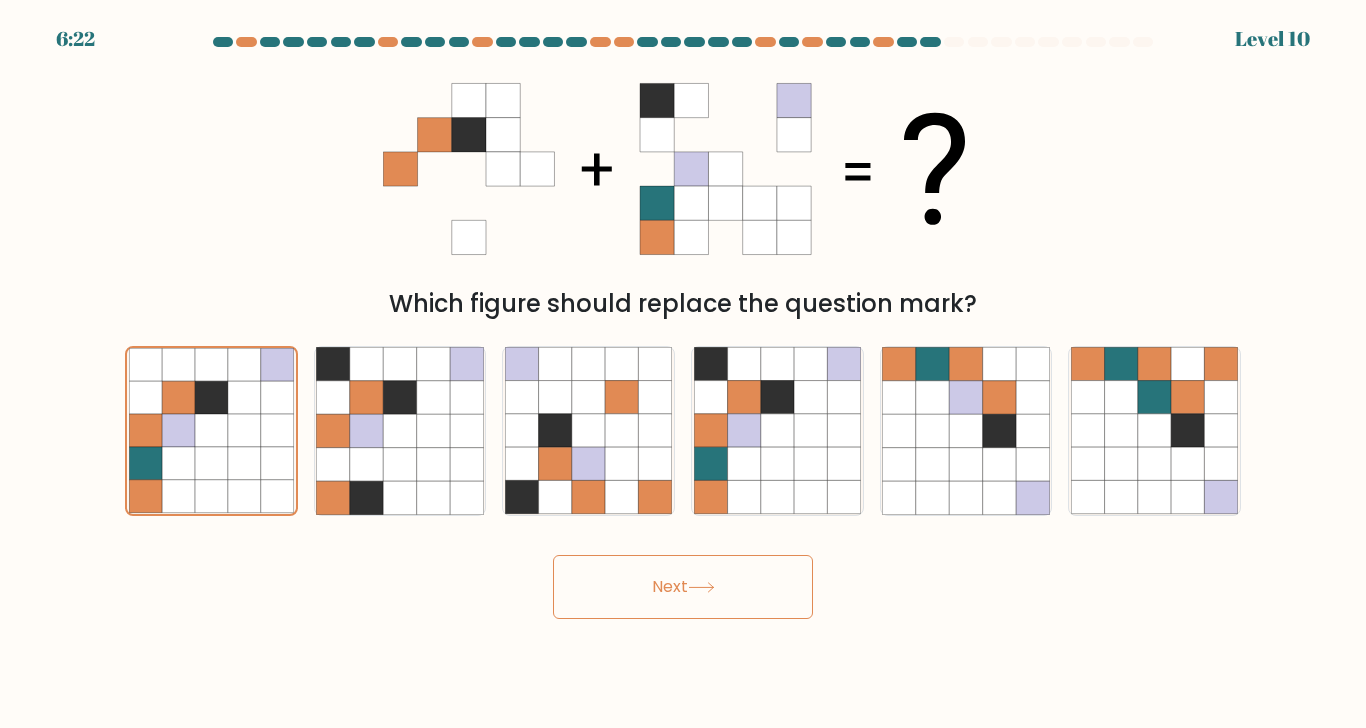 click on "Next" at bounding box center (683, 587) 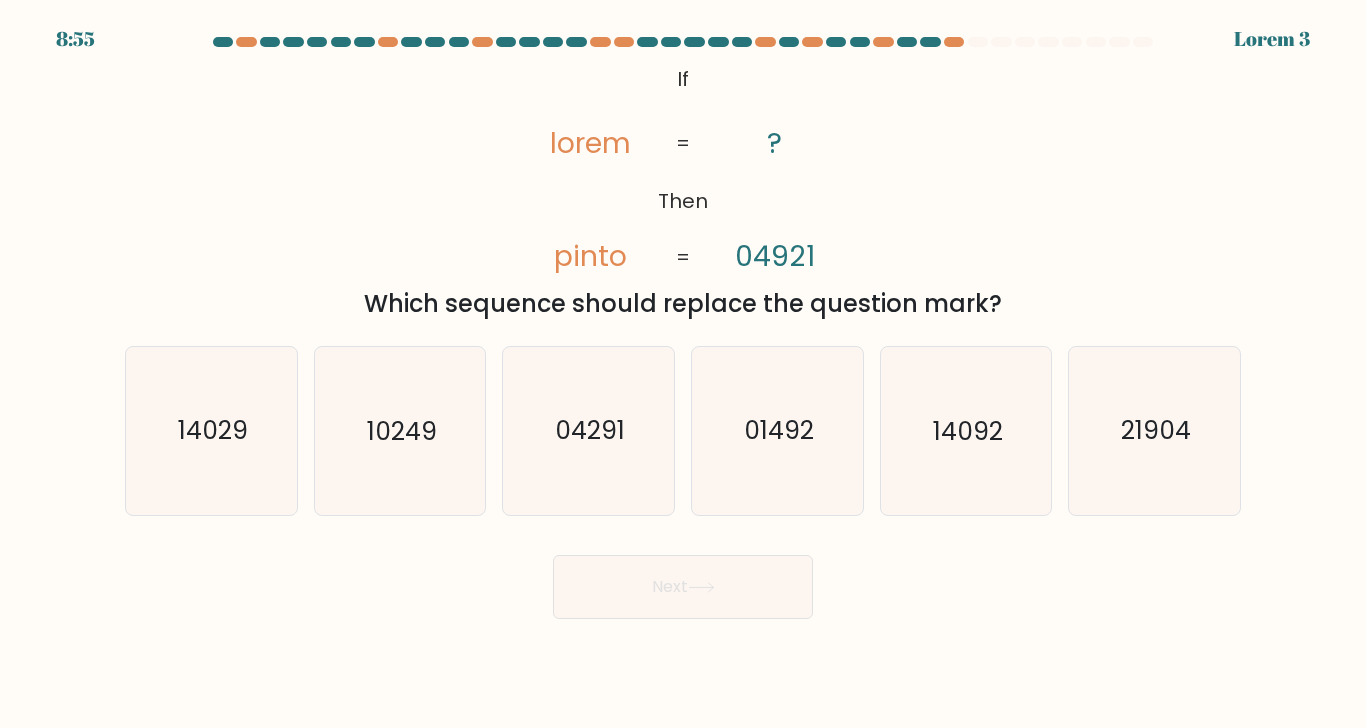 click on "01492" at bounding box center [777, 430] 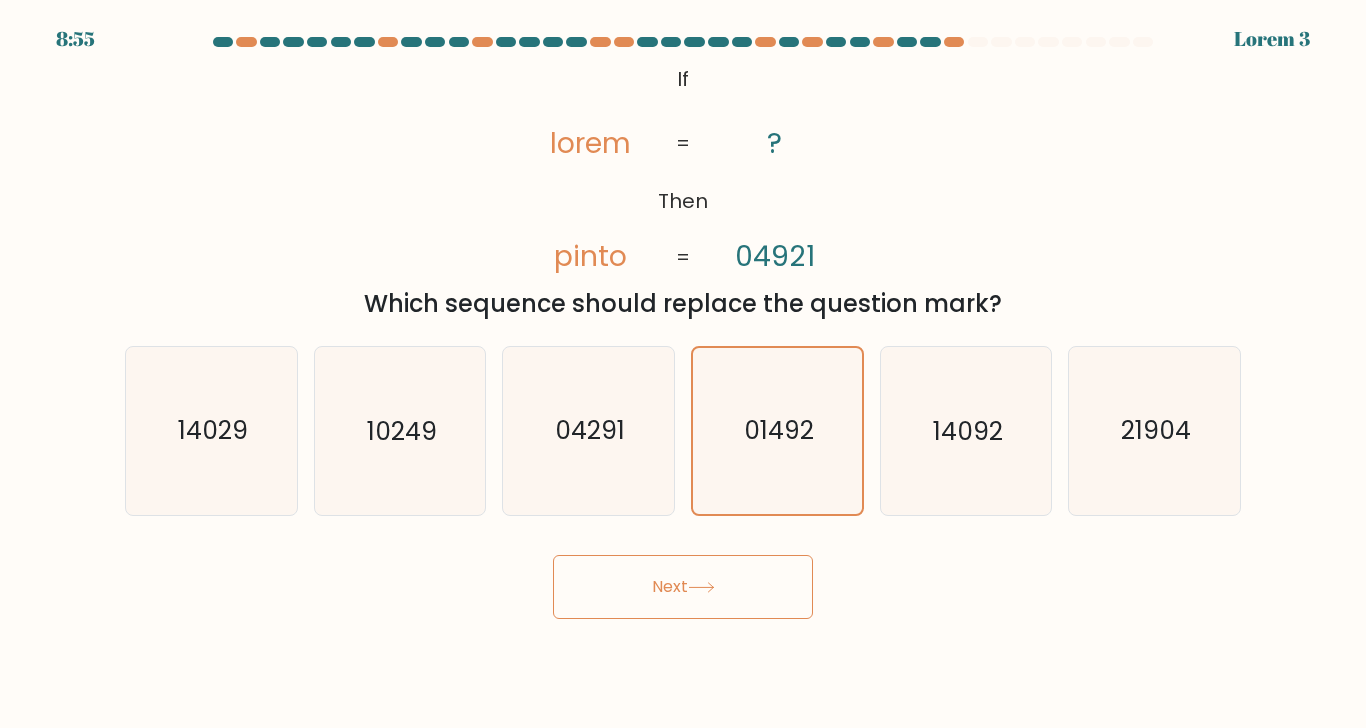 click on "Next" at bounding box center (683, 587) 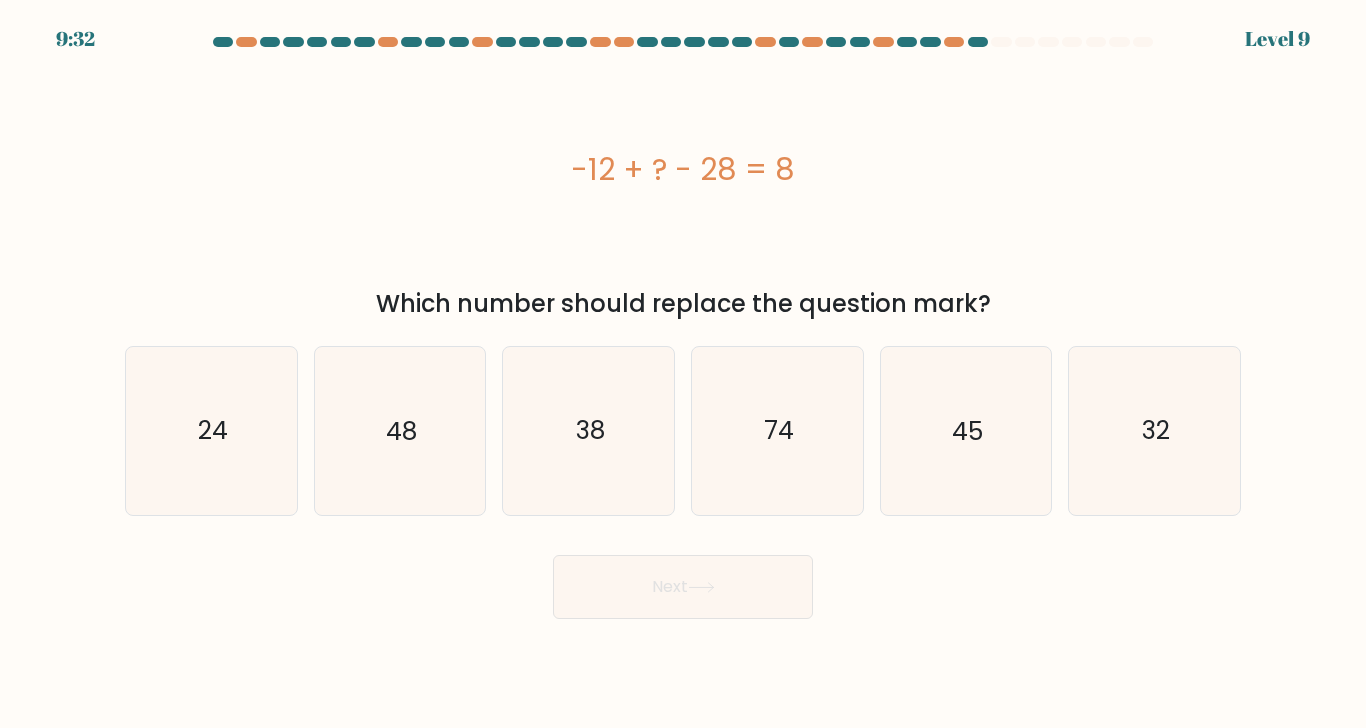 click on "48" at bounding box center [399, 430] 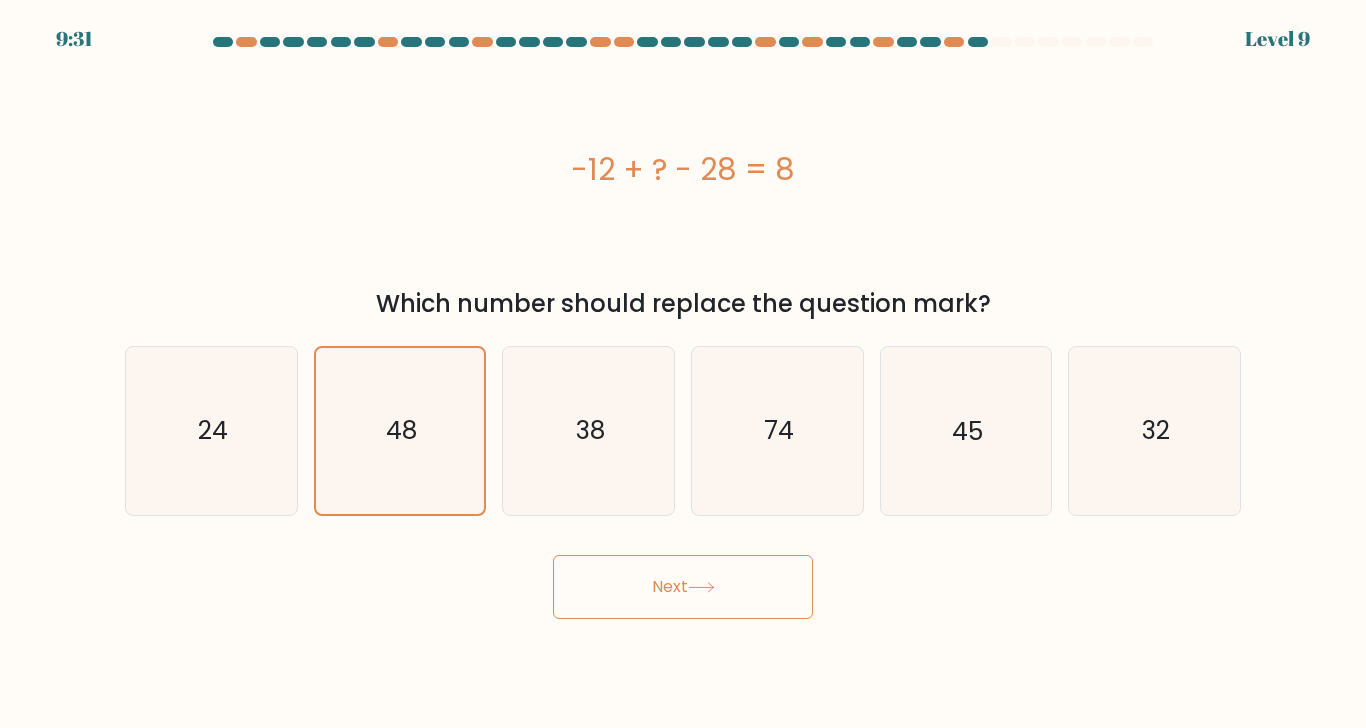 click on "Next" at bounding box center [683, 587] 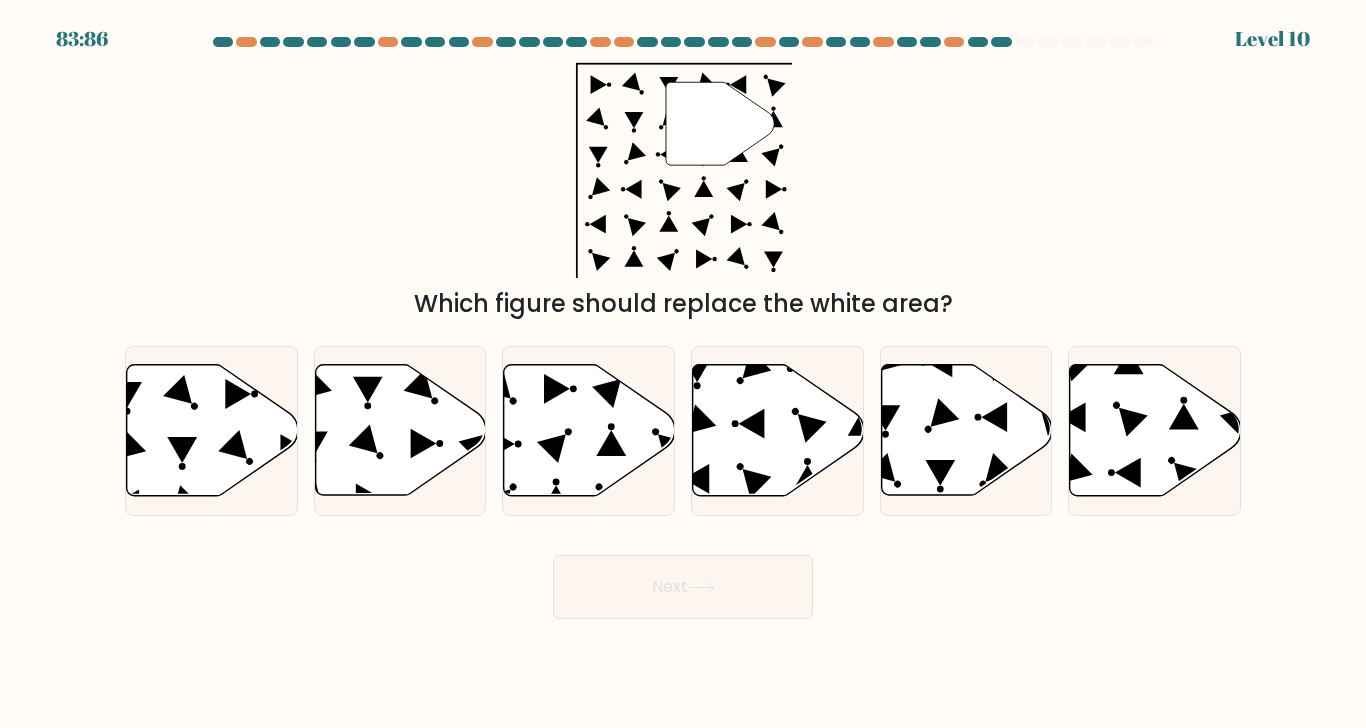 click at bounding box center (212, 430) 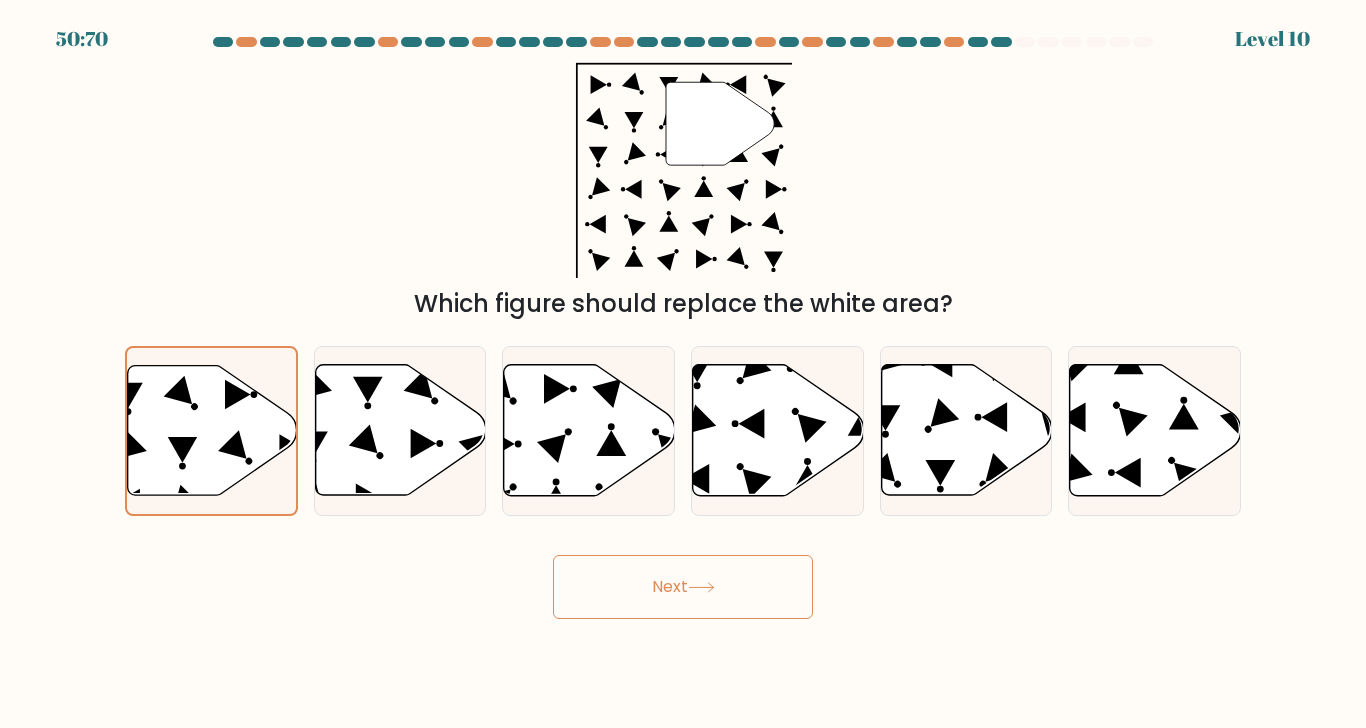 click at bounding box center [778, 430] 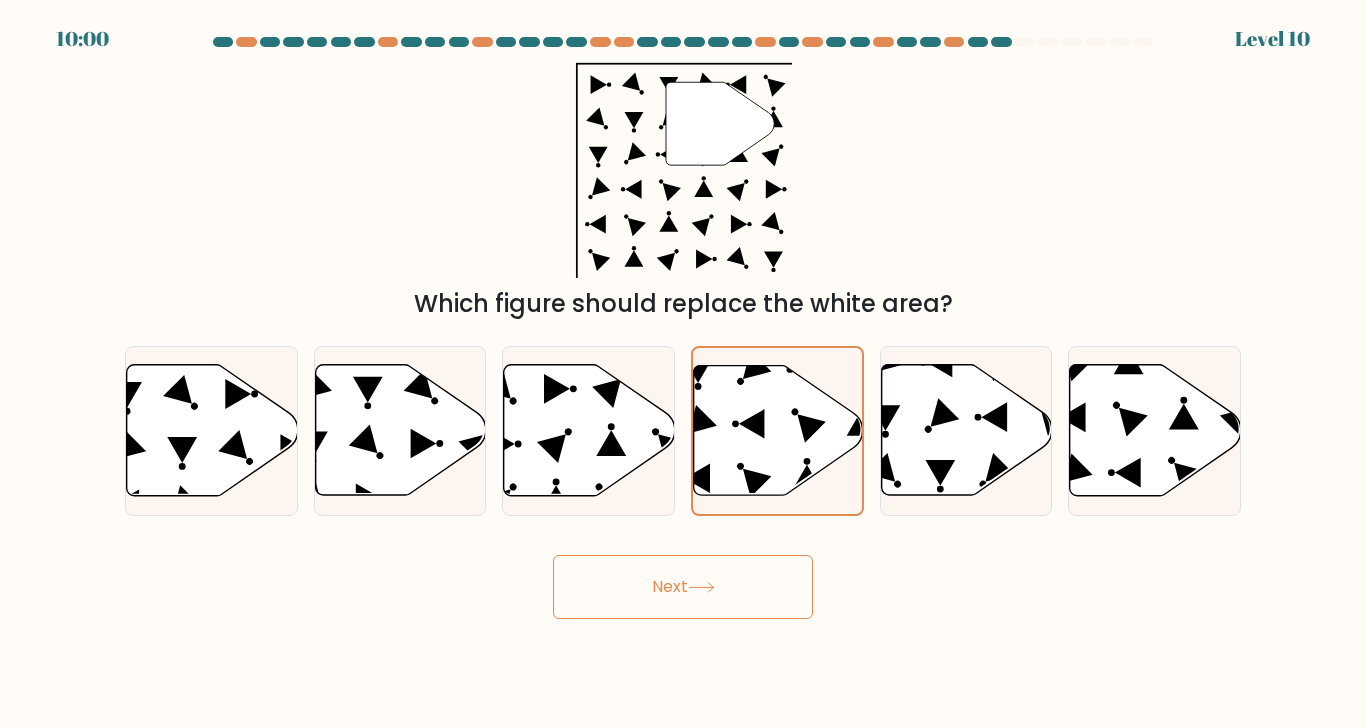 click on "Next" at bounding box center [683, 587] 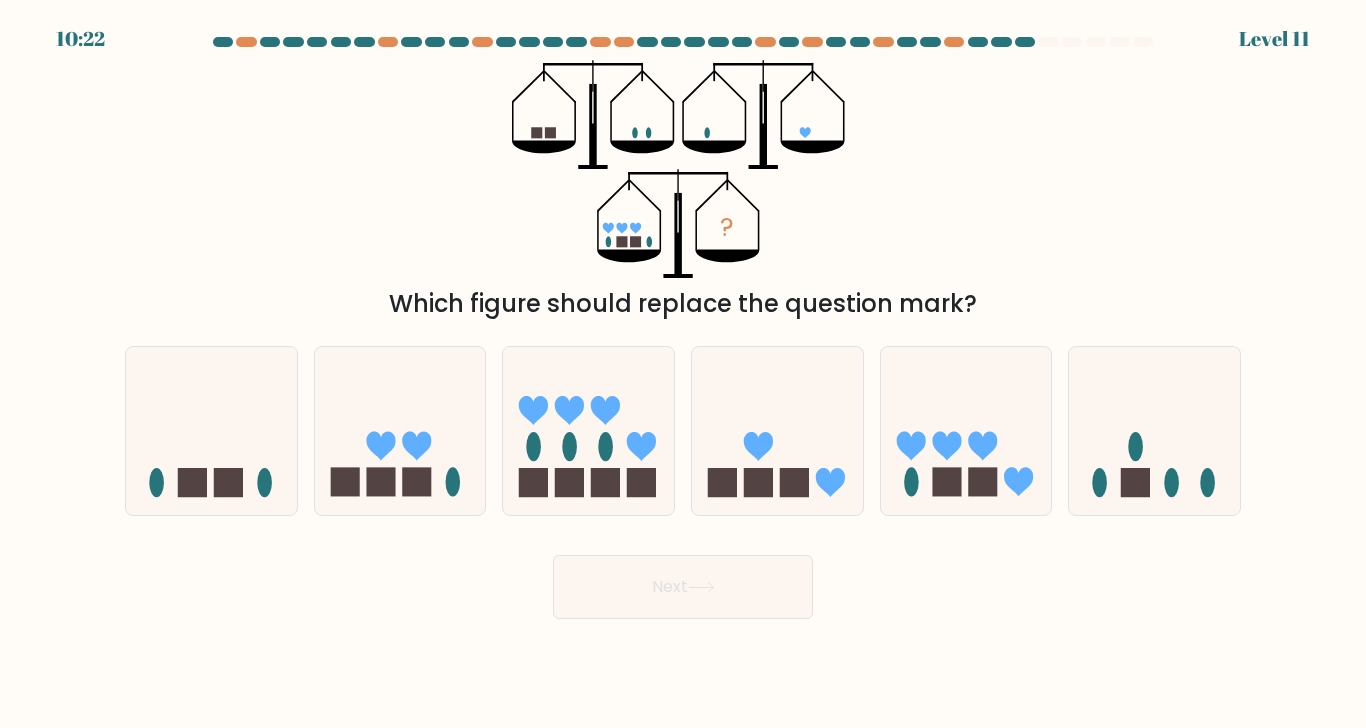 click at bounding box center [380, 446] 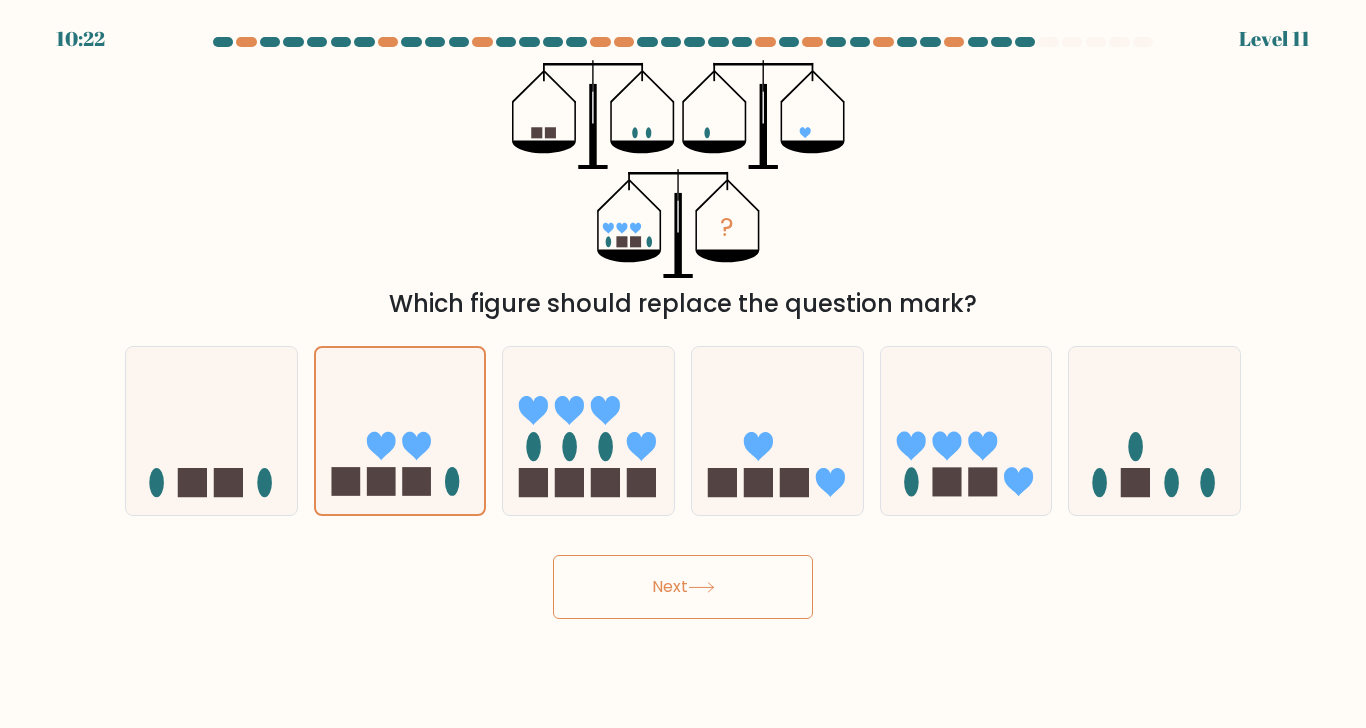click on "Next" at bounding box center (683, 587) 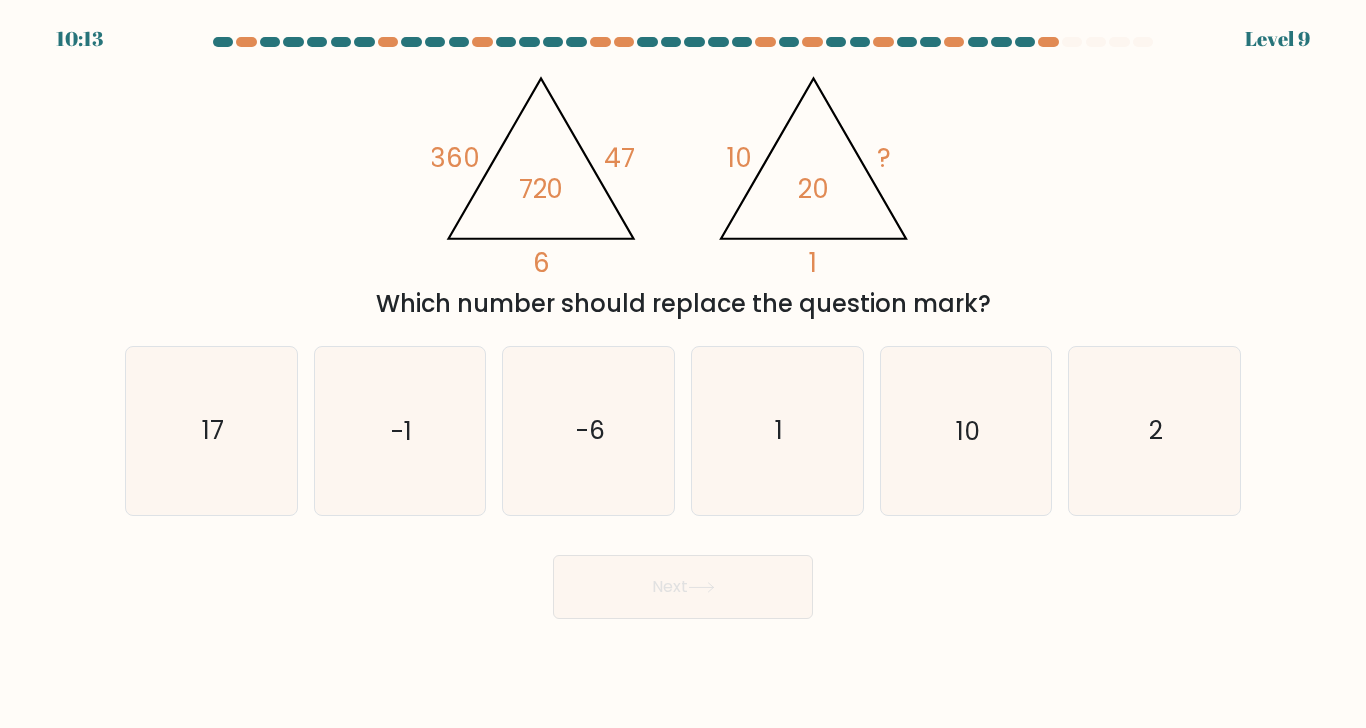 click on "2" at bounding box center (1154, 430) 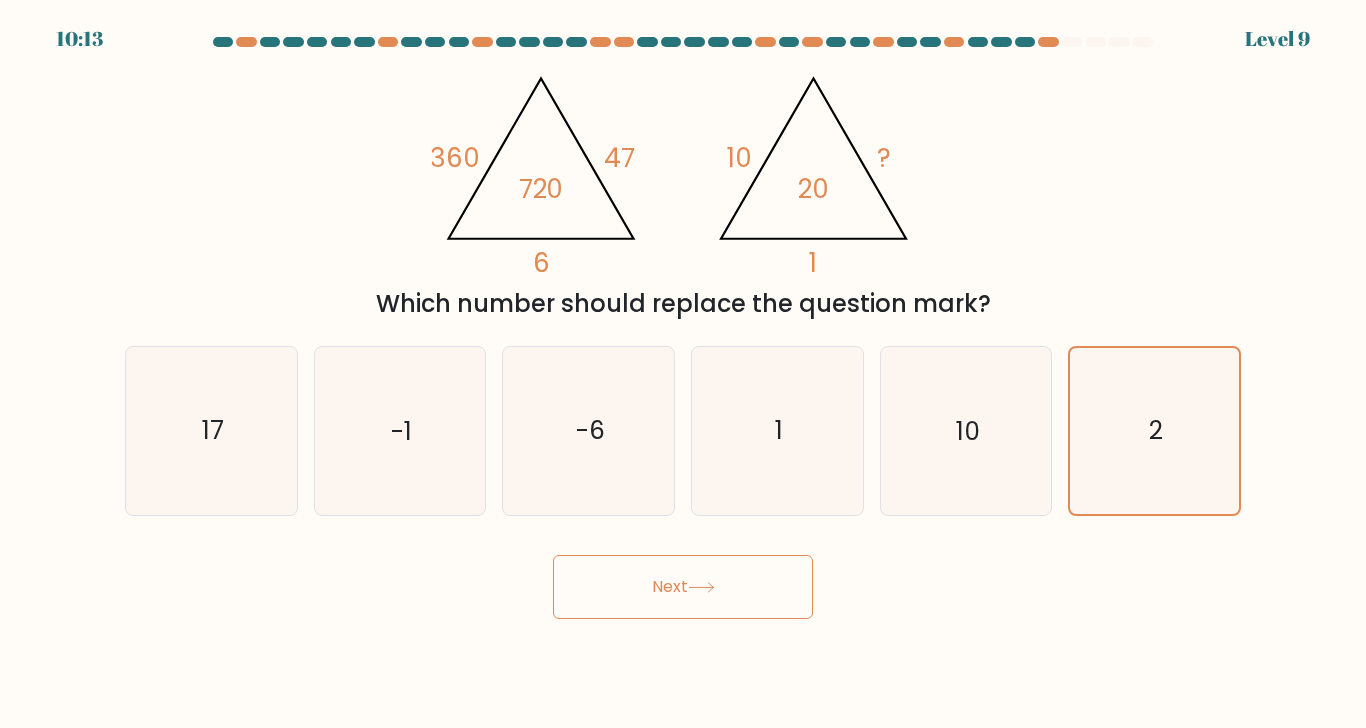 click on "Next" at bounding box center (683, 587) 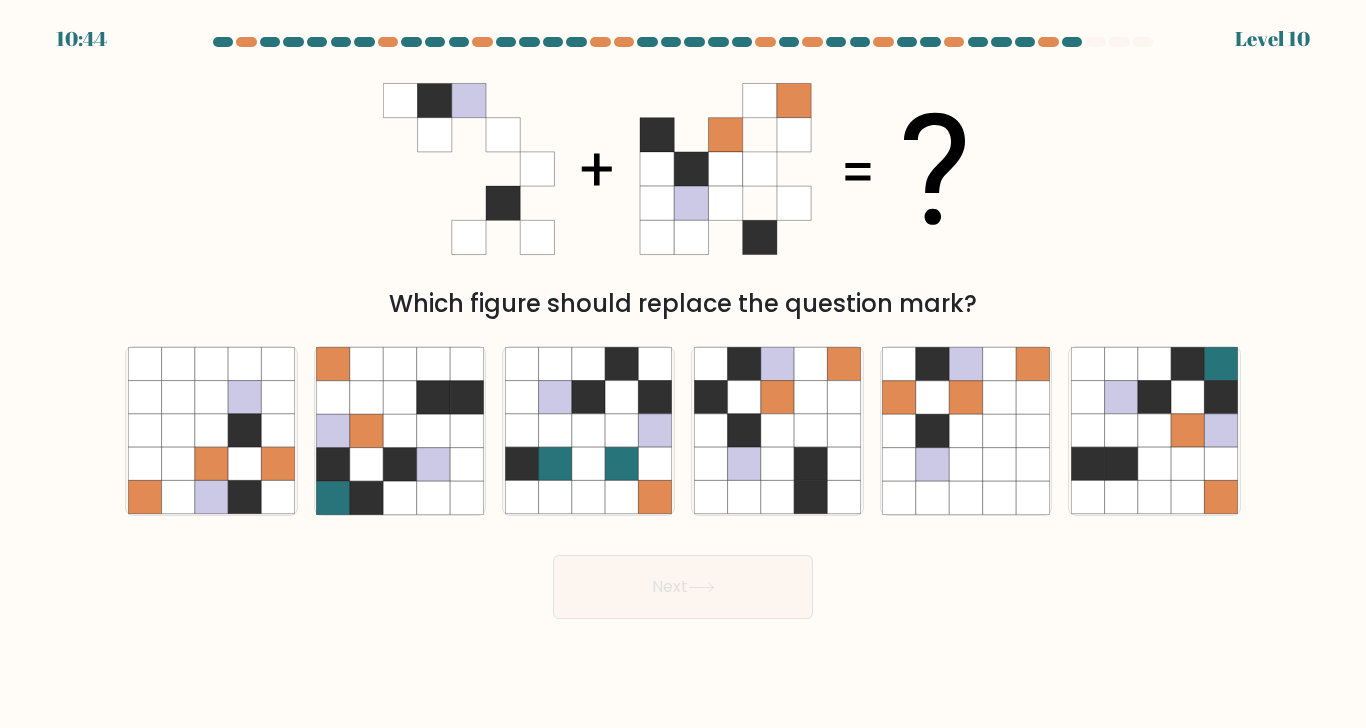click at bounding box center [777, 430] 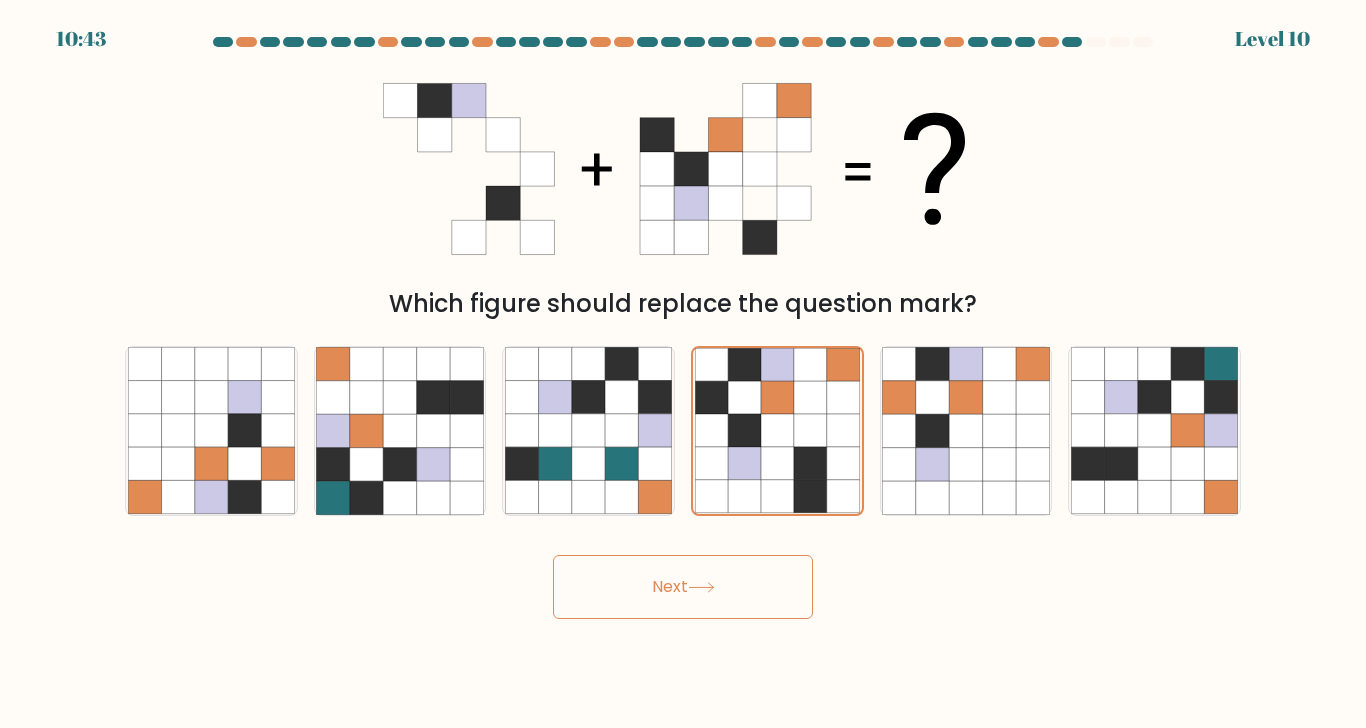 click on "10:43
Level 10" at bounding box center (683, 364) 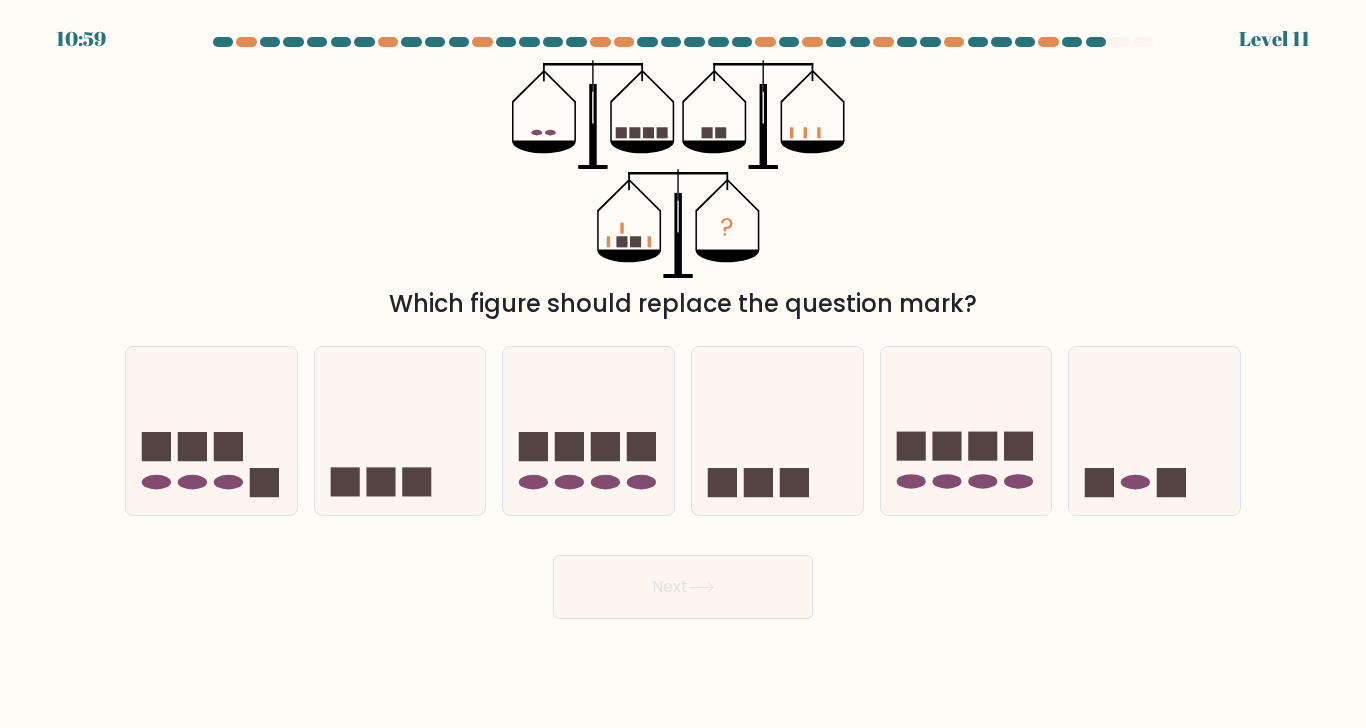 click at bounding box center [1154, 430] 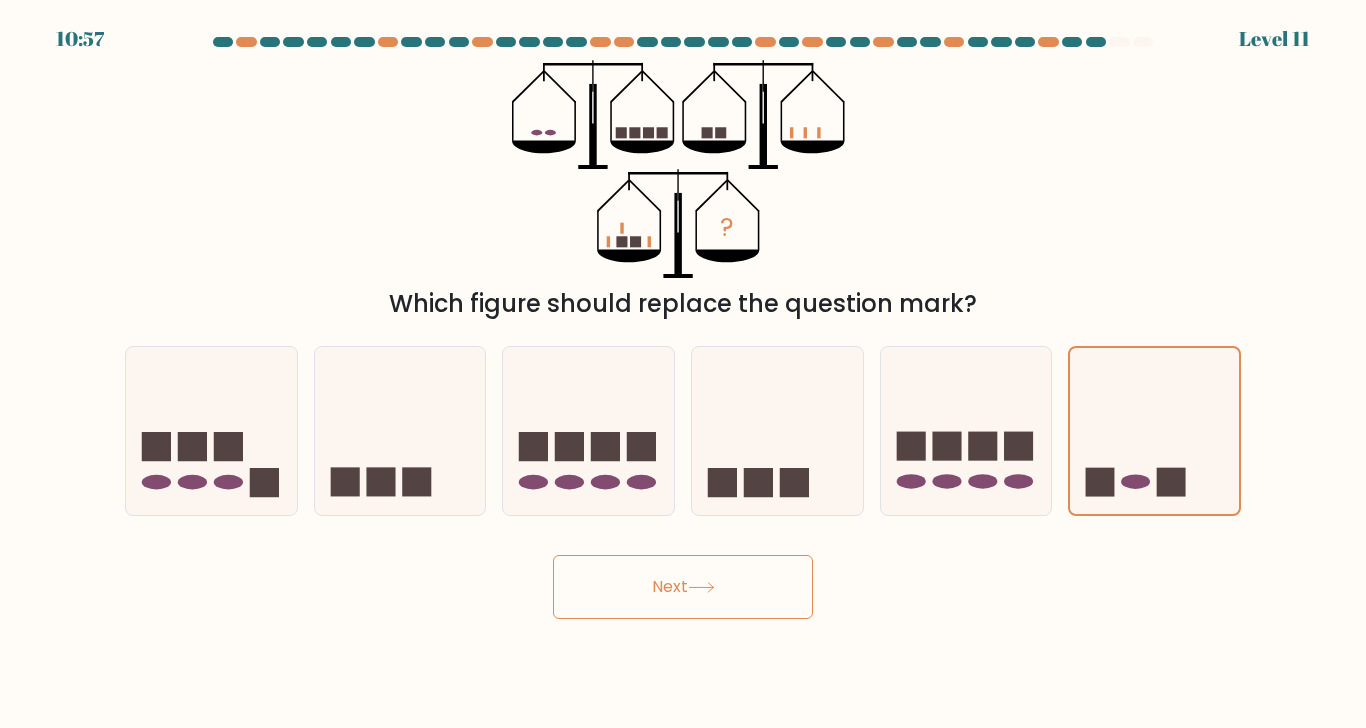 click on "Next" at bounding box center (683, 587) 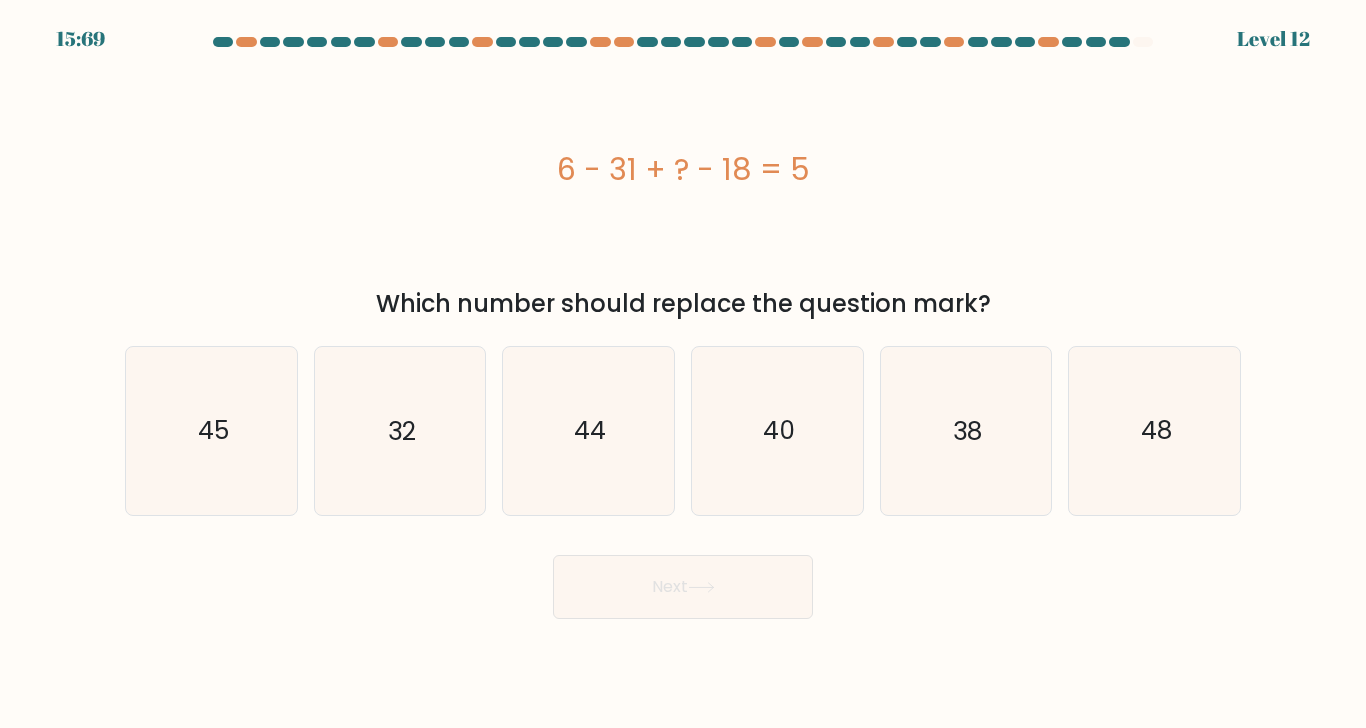 click on "48" at bounding box center [1156, 431] 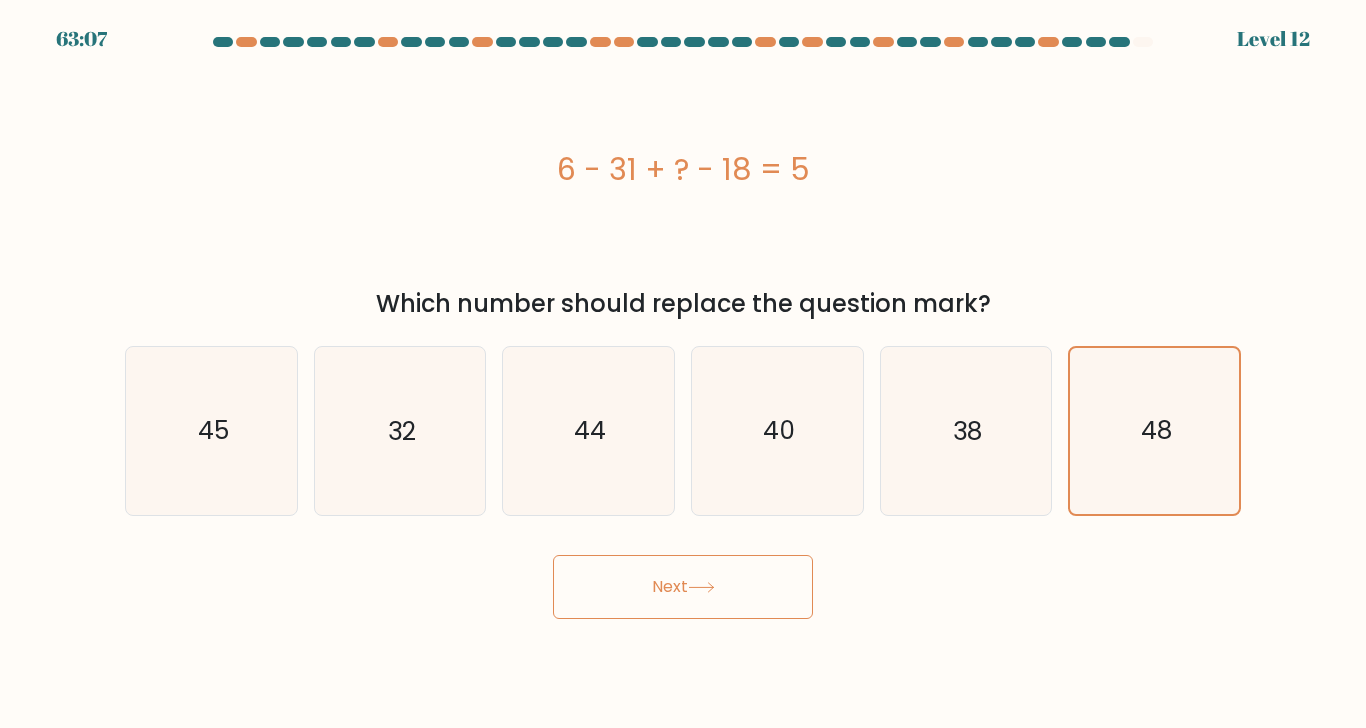 click on "Next" at bounding box center [683, 587] 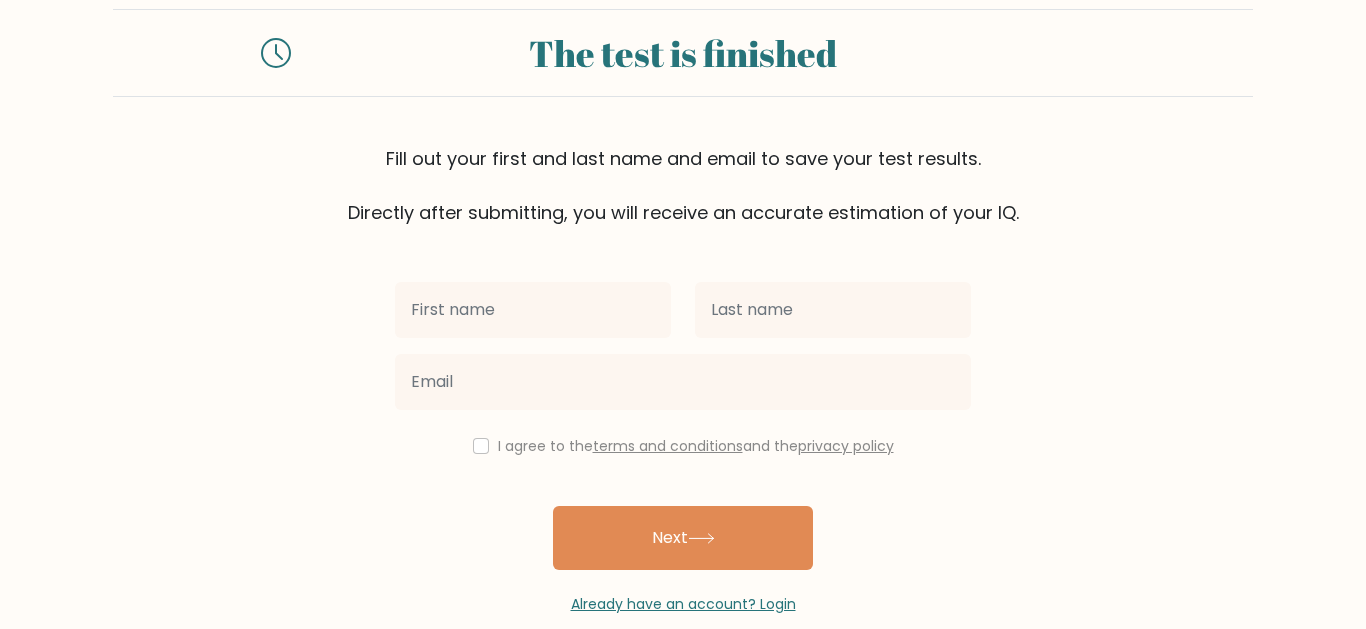 scroll, scrollTop: 99, scrollLeft: 0, axis: vertical 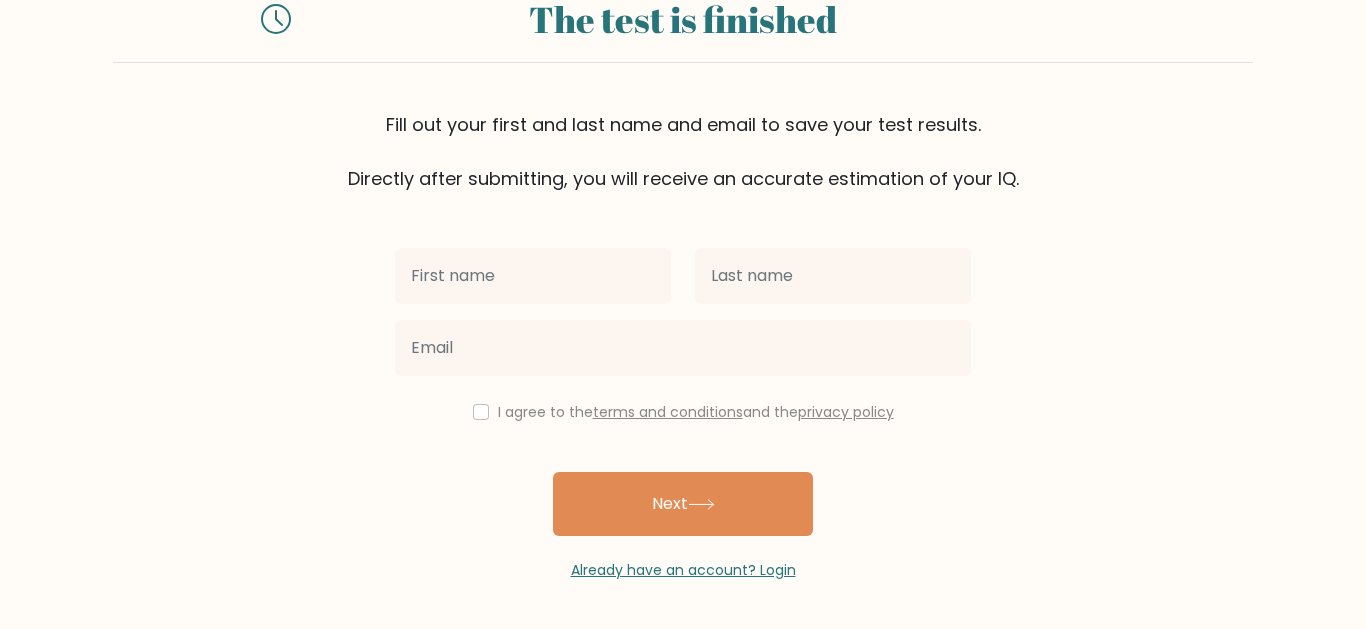 click at bounding box center [533, 276] 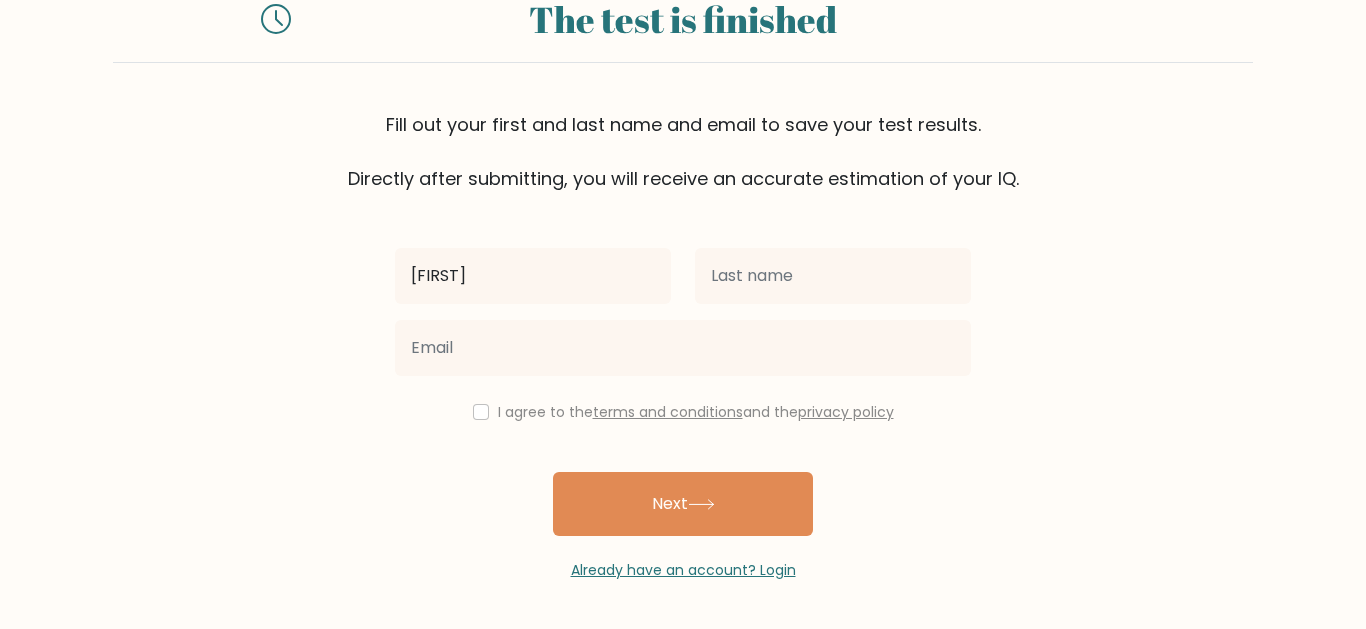 type on "[FIRST]" 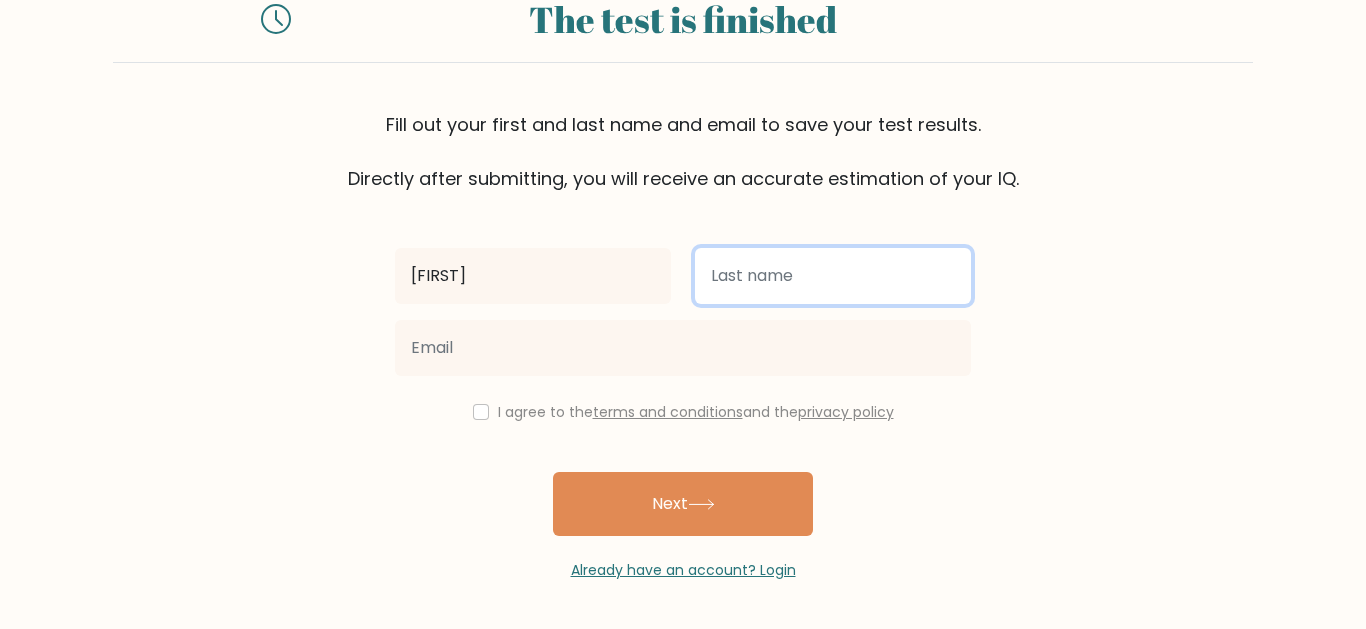 click at bounding box center [833, 276] 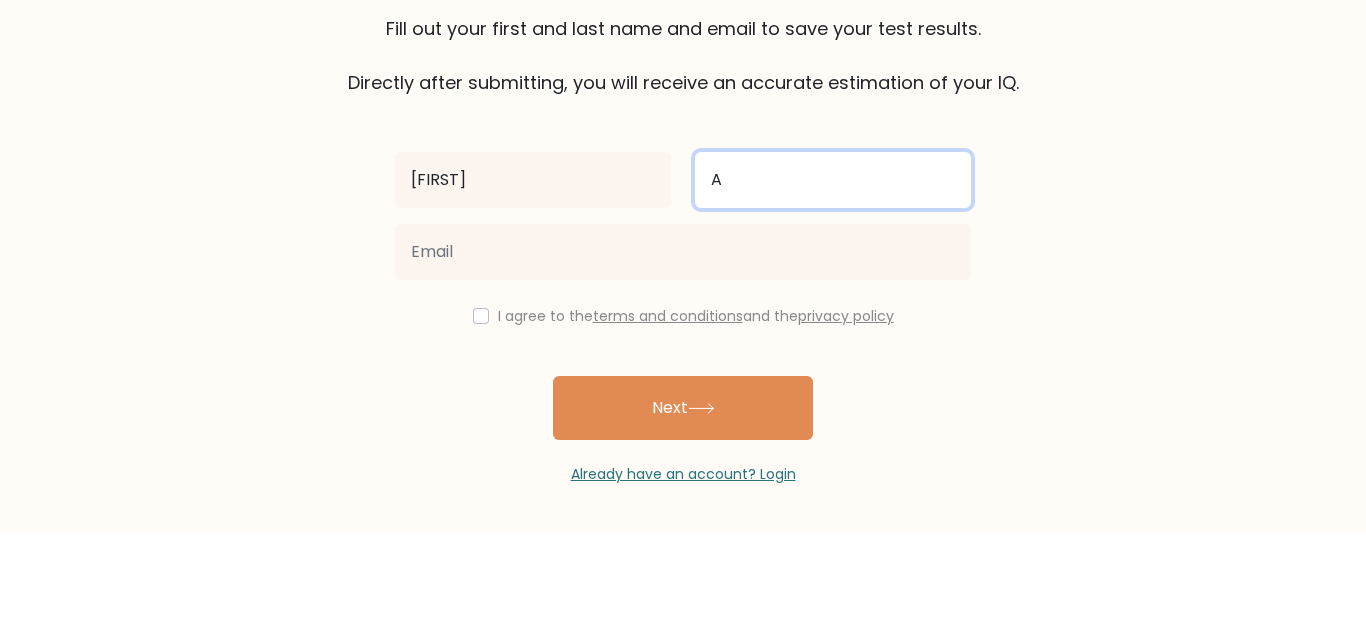 click on "A" at bounding box center (833, 276) 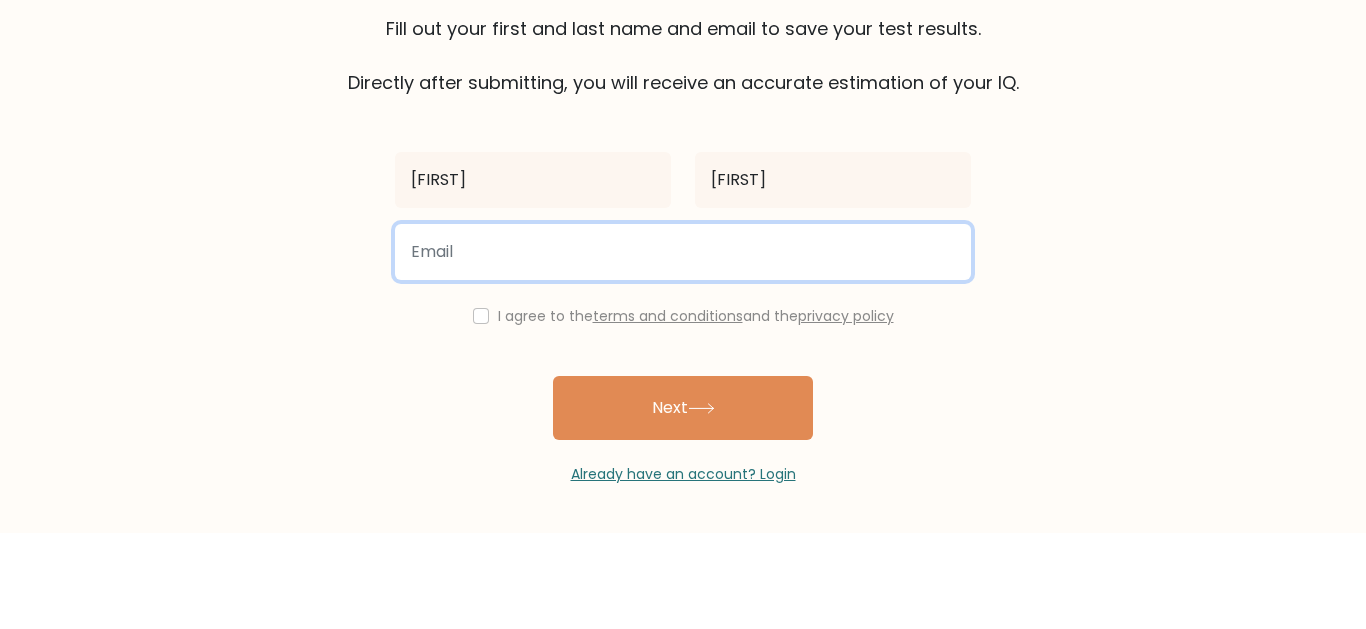 click at bounding box center [683, 348] 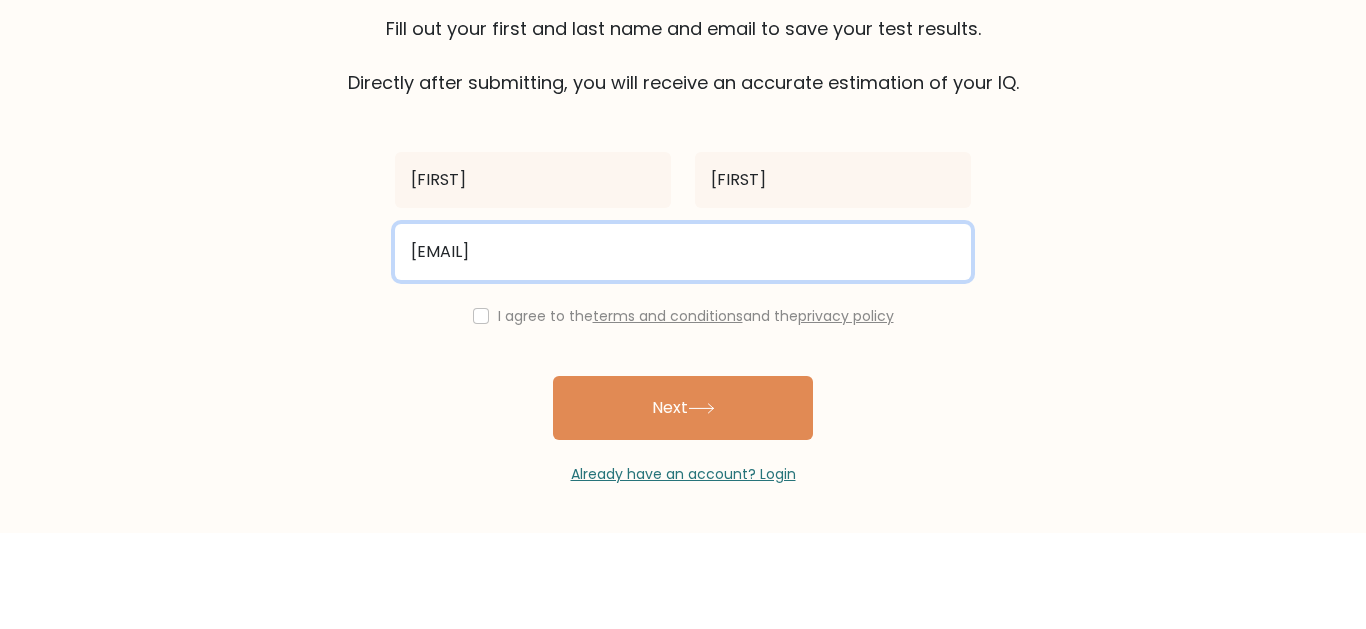 click on "tofunmikemi@gmail.com" at bounding box center (683, 348) 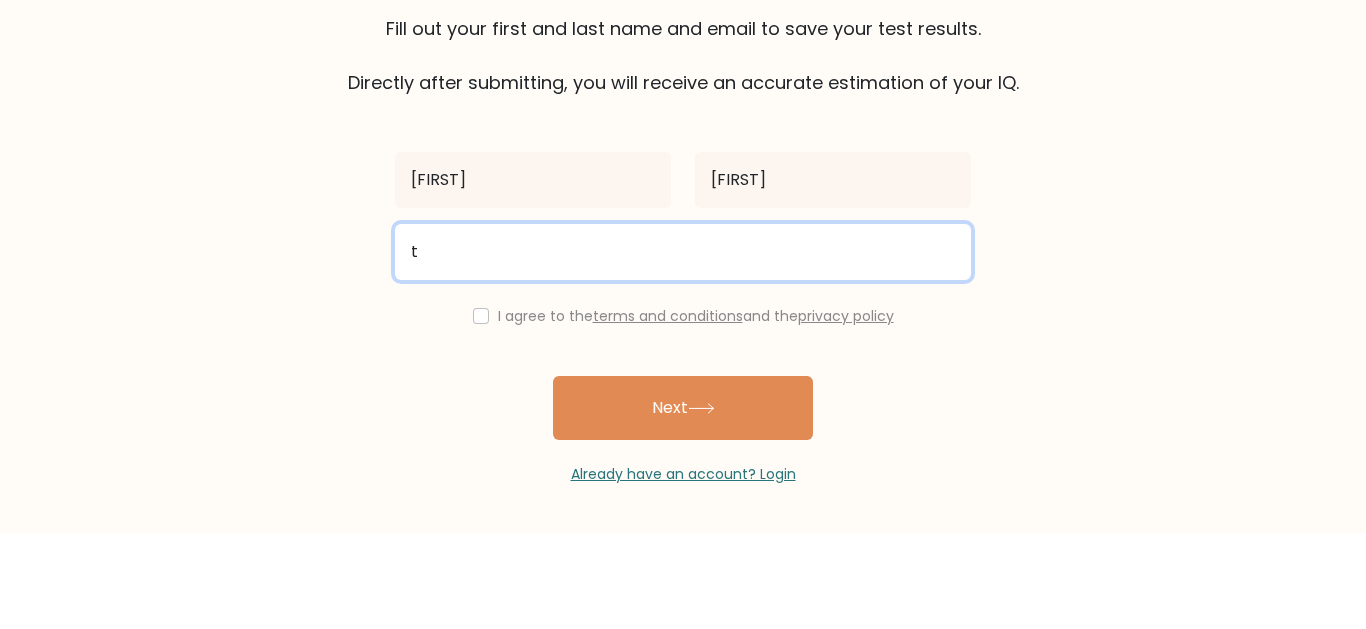 type on "toluezekiel01@gmail.com" 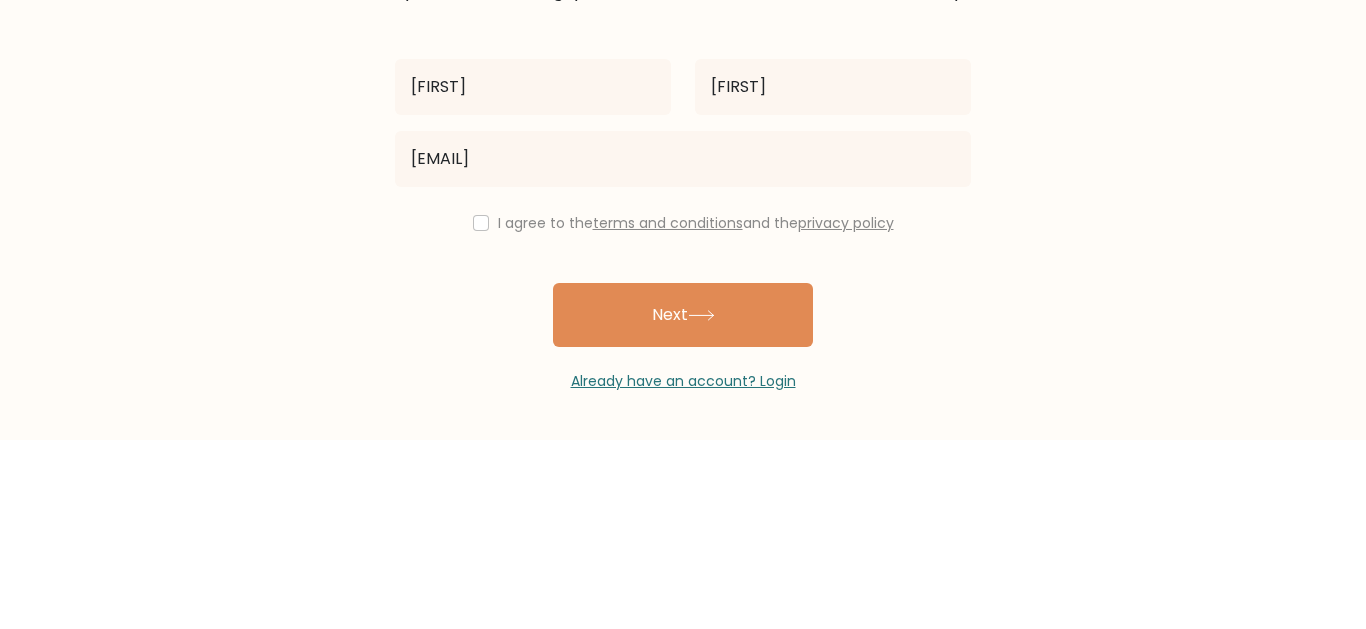 click on "Ezekiel
Abiona
toluezekiel01@gmail.com
I agree to the  terms and conditions  and the  privacy policy
Next
Already have an account? Login" at bounding box center [683, 386] 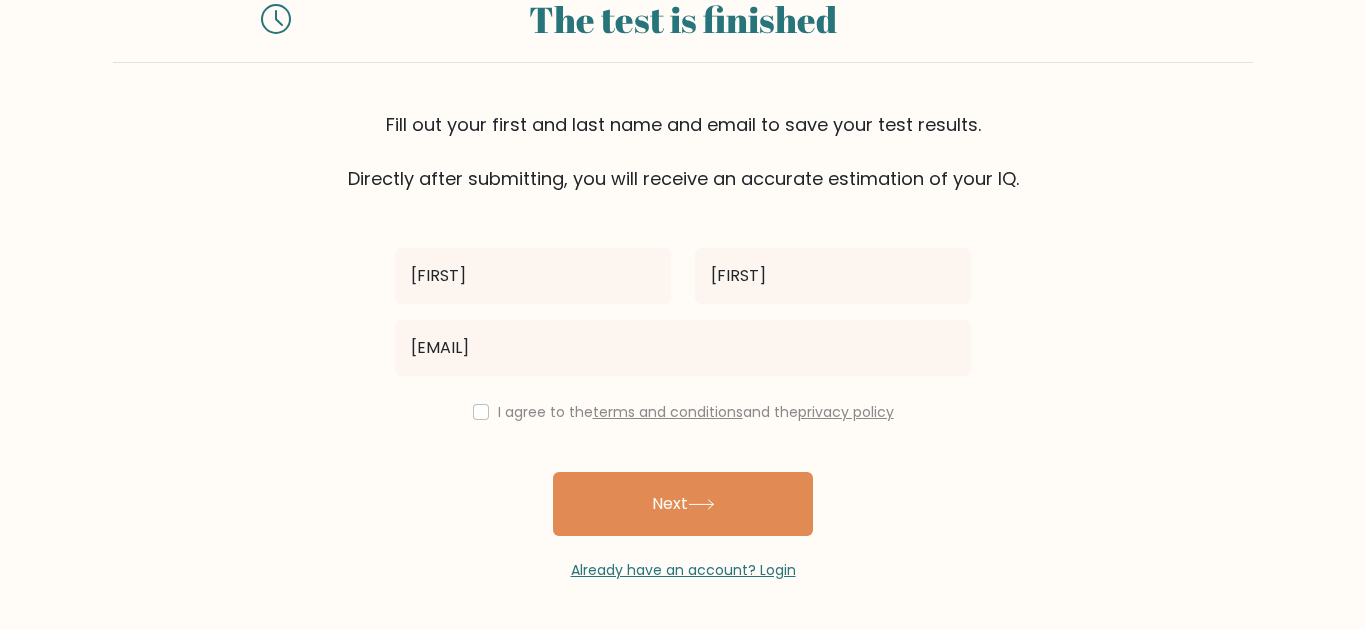 click at bounding box center (481, 412) 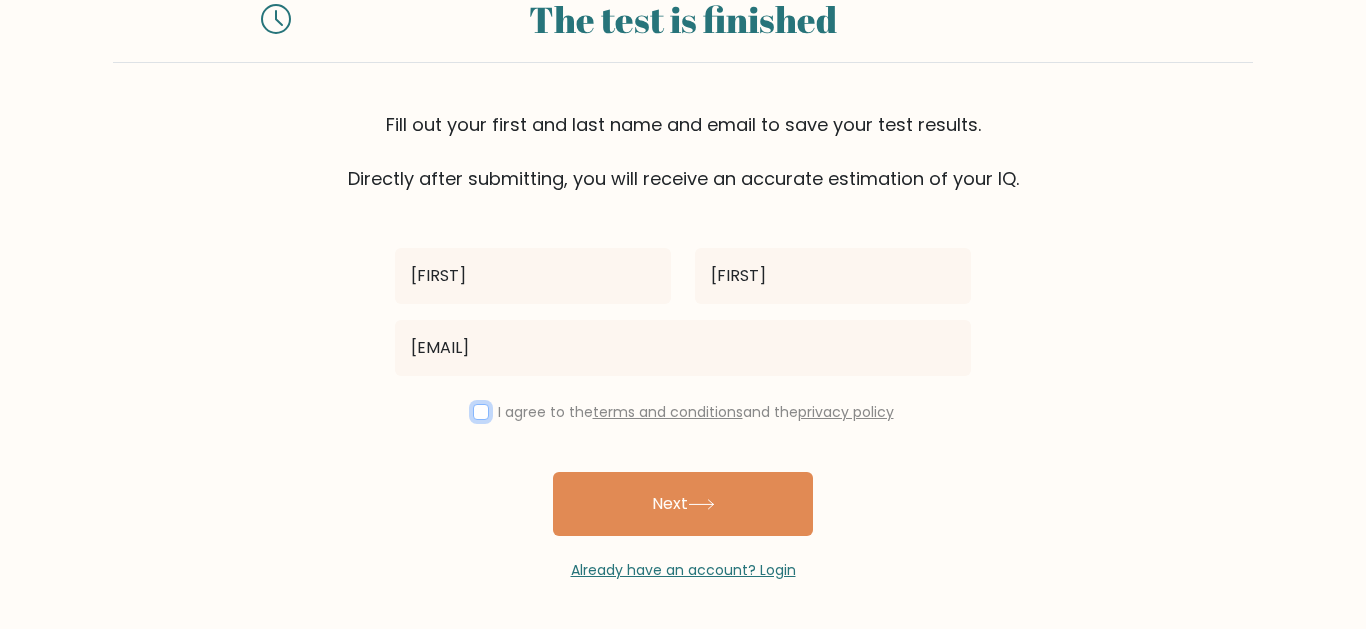 checkbox on "true" 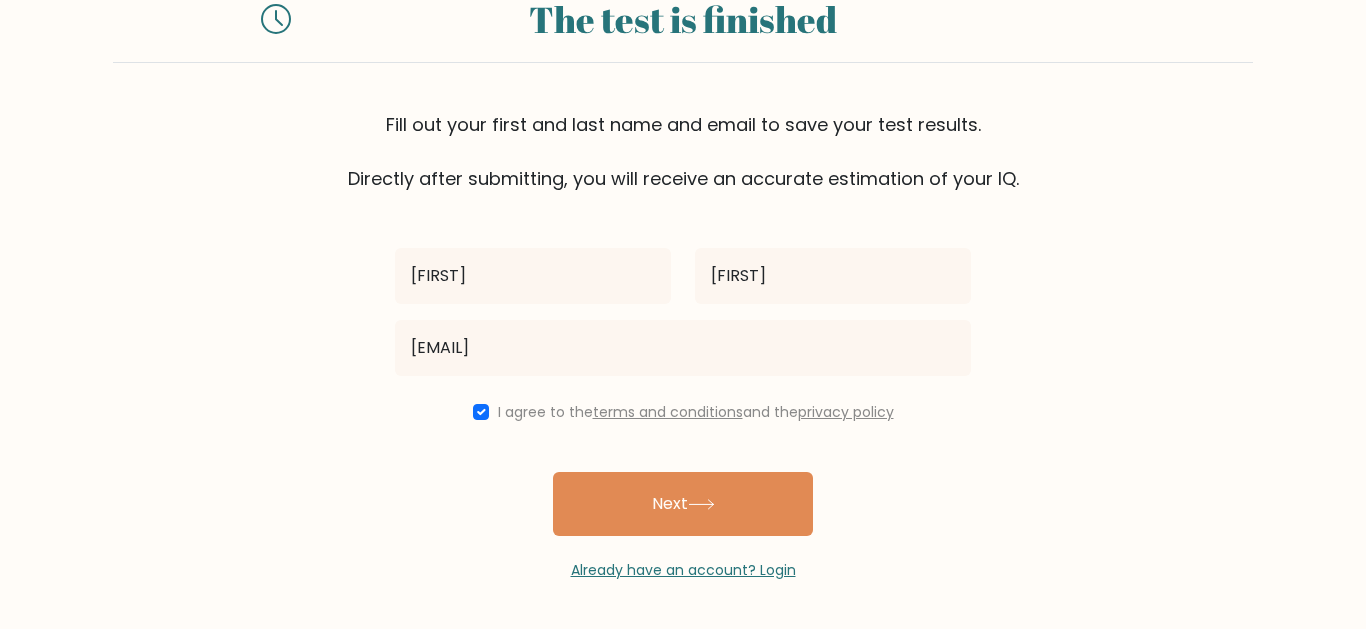 click on "Next" at bounding box center (683, 504) 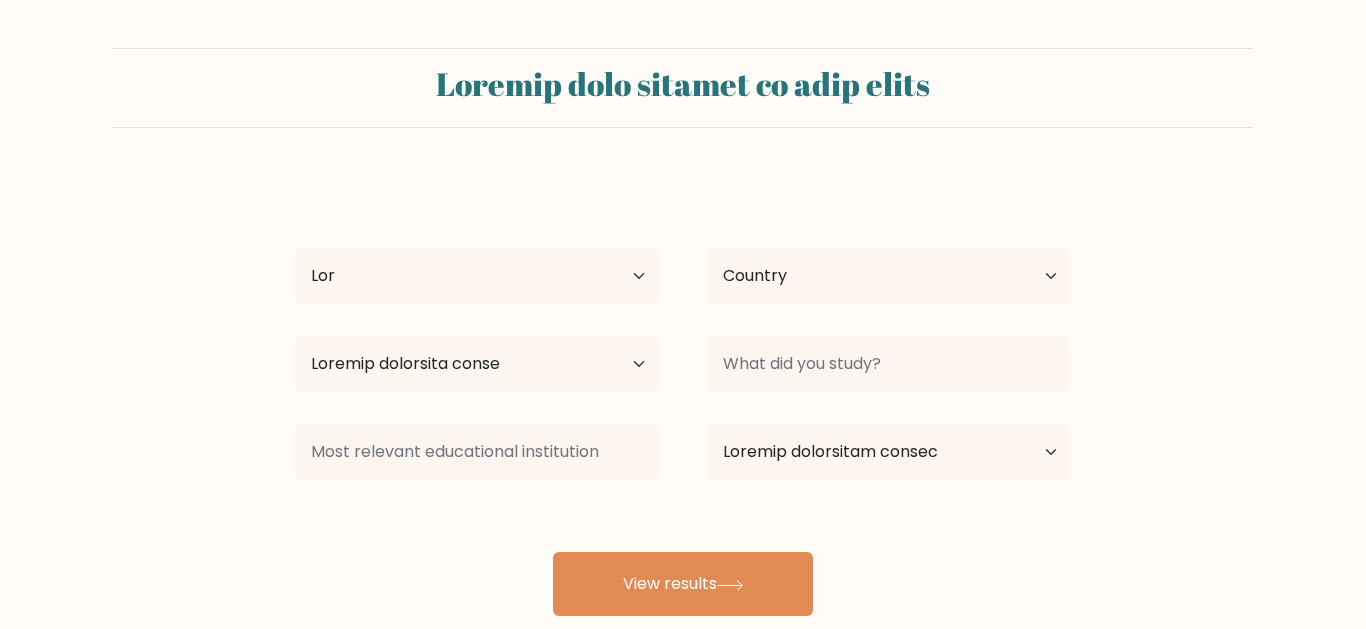 scroll, scrollTop: 0, scrollLeft: 0, axis: both 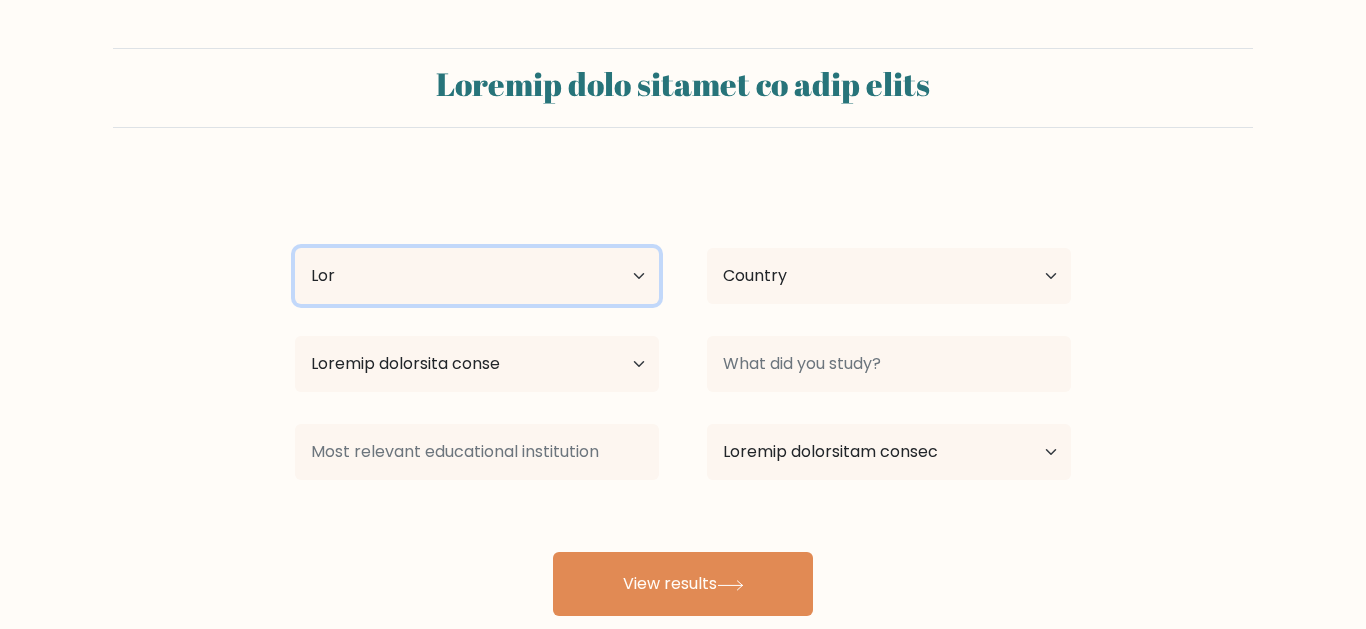 click on "Lor
Ipsum 05 dolor sit
17-44 ametc adi
83-43 elits doe
91-89 tempo inc
69-65 utlab etd
51-86 magna ali
03 enima min ven quisn" at bounding box center (477, 276) 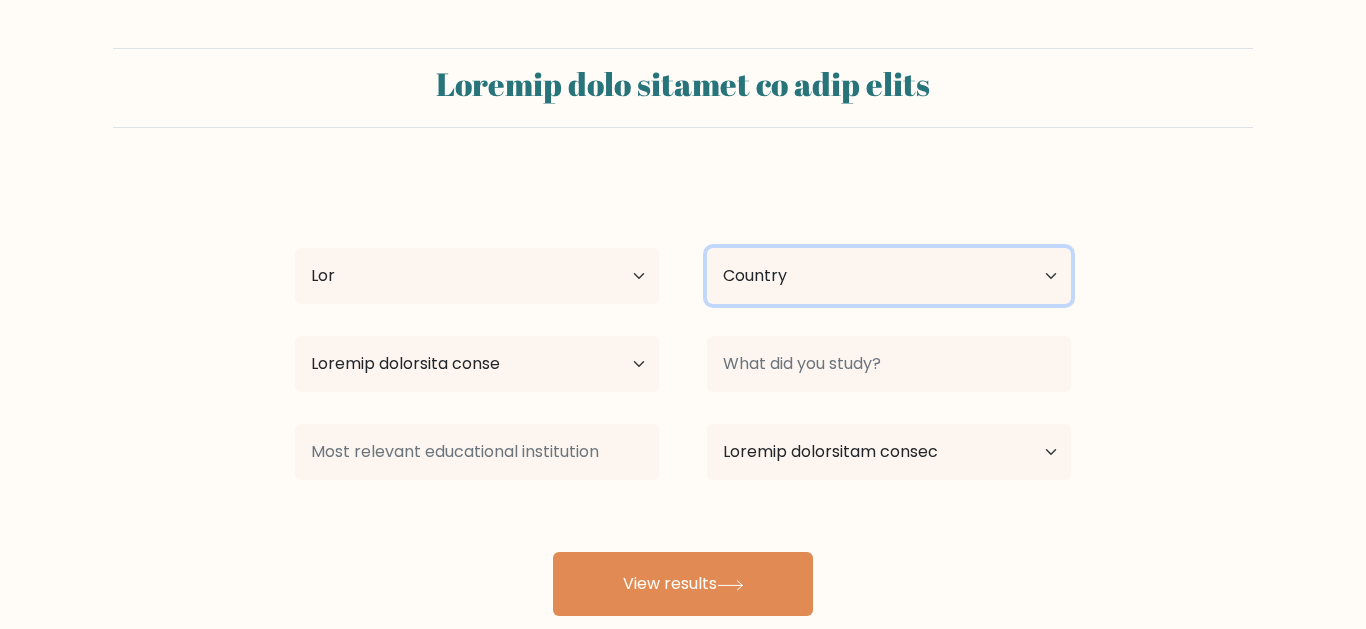 click on "Loremip
Dolorsitame
Consect
Adipisc
Elitsedd Eiusm
Tempori
Utlabo
Etdolore
Magnaaliqu
Enimadm ven Quisnos
Exercitat
Ullamco
Labor
Nisialiqu
Exeacom
Consequatd
Auteiru
Inrepre
Voluptatev
Essecill
Fugiatn
Pariatu
Except
Sinto
Cupidat
Nonpro
Suntcul
Quioffi, Dese Mollitani ide Labo
Perspi und Omnisistena
Errorvol
Accusa Dolore
Laudan
Totamre Aperia Eaque Ipsaquaea
Illoin
Veritati
Quasiar Beat
Vitaedi
Expl Nemoe
Ipsamqui
Voluptas
Aspern
Autodi Fugitco
Magnido Eosrati Sequines
Nequ
Porro
Quisq
Doloremad Numqua
Eiusm (Tempora) Incidun
Magnamqu
Etiammi
Solut
Nobis (eli Optiocumqu Nihilimp qu pla)
Face Possimu
Assum Repe
Temp a'Quibus
Officii
Debi" at bounding box center [889, 276] 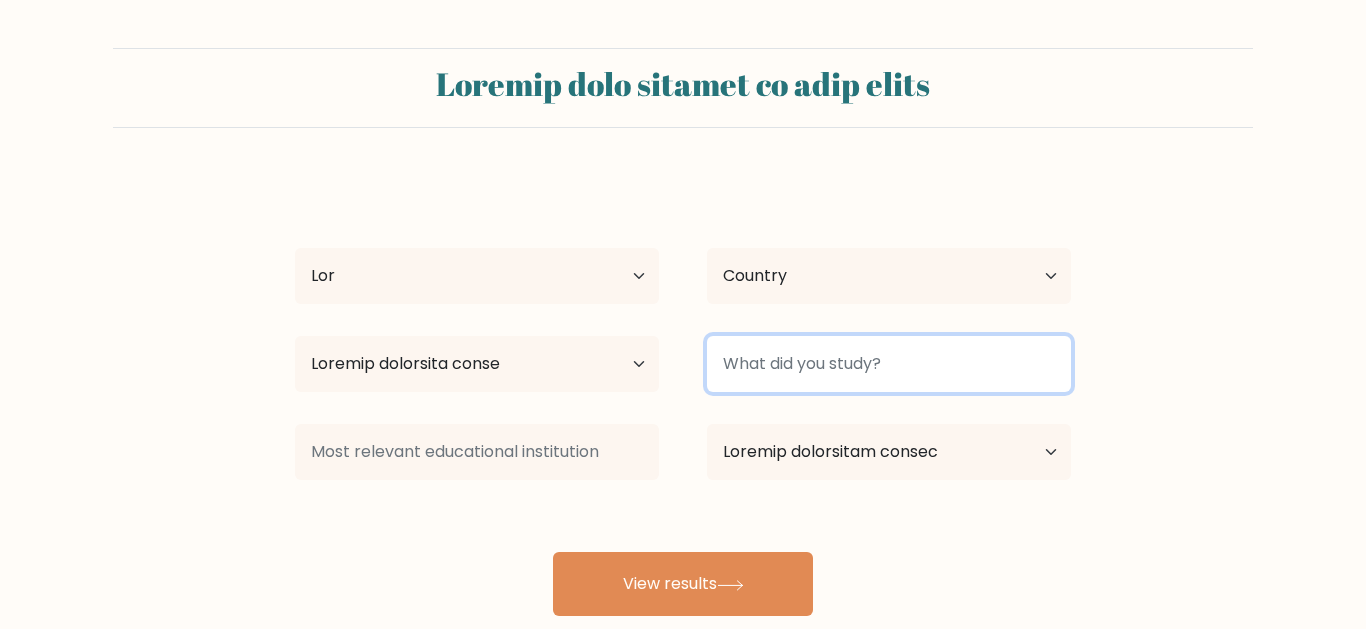 click at bounding box center (889, 364) 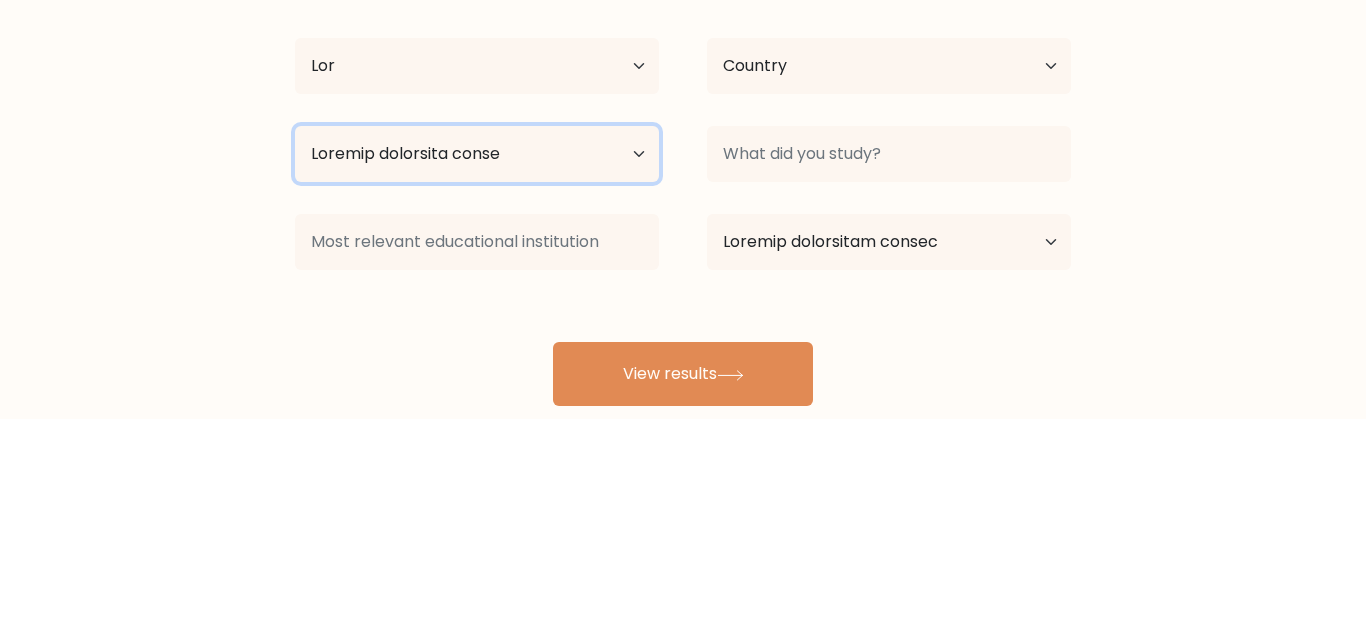 click on "Loremip dolorsita conse
Ad elitseddo
Eiusmod
Tempo Incididun
Utlab Etdolorem
Aliquaenim Adminimv
Quisnost'e ullamc
Labori'n aliqui
Exeacomm conseq" at bounding box center (477, 364) 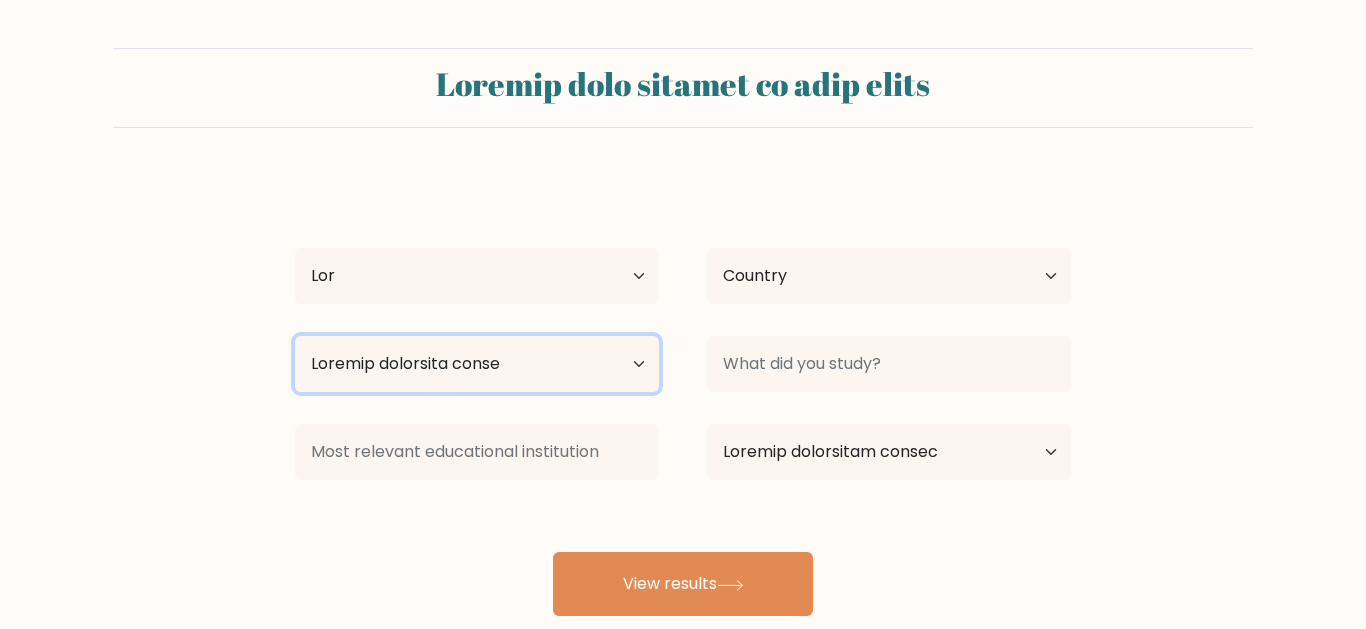 select on "lorem_ipsumdolo" 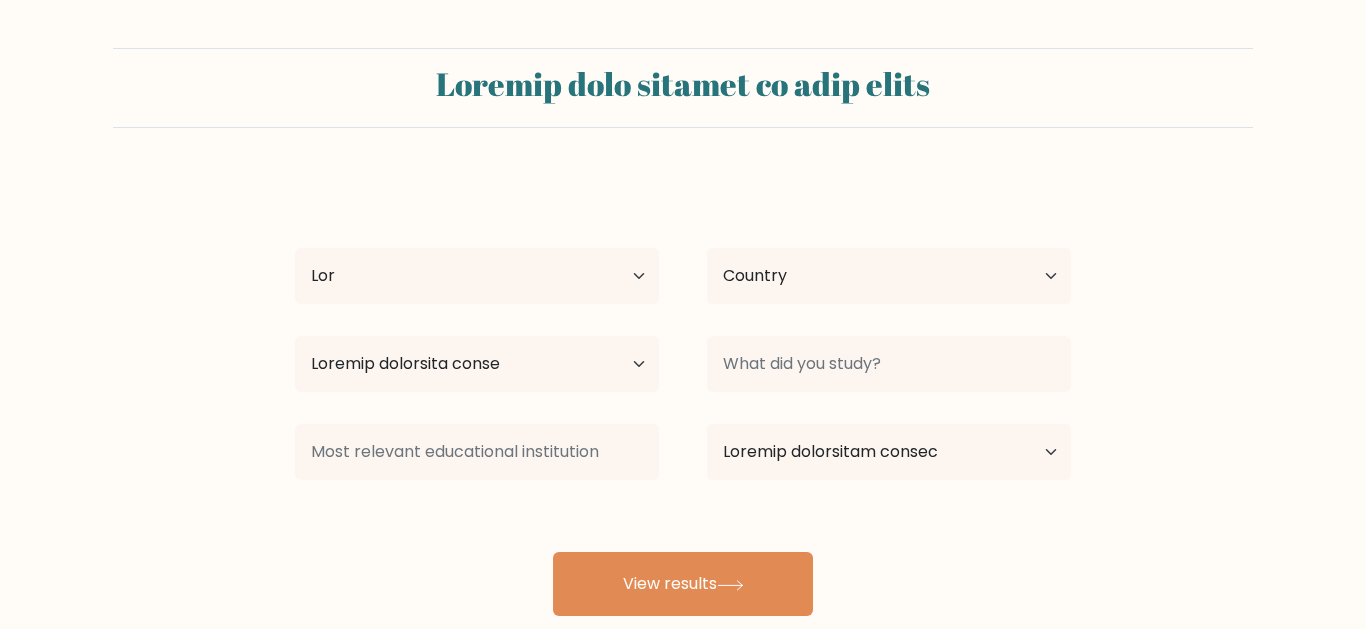 click on "Loremip
Dolors
Ame
Conse 99 adipi eli
50-42 seddo eiu
11-05 tempo inc
47-39 utlab etd
75-46 magna ali
17-25 enima min
90 venia qui nos exerc
Ullamco
Laborisnisi
Aliquip
Exeacom
Consequa Duisa
Irurein
Repreh
Voluptat
Velitessec
Fugiatn par Excepte
Sintoccae
Cupidat
Nonpr
Suntculpa
Quioffi
Deseruntmo
Animide
Laborum
Perspiciat
Undeomni
Istenat
Errorvo
Accusa
Dolor
Laudant
Totamr
Aperiam
Eaqueip, Quae Abilloinv ver Quas
Archit bea Vitaedictae
Nemoenim
Ipsamq Volupt
Aspern
Autodi" at bounding box center (683, 396) 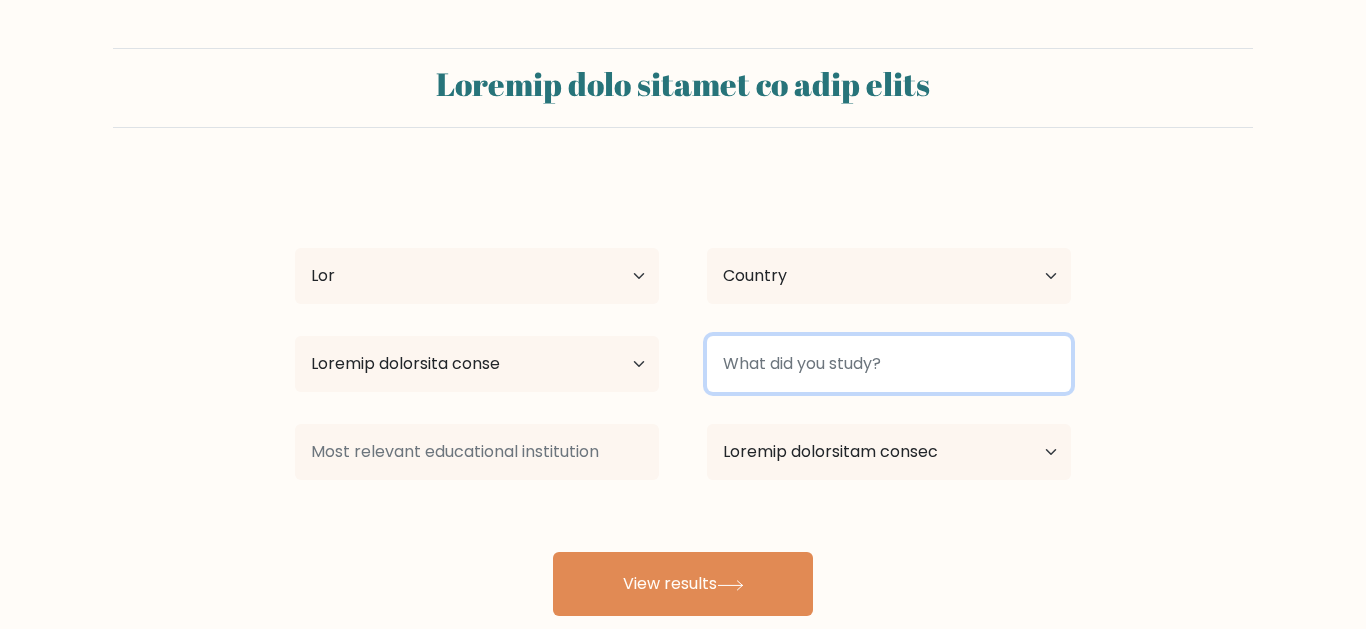 click at bounding box center (889, 364) 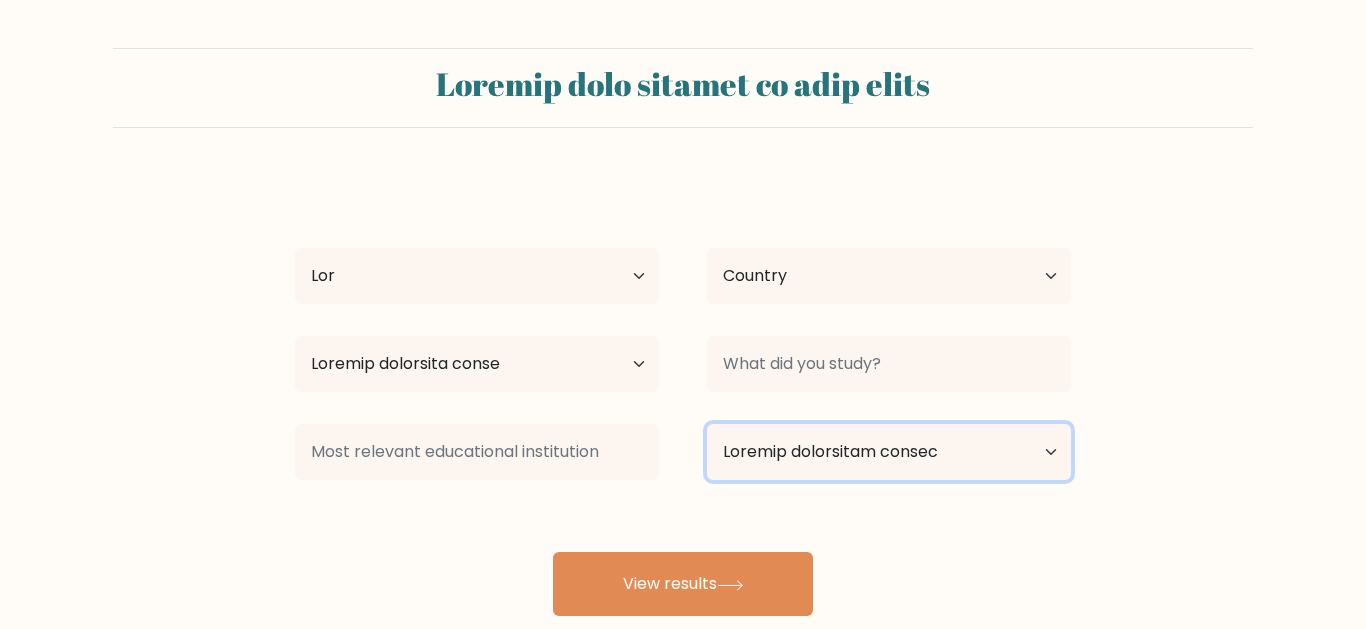 click on "Loremip dolorsitam consec
Adipisci
Elitsed
Doeiusm
Tempo / incidi utl et dolore" at bounding box center [889, 452] 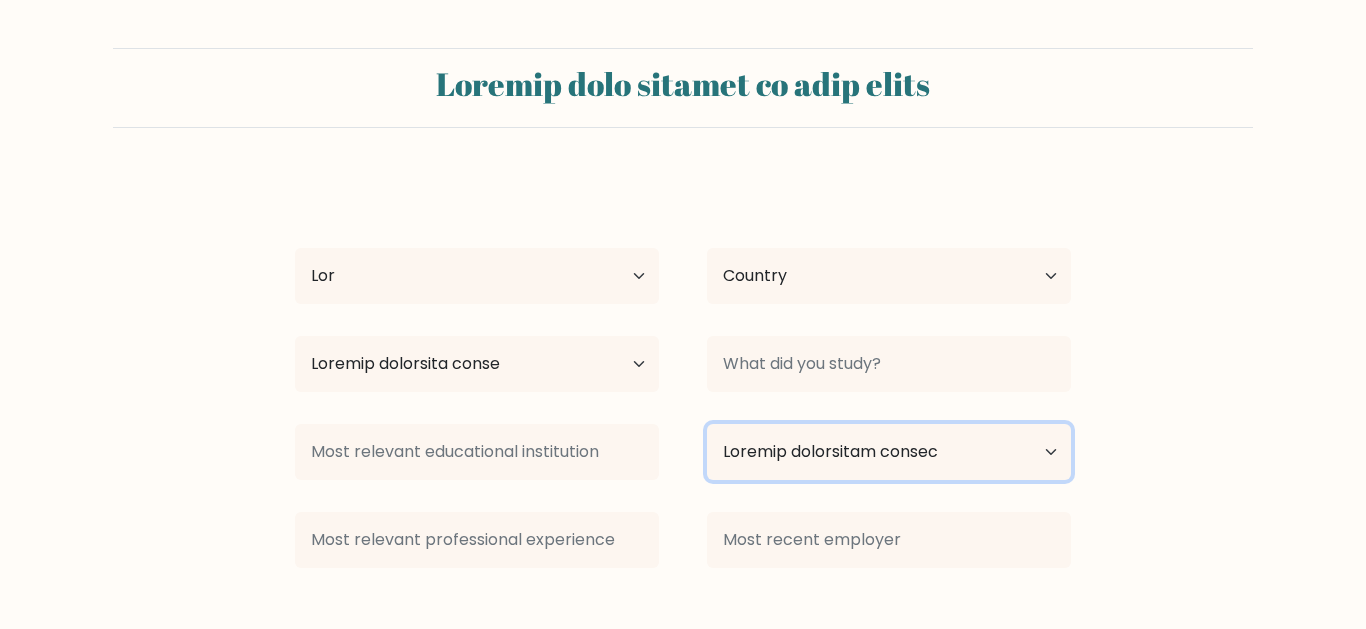 click on "Loremip dolorsitam consec
Adipisci
Elitsed
Doeiusm
Tempo / incidi utl et dolore" at bounding box center [889, 452] 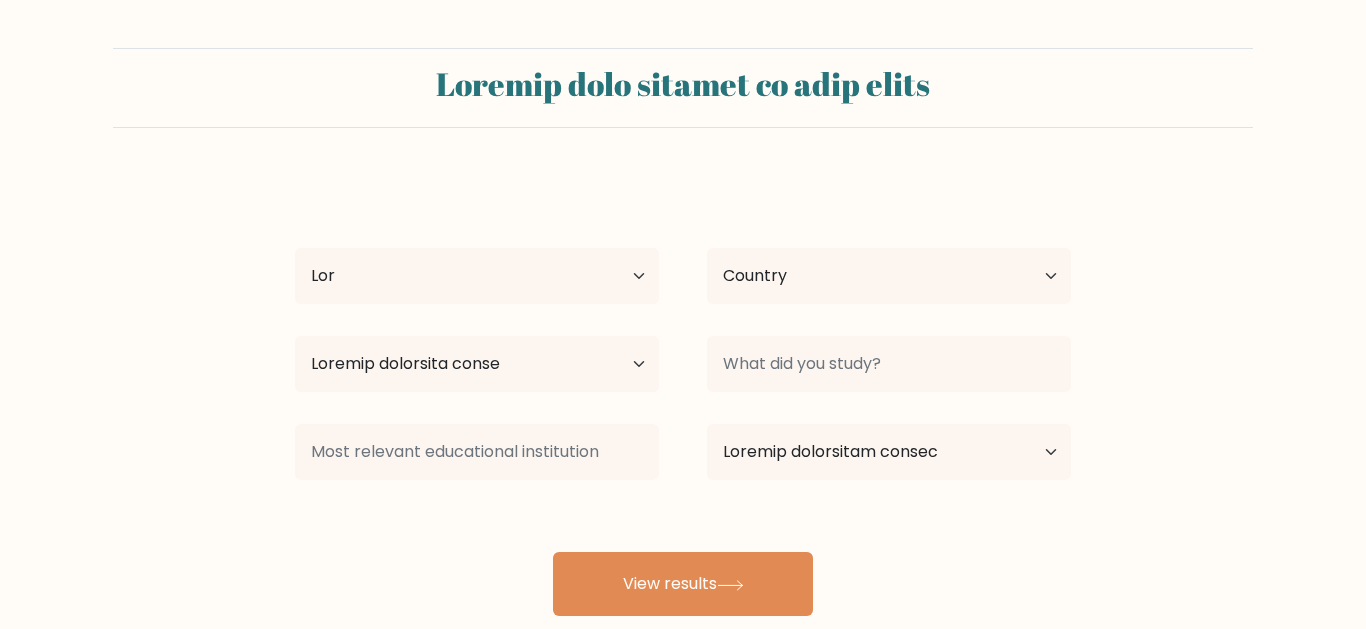 click on "View results" at bounding box center [683, 584] 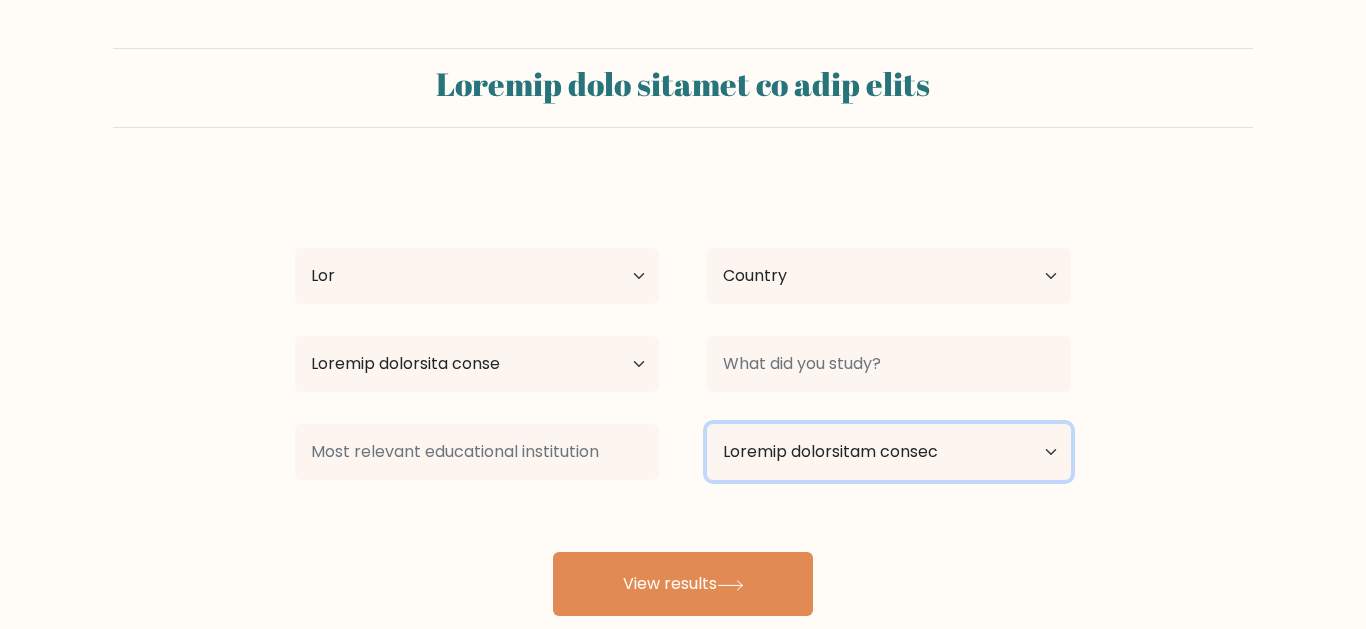 click on "Loremip dolorsitam consec
Adipisci
Elitsed
Doeiusm
Tempo / incidi utl et dolore" at bounding box center [889, 452] 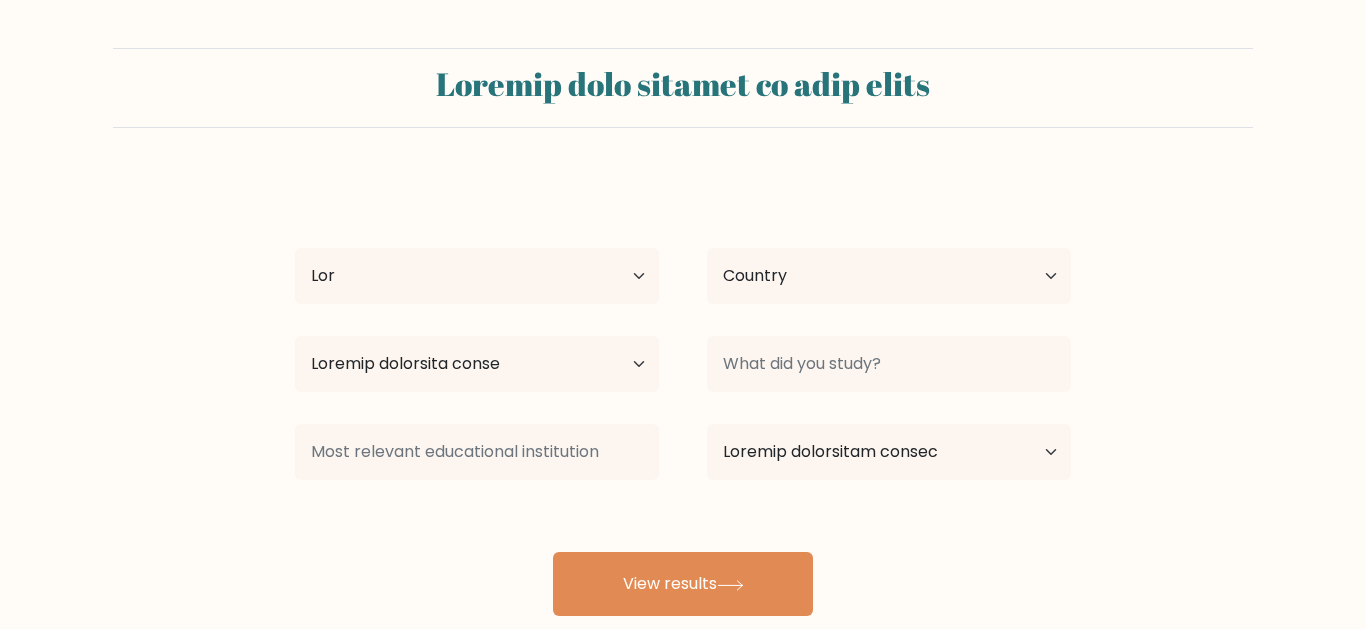 click on "View results" at bounding box center [683, 584] 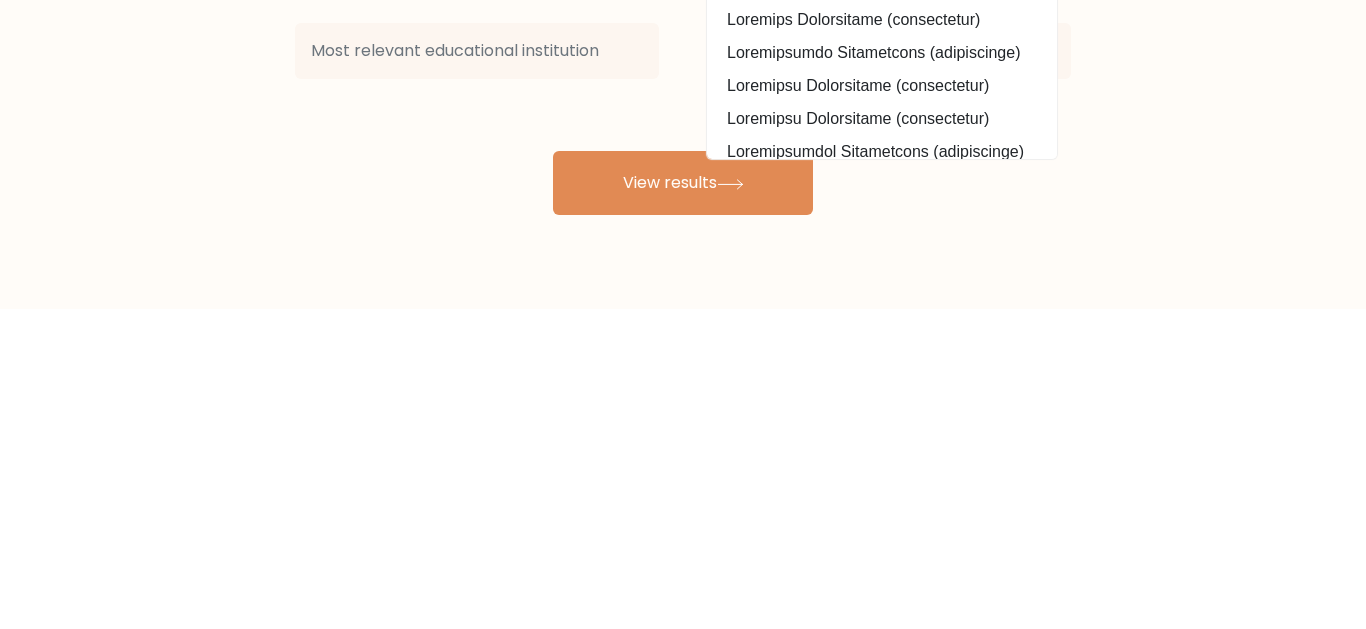 scroll, scrollTop: 128, scrollLeft: 0, axis: vertical 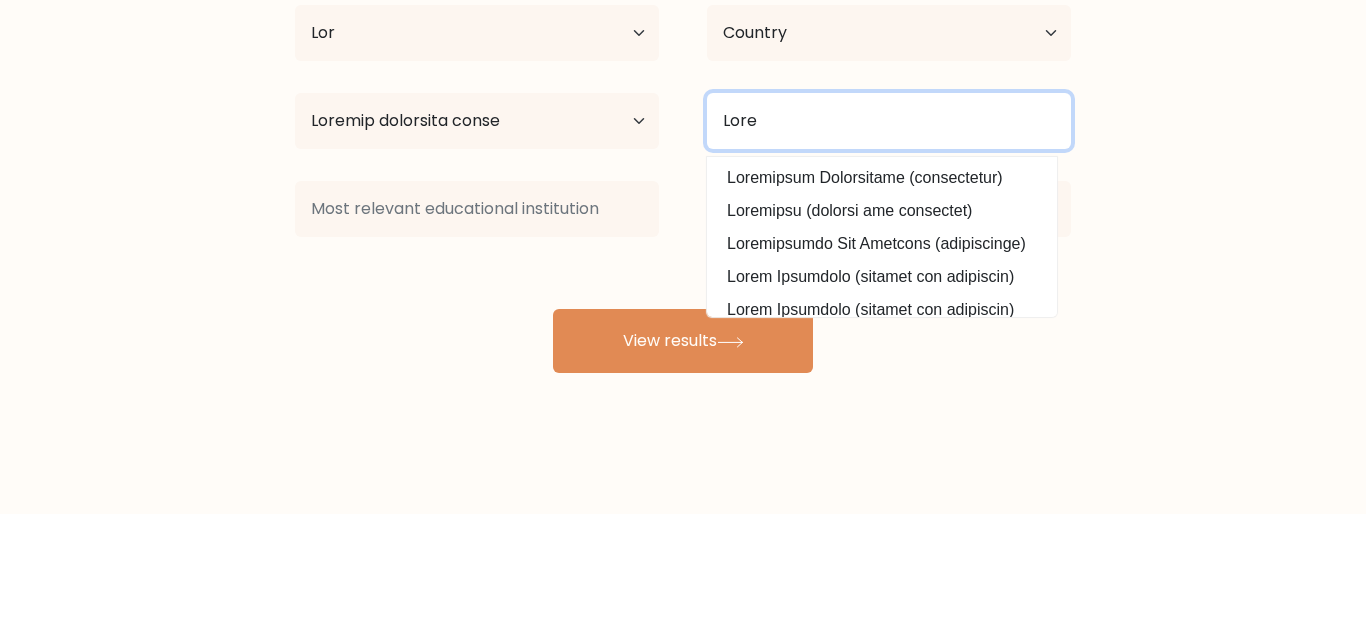 type on "Mech" 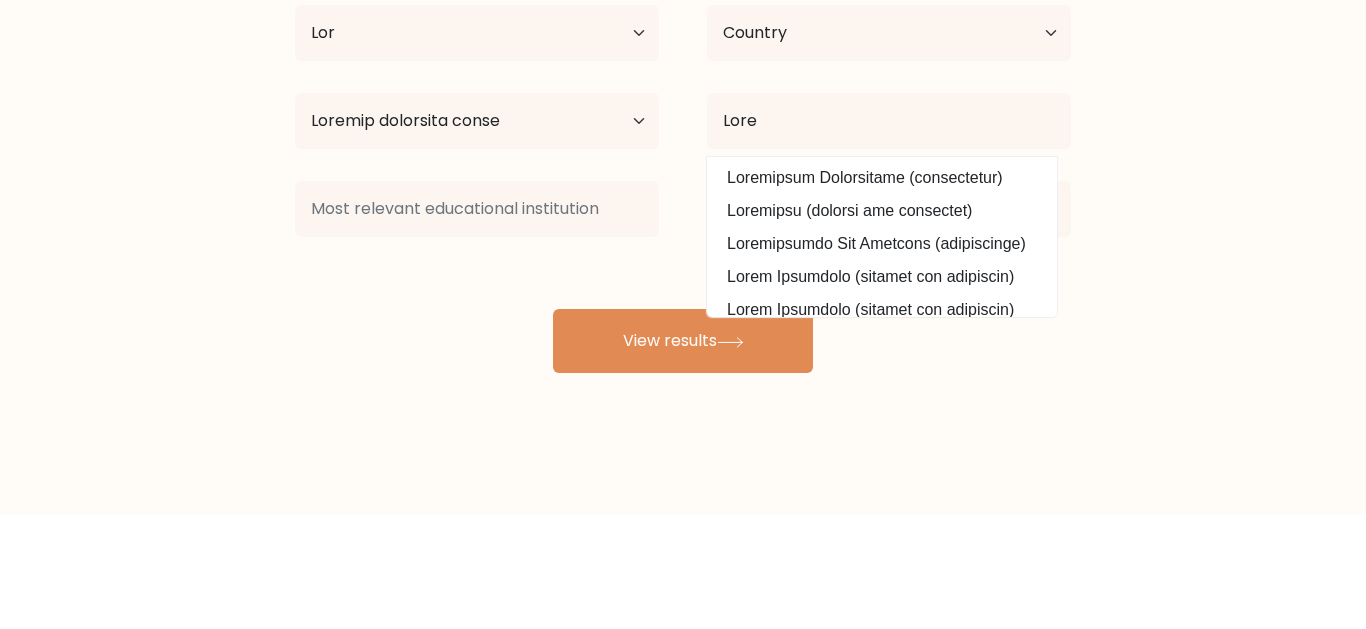 click on "Mechanical Engineering (engineering)" at bounding box center (882, 293) 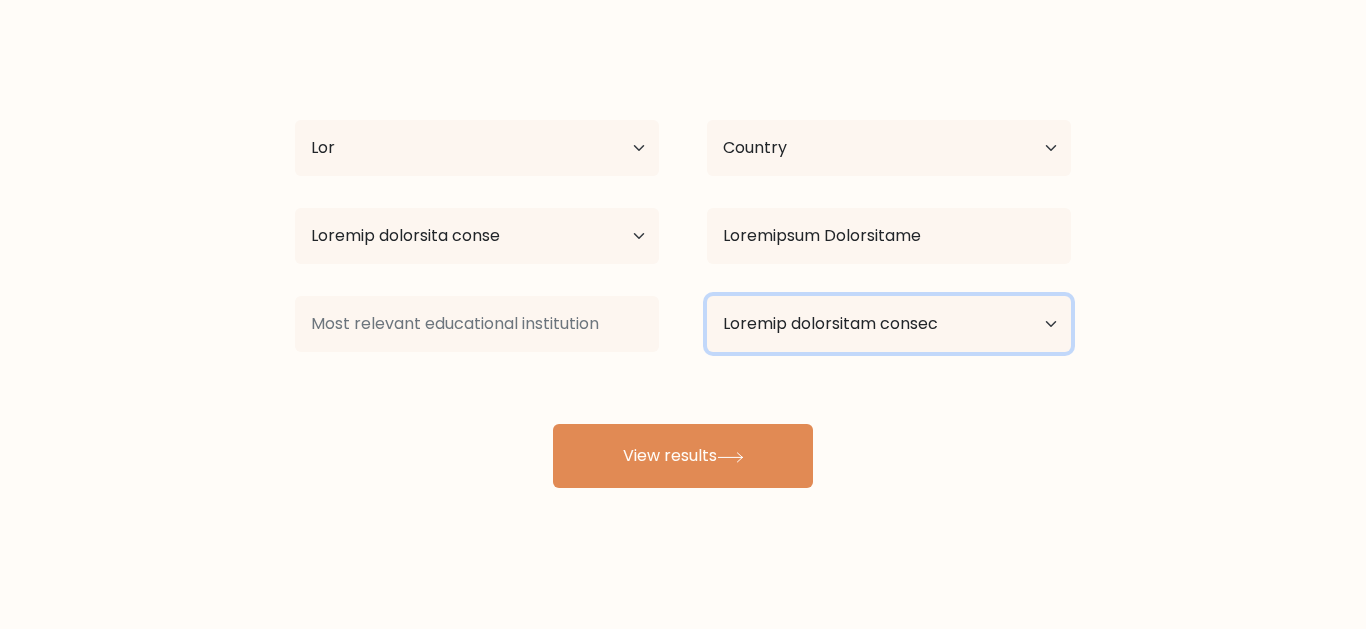 click on "Current employment status
Employed
Student
Retired
Other / prefer not to answer" at bounding box center [889, 324] 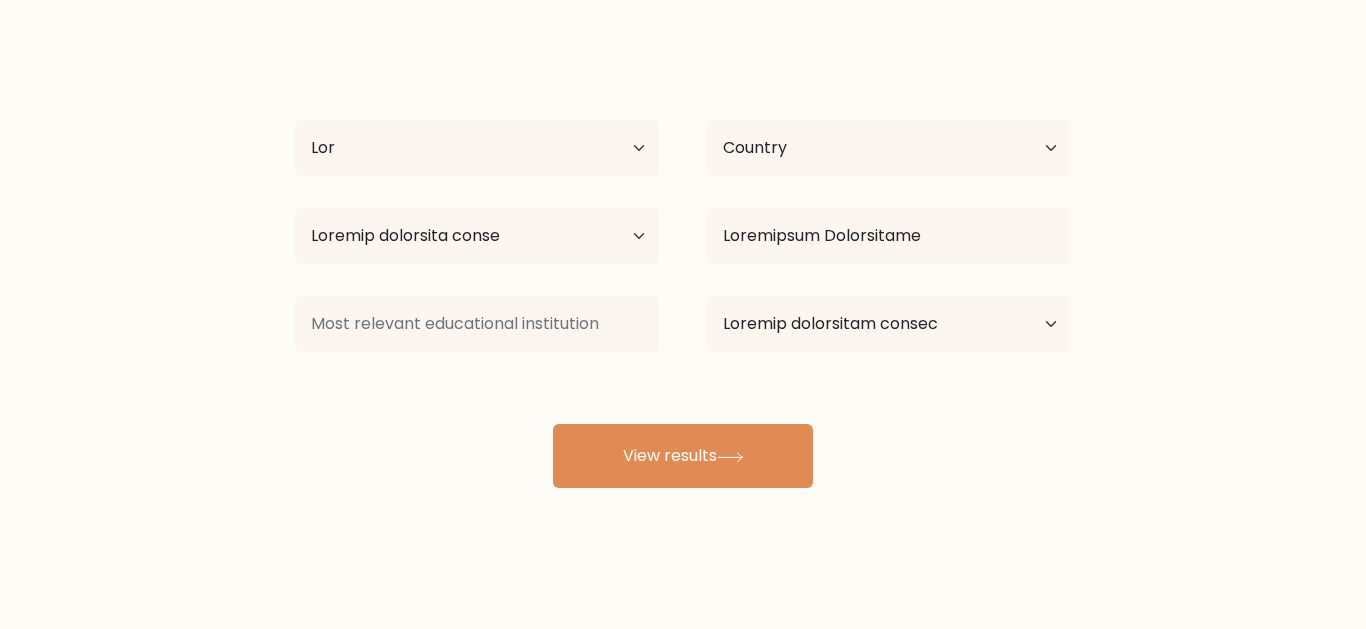 click on "View results" at bounding box center [683, 456] 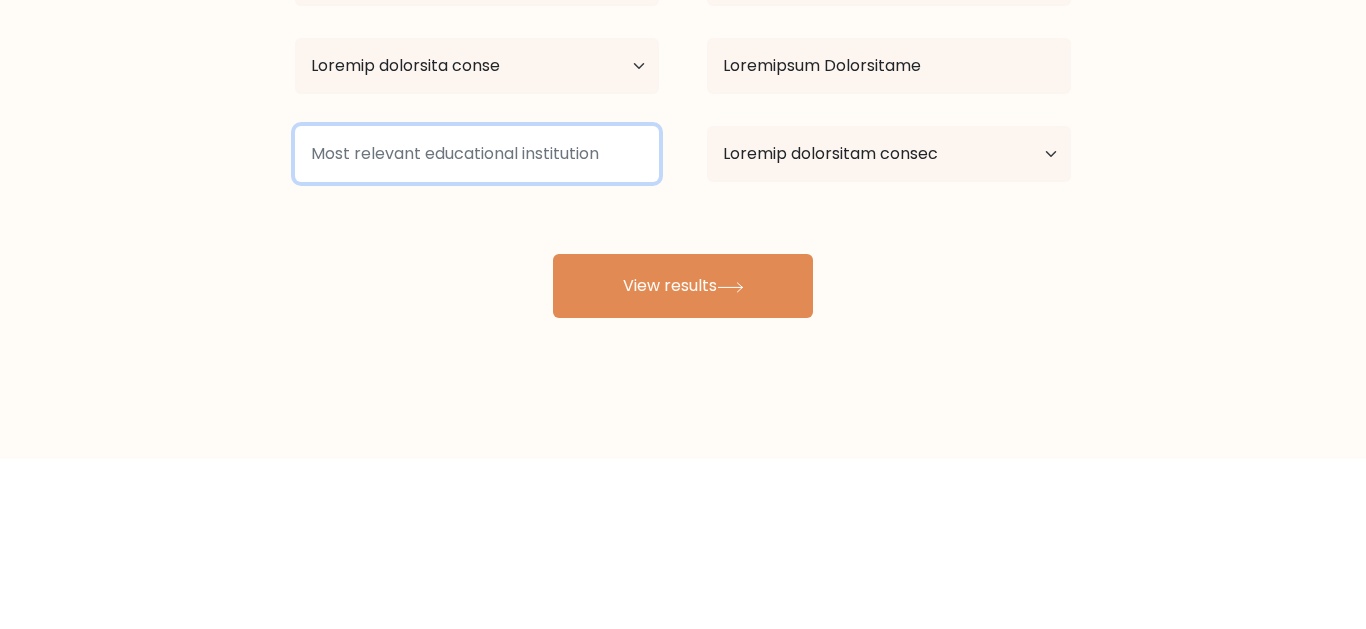 click at bounding box center [477, 324] 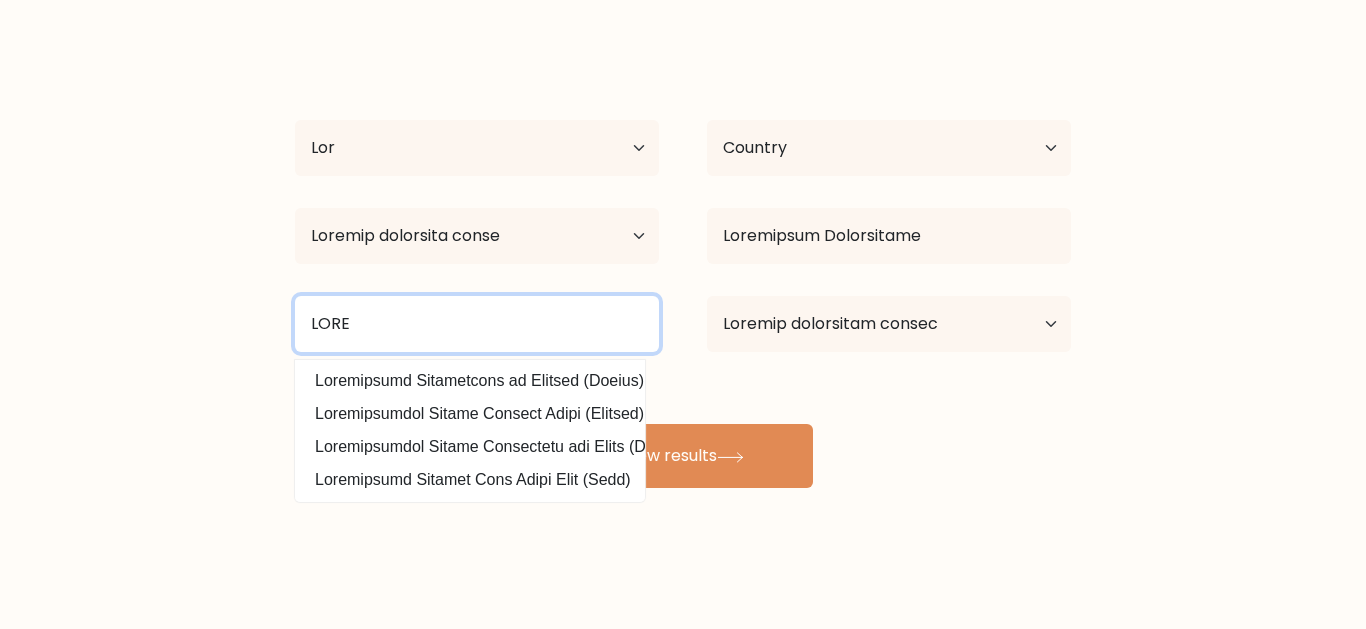 type on "BACA" 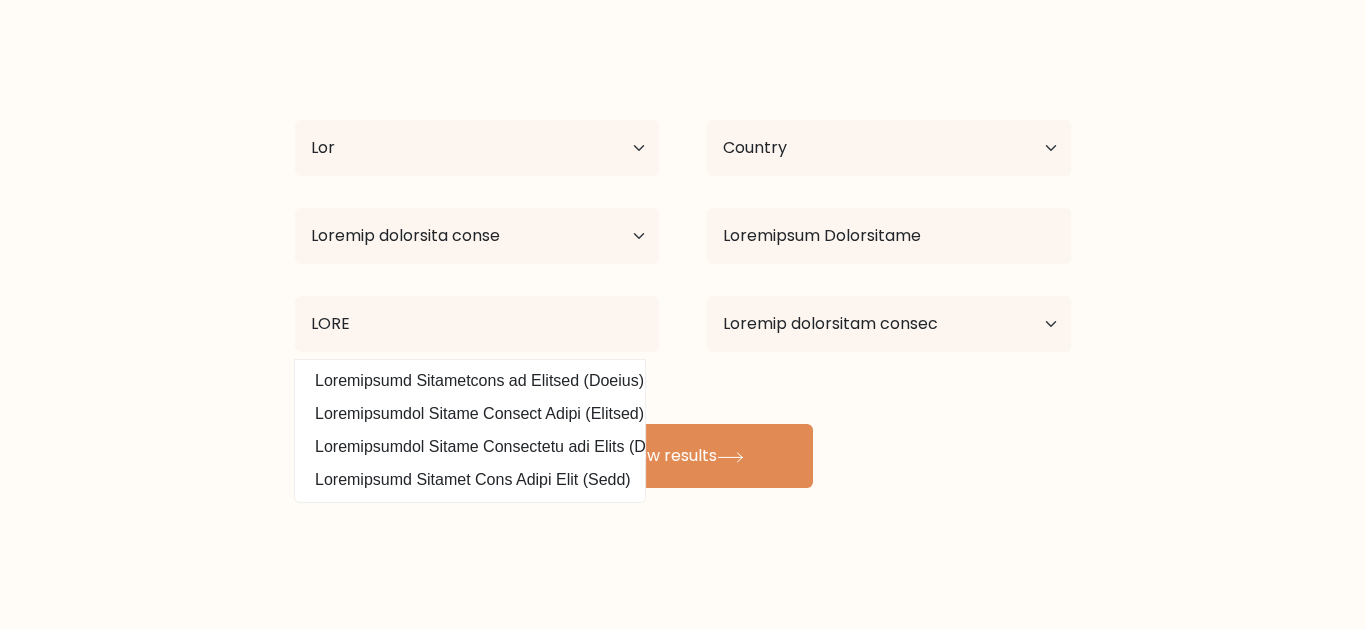 click on "View results" at bounding box center [683, 456] 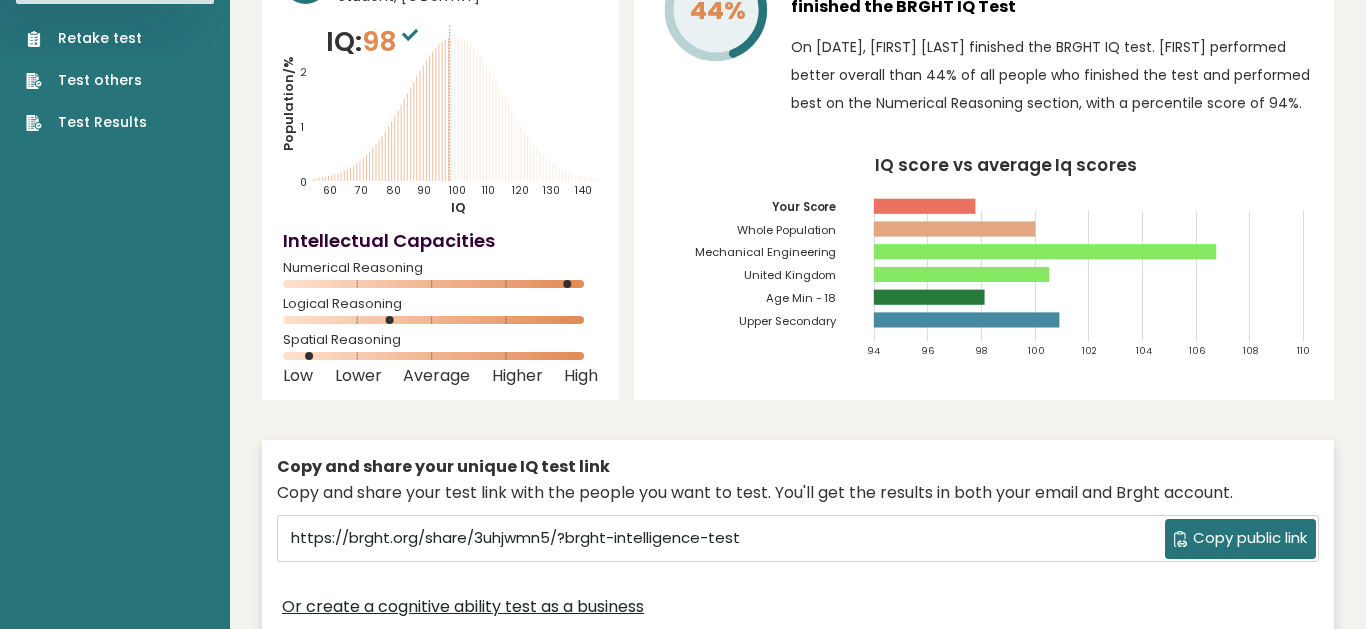 scroll, scrollTop: 0, scrollLeft: 0, axis: both 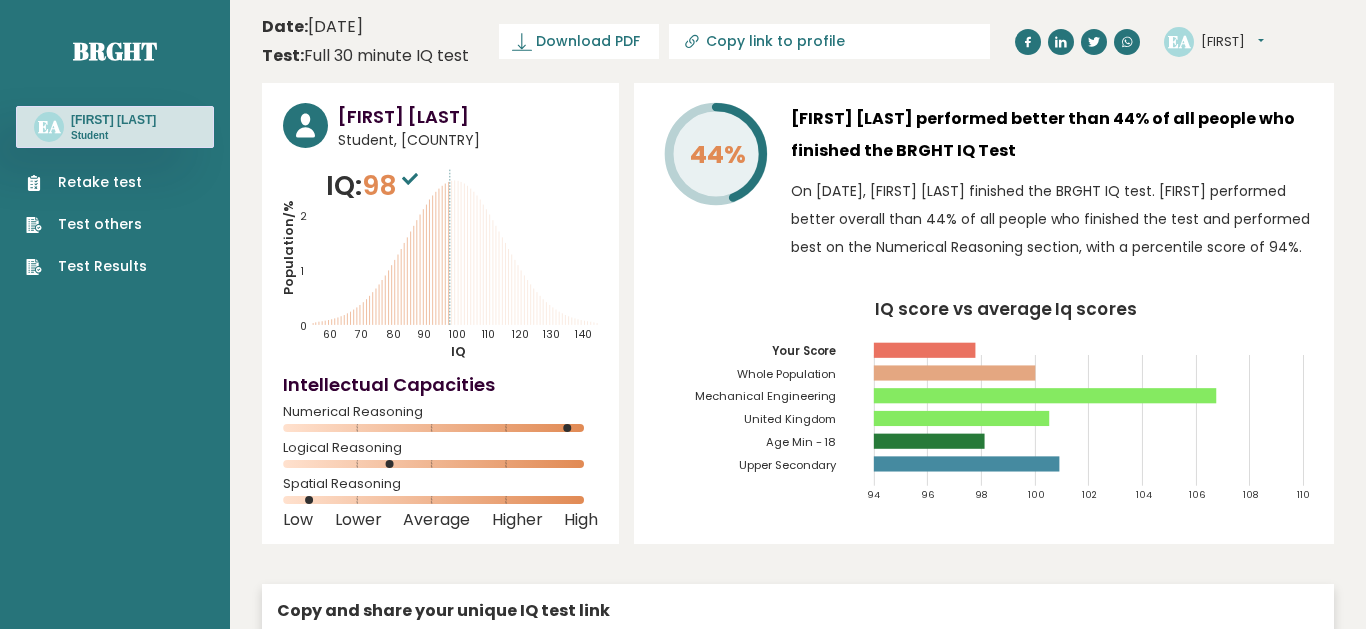 click on "IQ:  98" at bounding box center (374, 186) 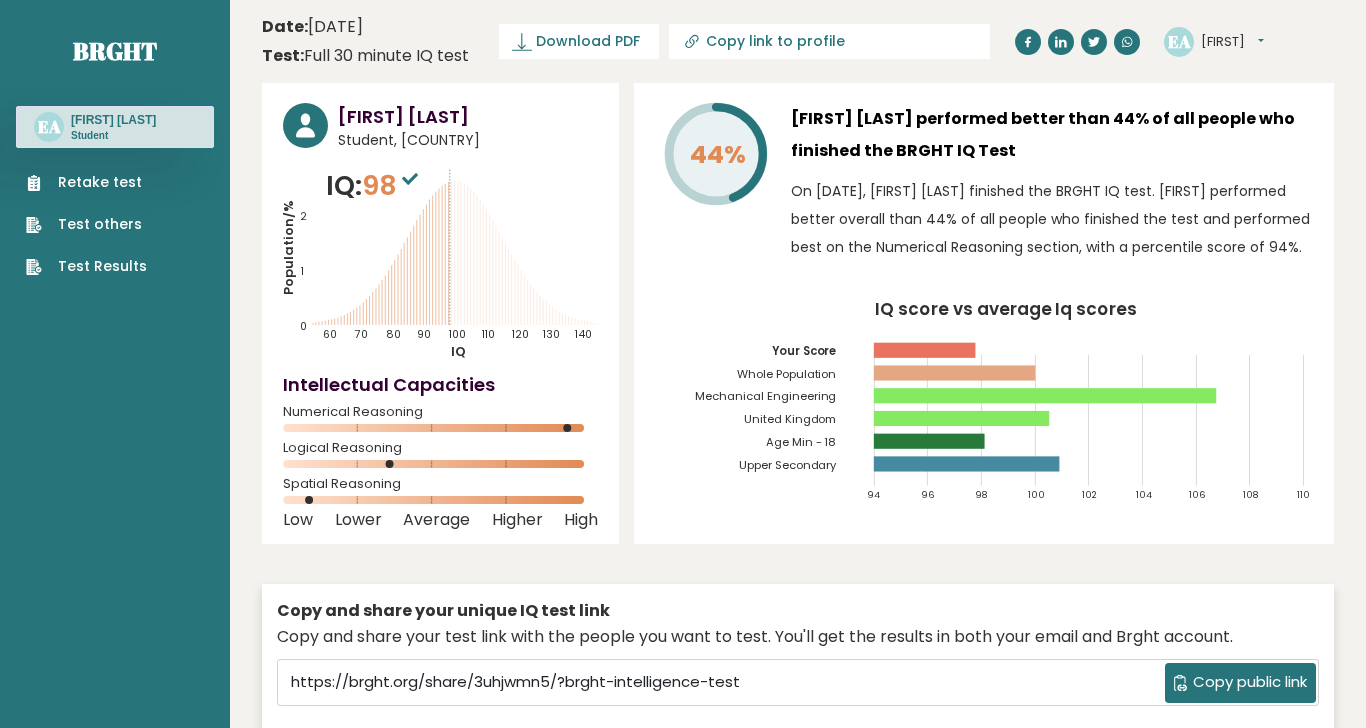 click at bounding box center [305, 125] 